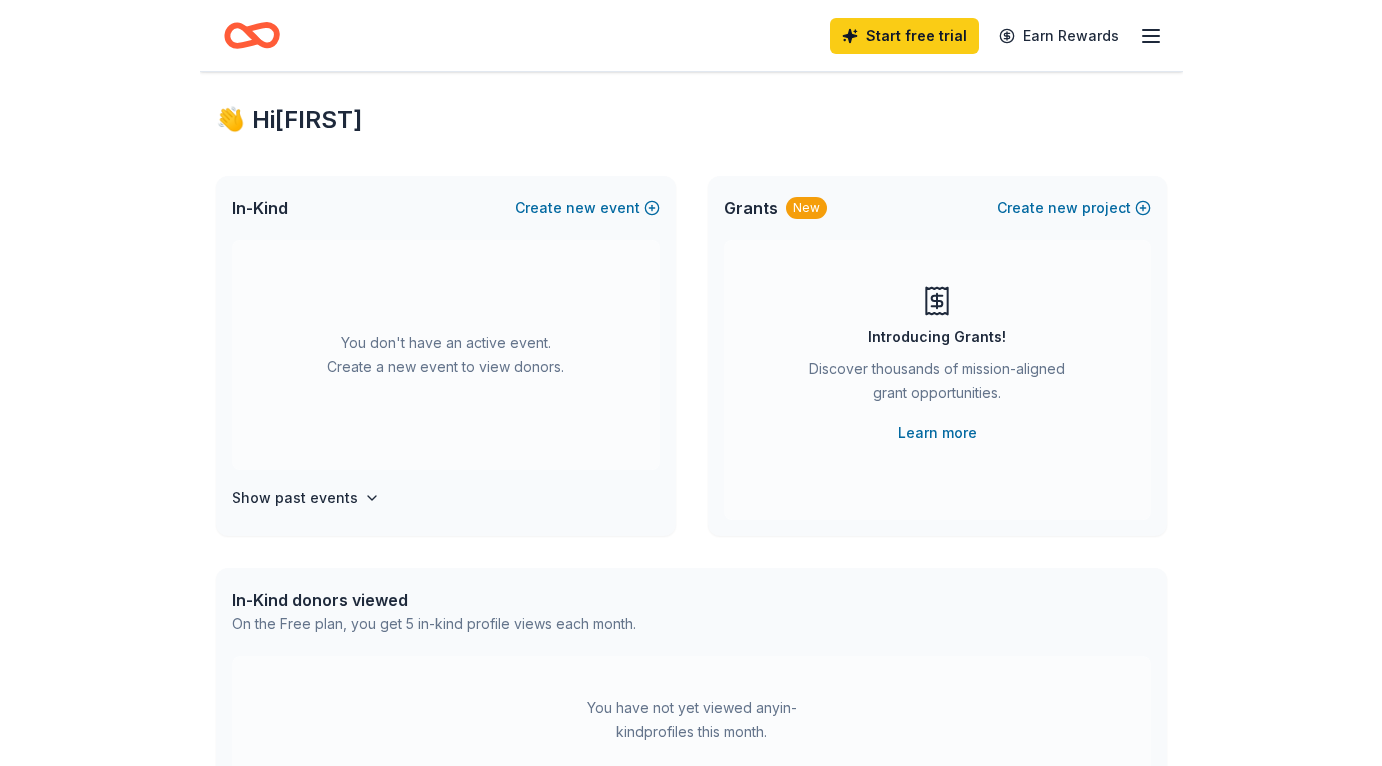 scroll, scrollTop: 0, scrollLeft: 0, axis: both 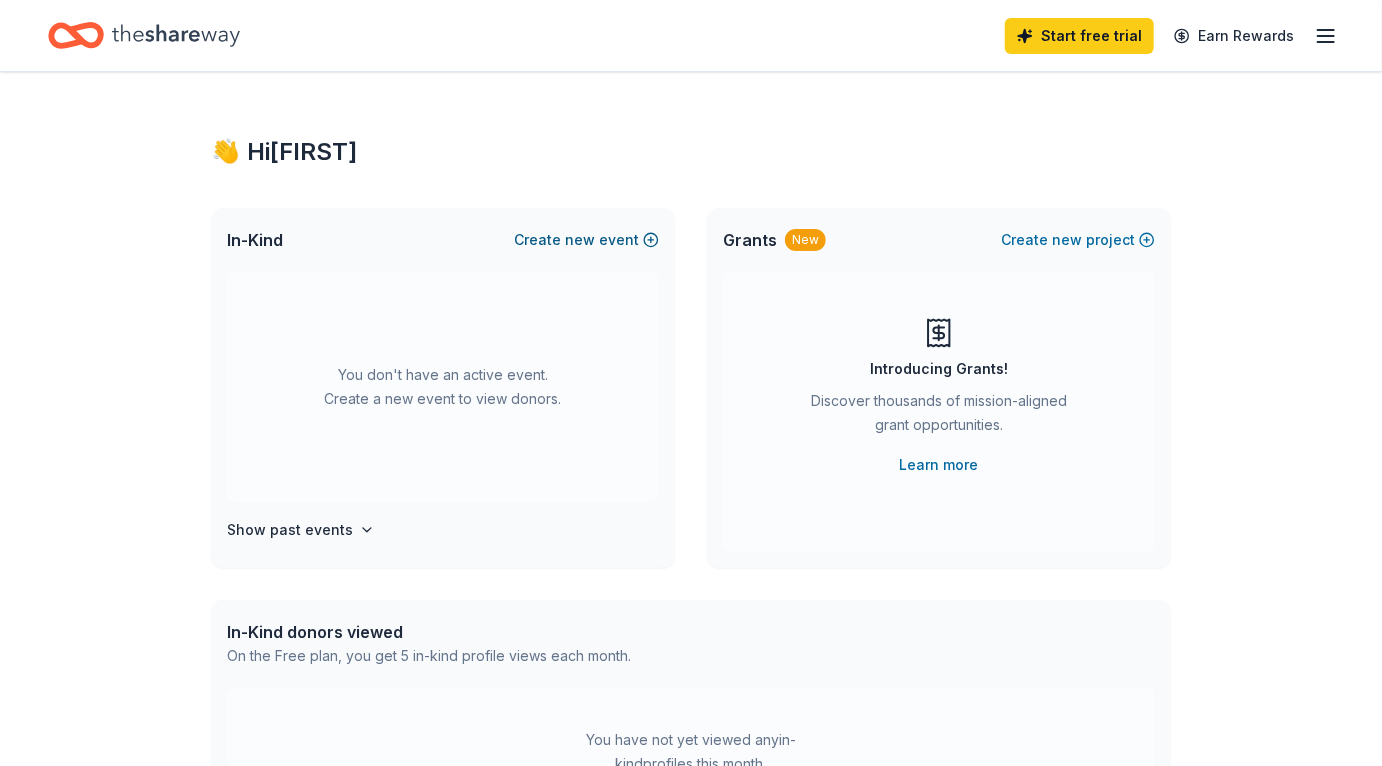 click on "new" at bounding box center (580, 240) 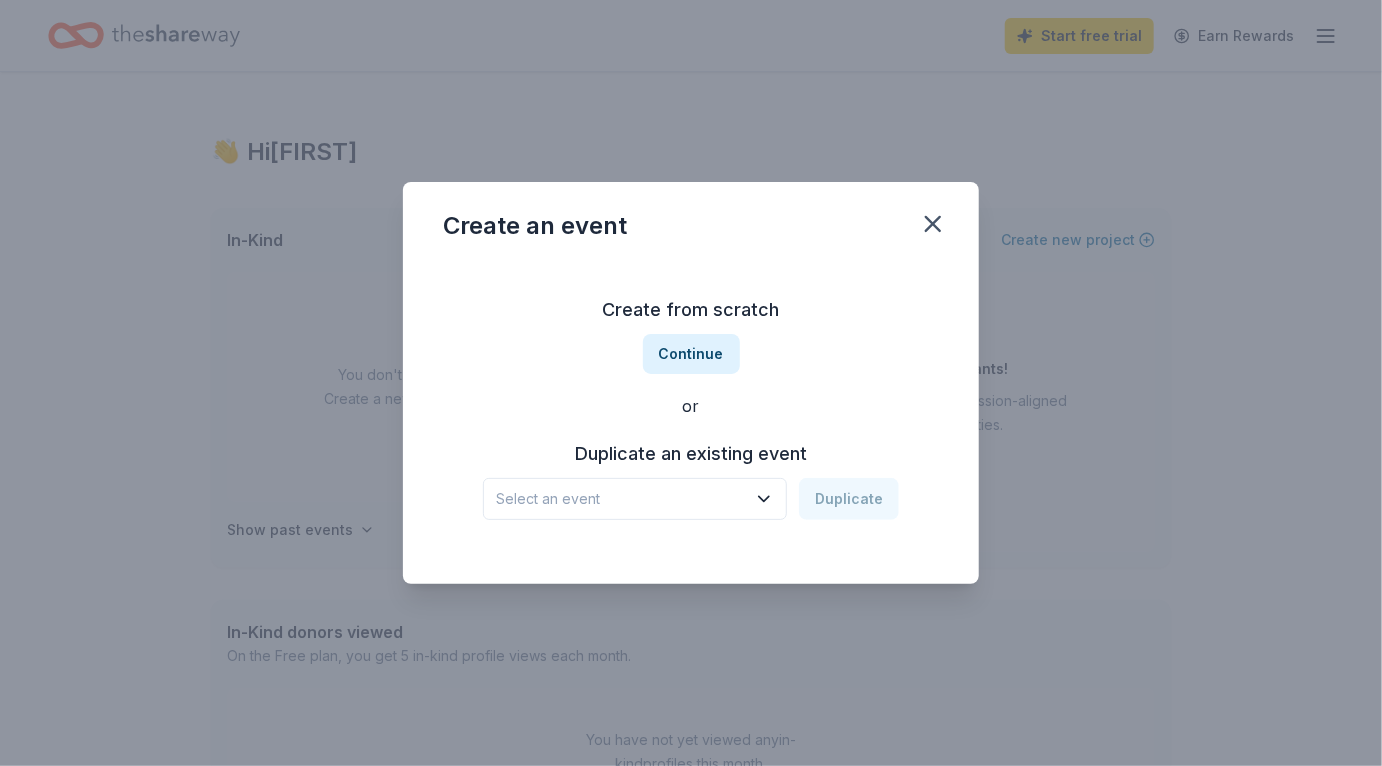 click 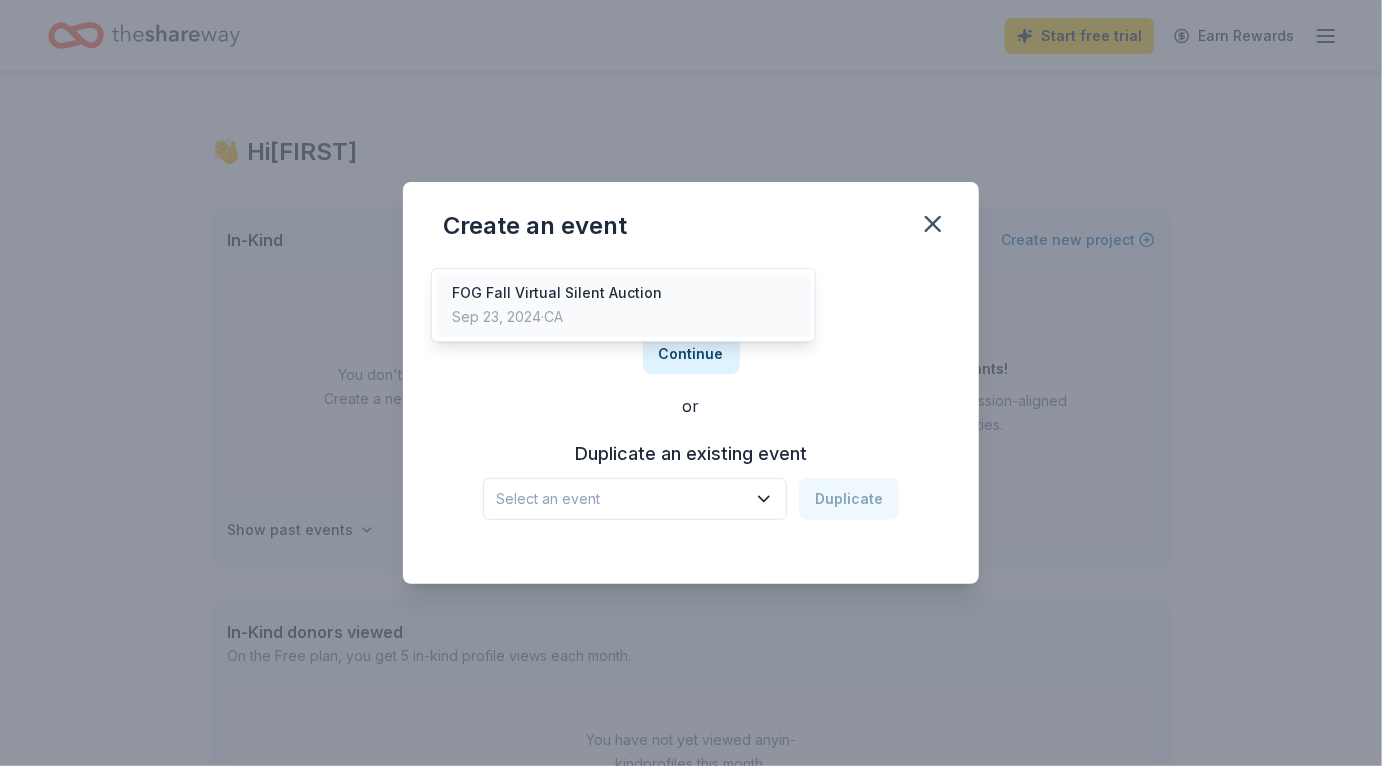 click on "FOG Fall Virtual Silent Auction Sep 23, 2024  ·  [STATE]" at bounding box center [623, 305] 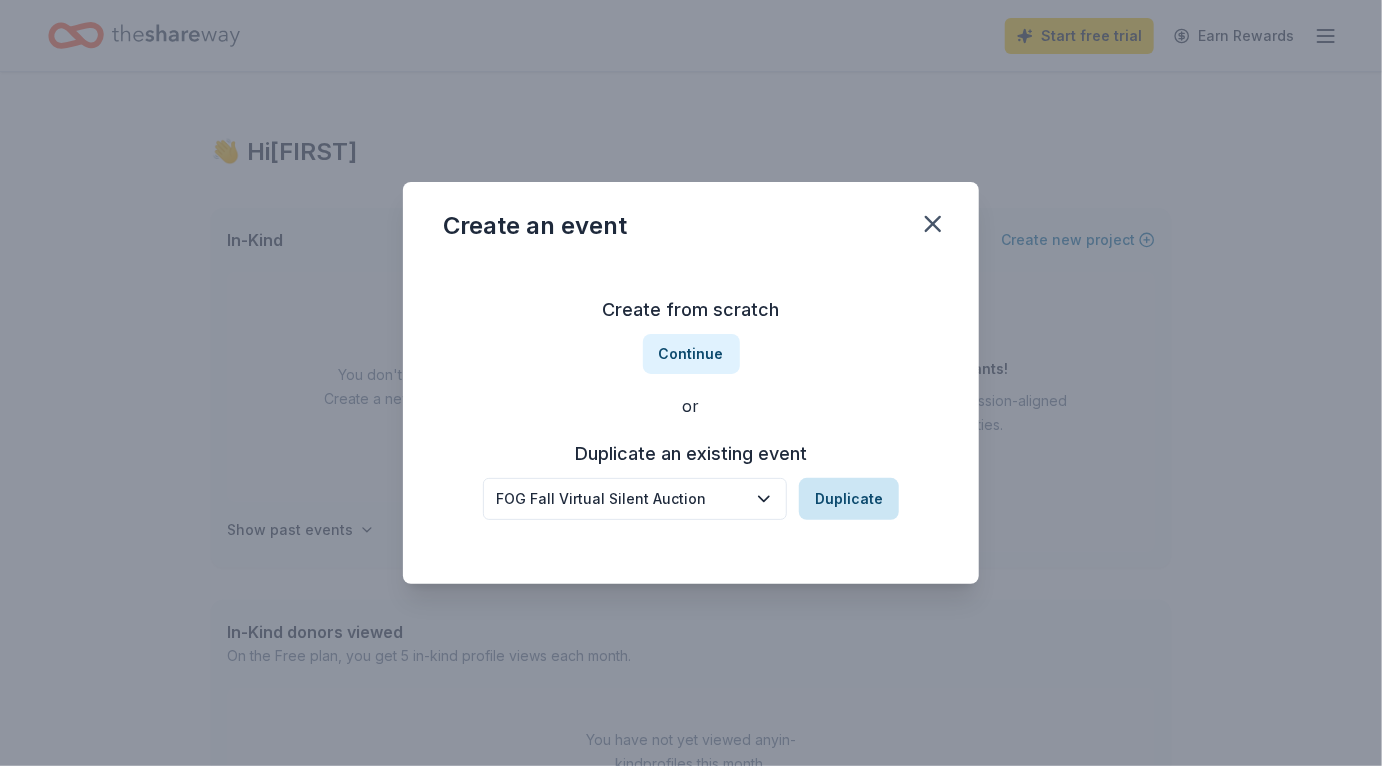 click on "Duplicate" at bounding box center [849, 499] 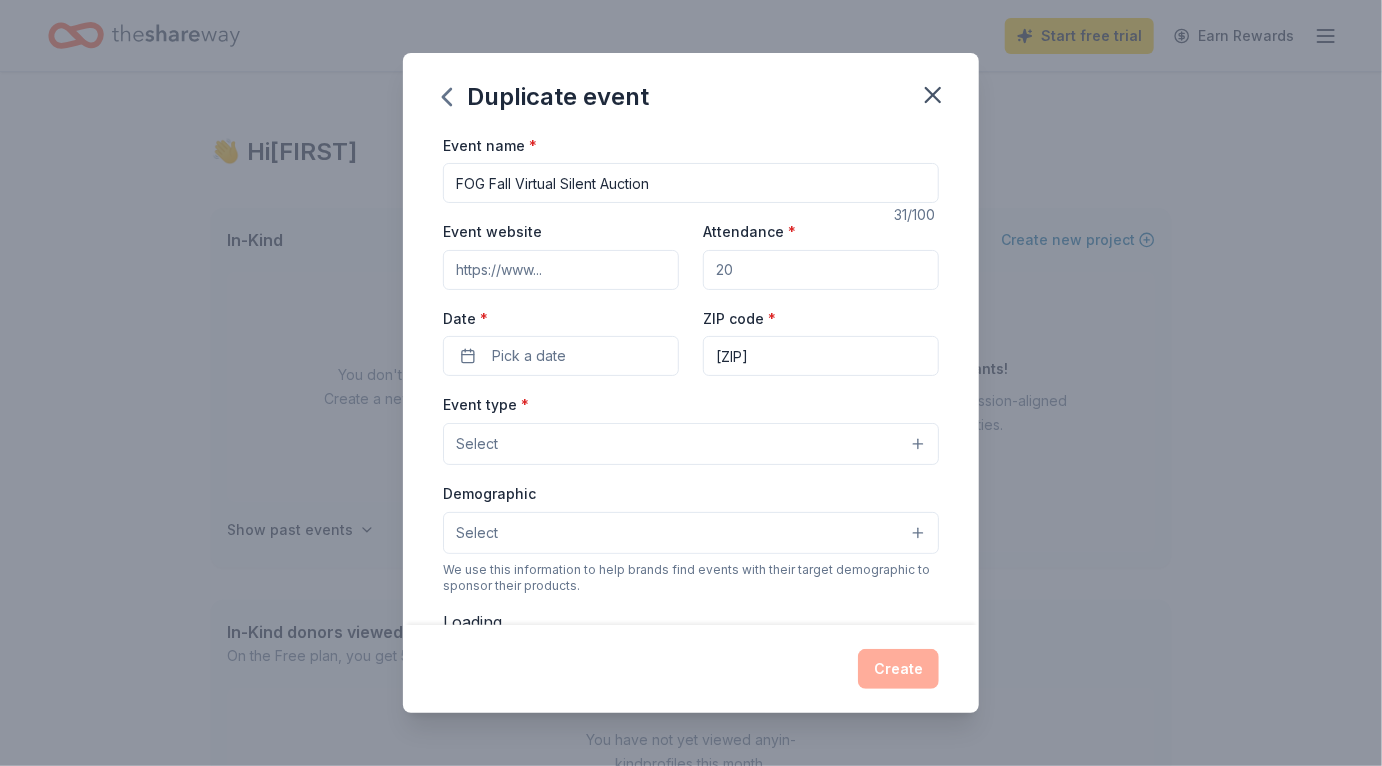 click on "Event website" at bounding box center [561, 270] 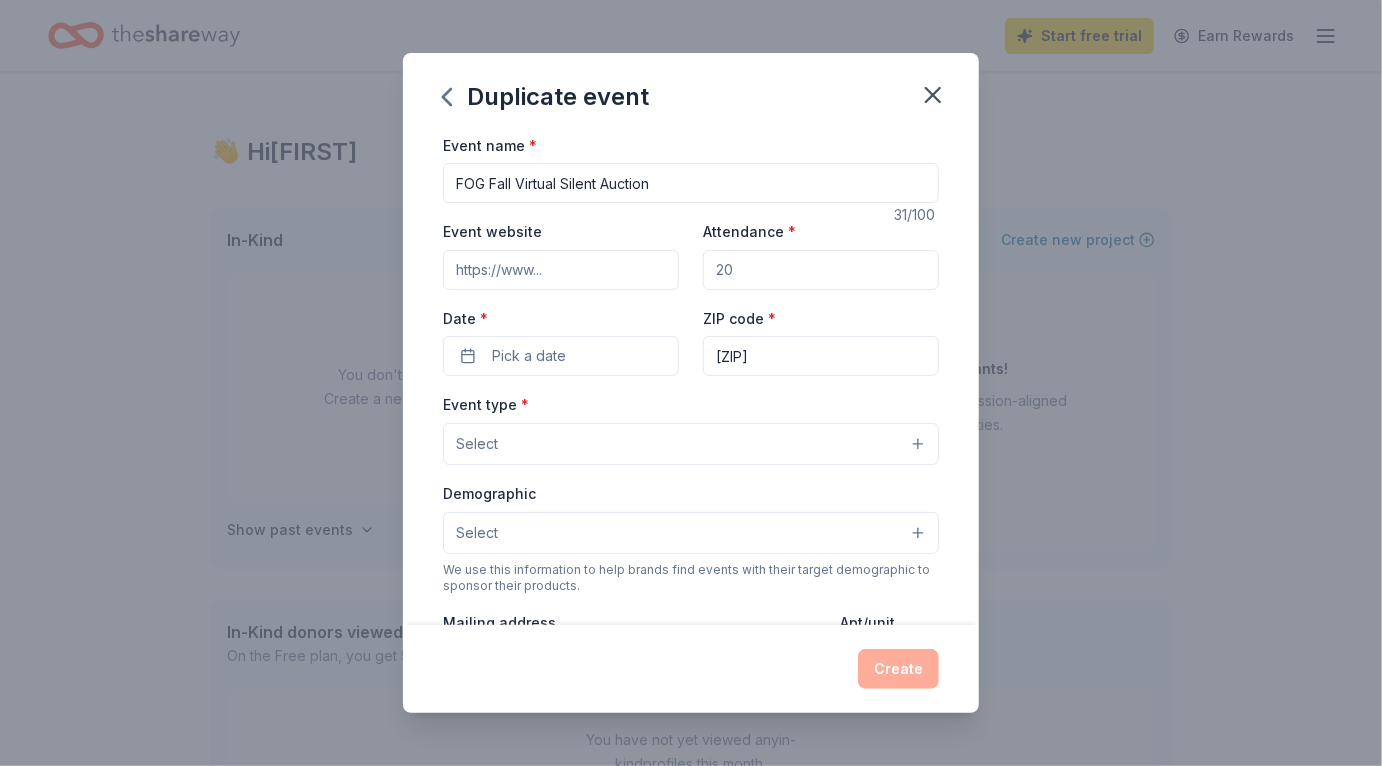paste on "https://www.instagram.com/friendsofgingerbreadpreschool/" 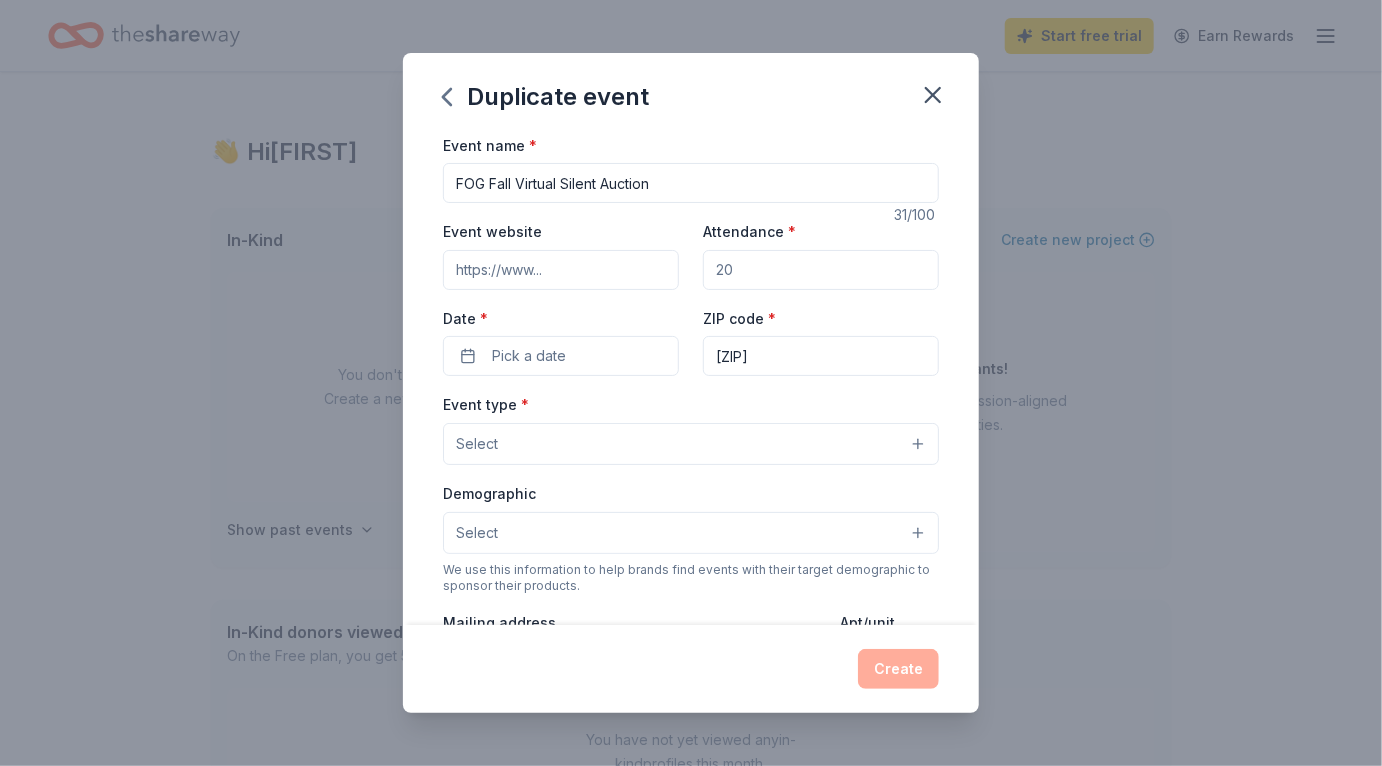 type on "https://www.instagram.com/friendsofgingerbreadpreschool/" 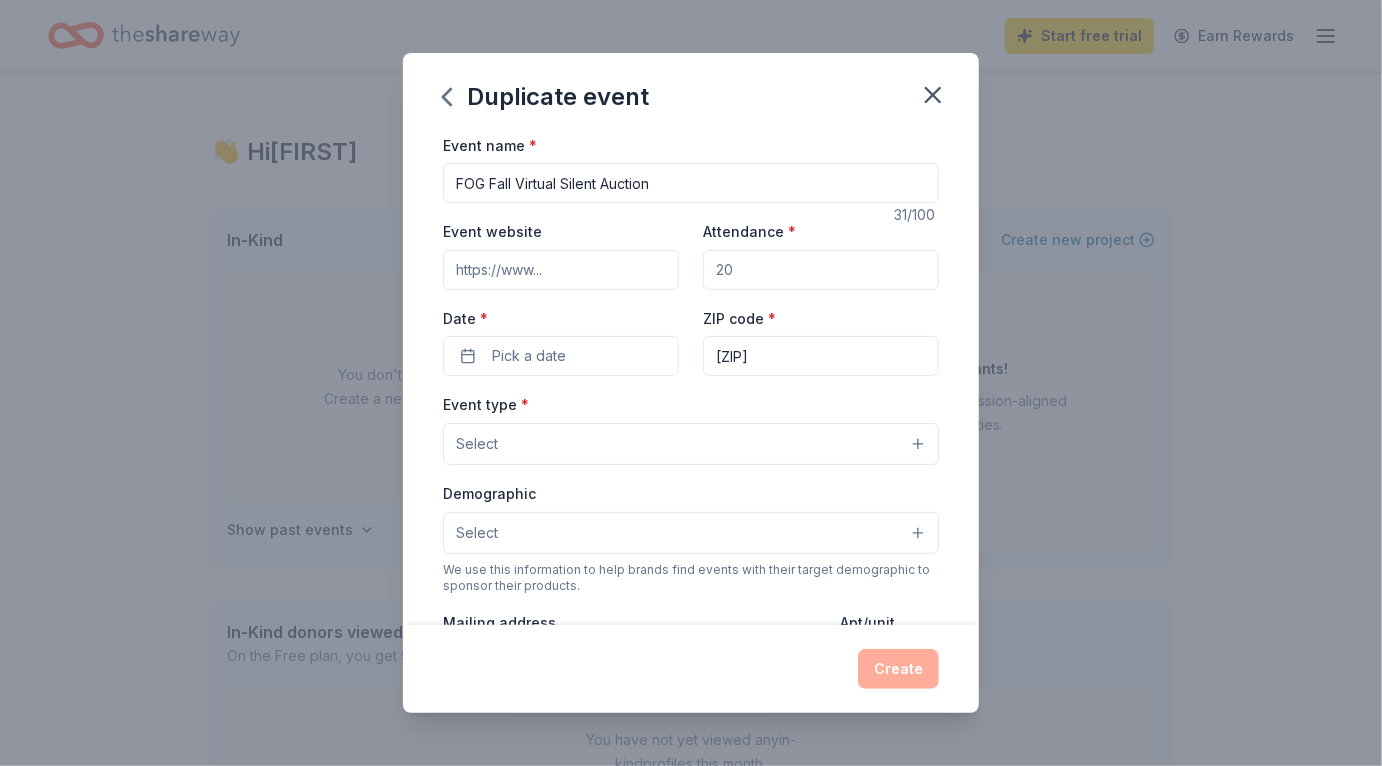 paste on "https://event.auctria.com/955b2119-0641-4a75-9d89-bcb9f8ce99cb/" 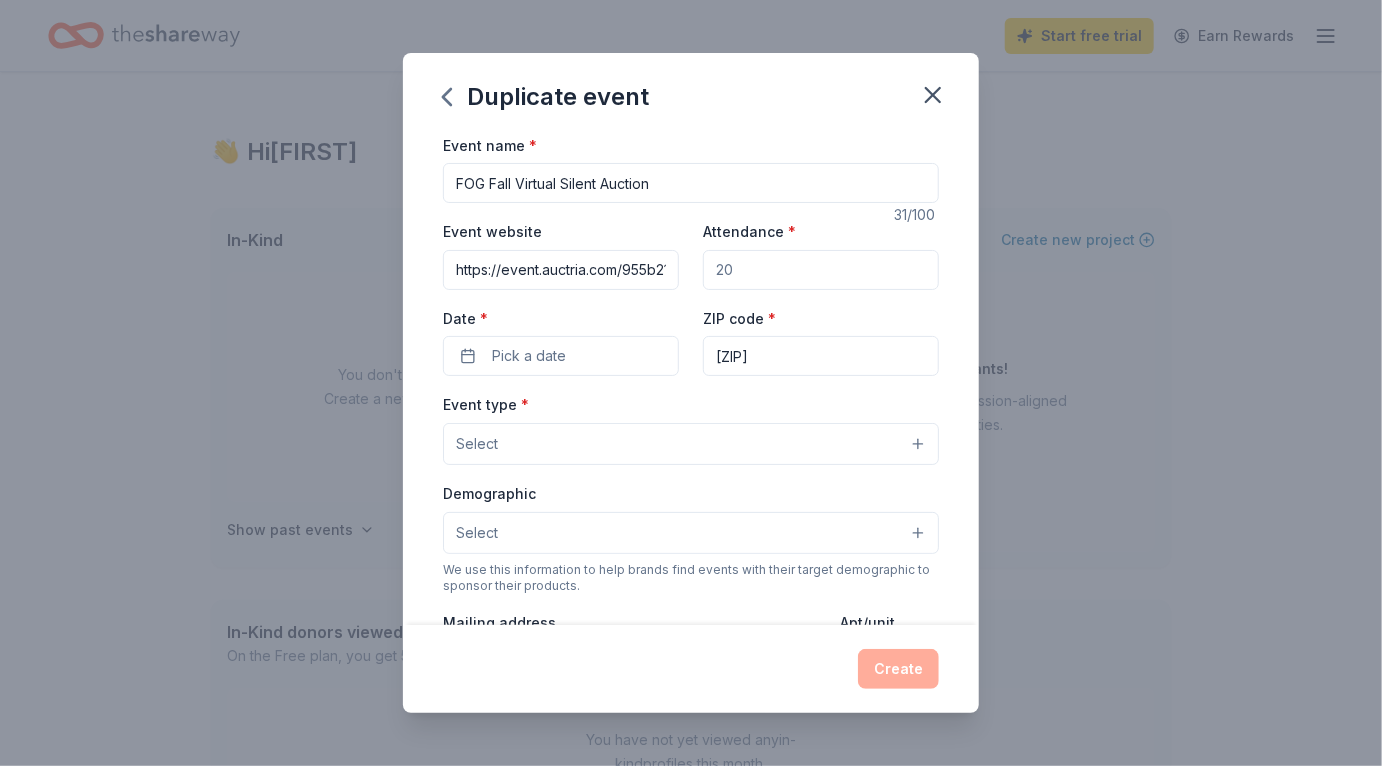 scroll, scrollTop: 0, scrollLeft: 313, axis: horizontal 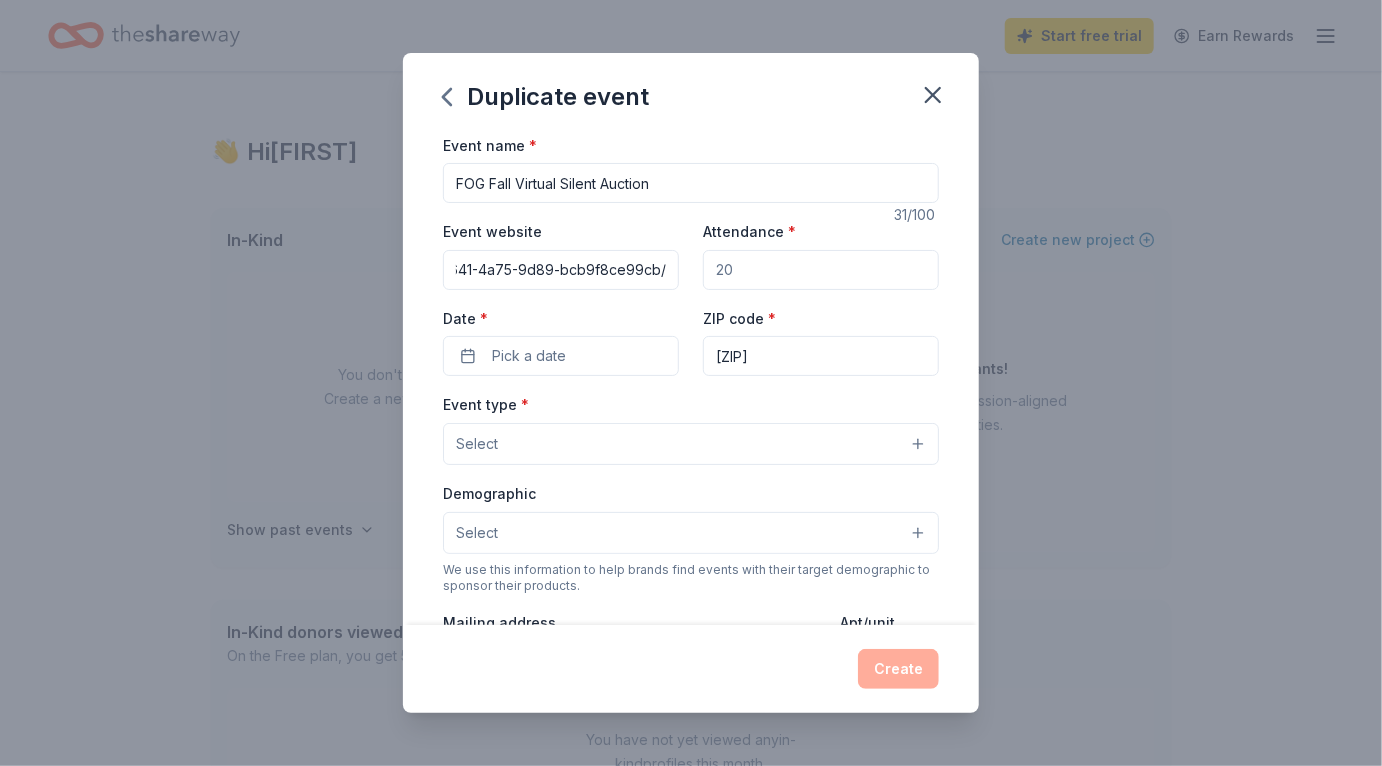 type on "https://event.auctria.com/955b2119-0641-4a75-9d89-bcb9f8ce99cb/" 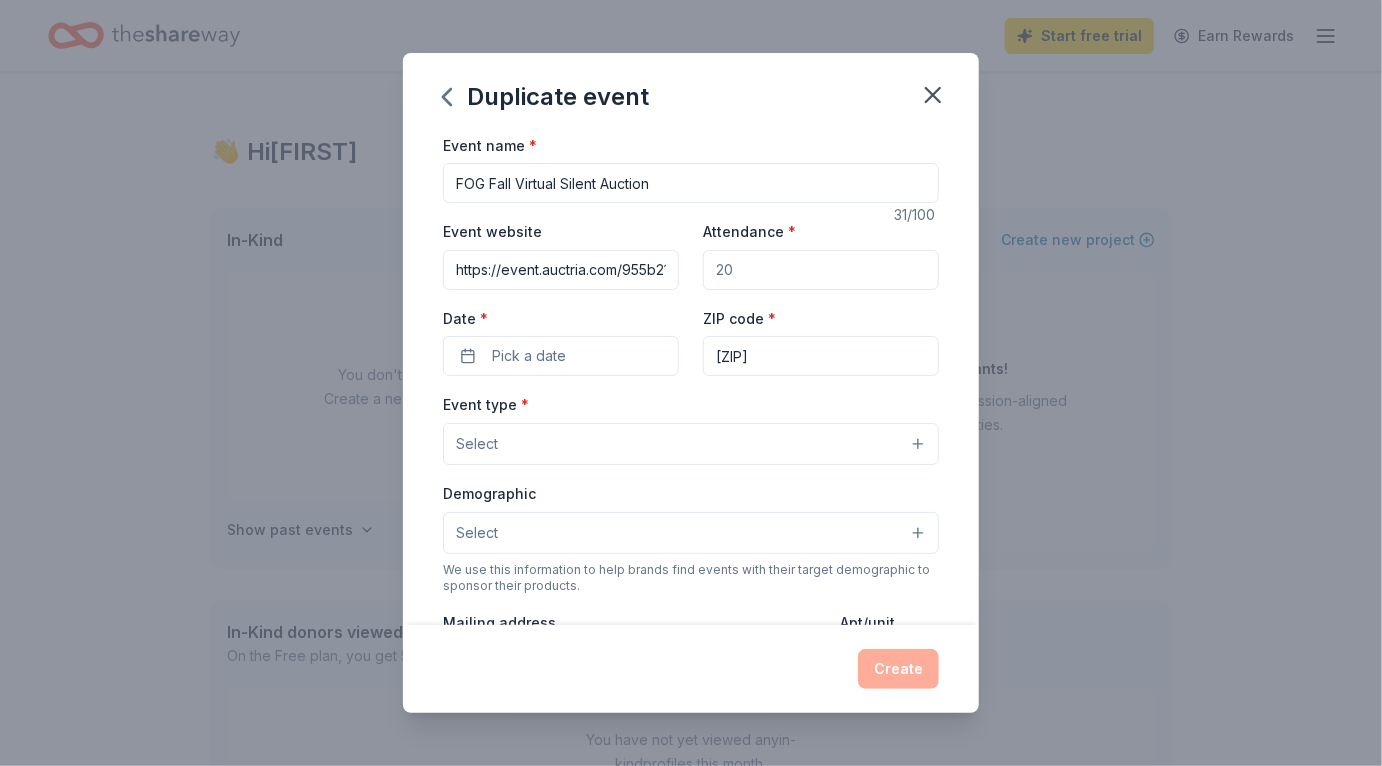 click on "Attendance *" at bounding box center (821, 270) 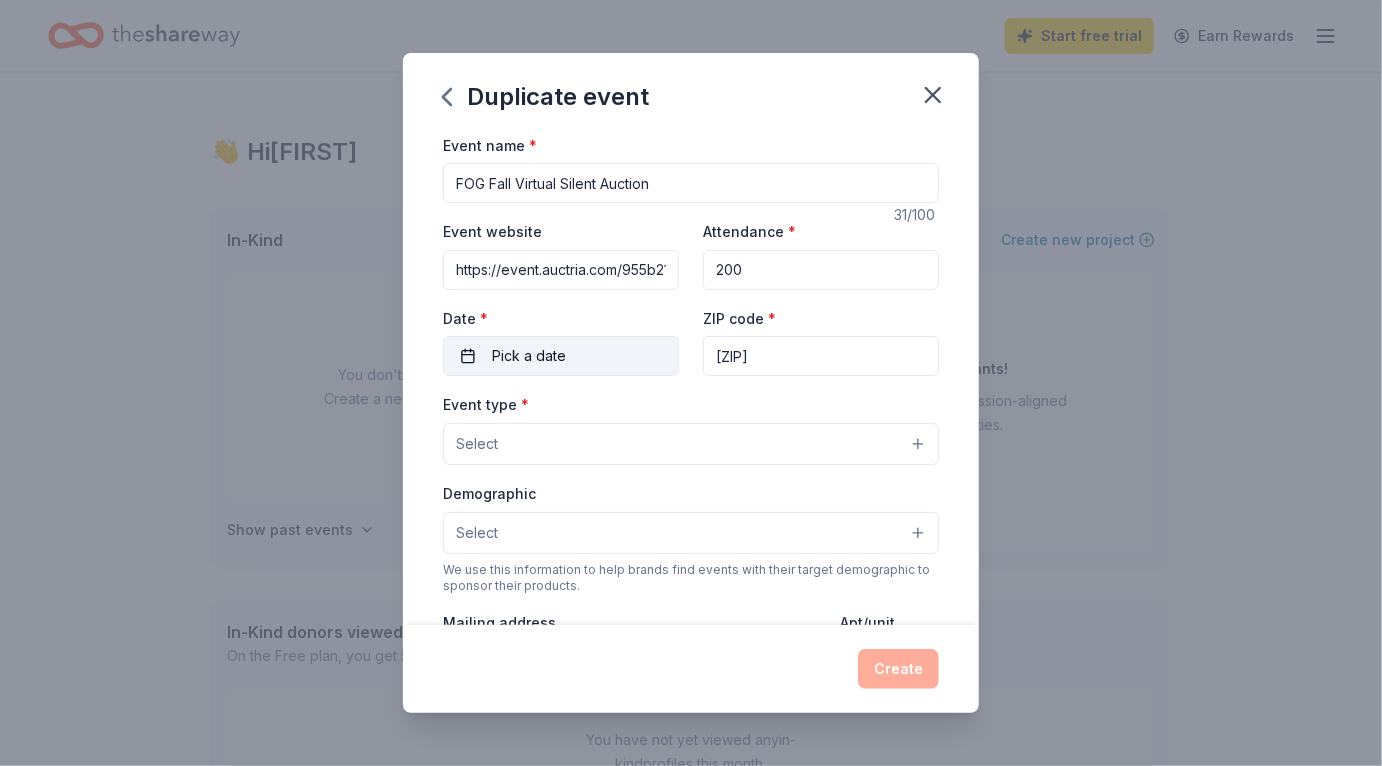type on "200" 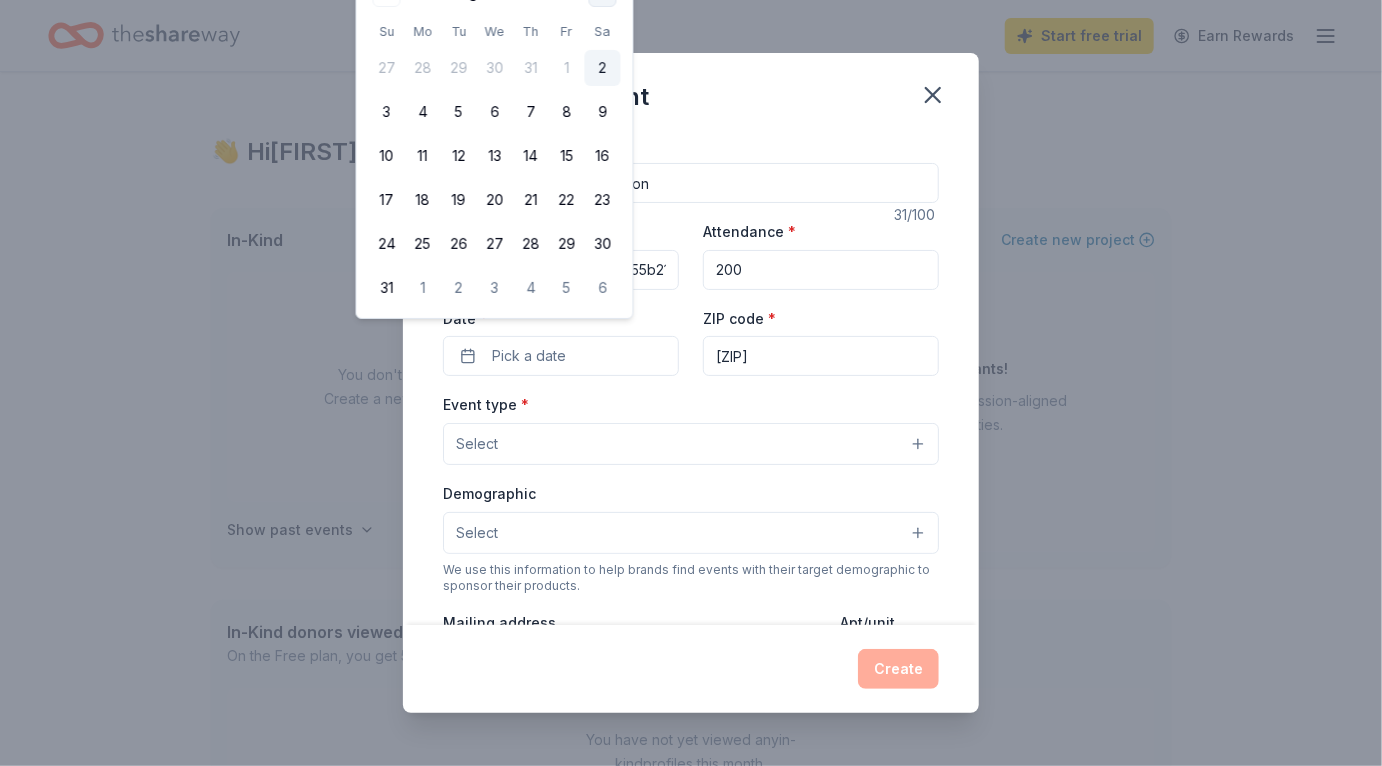click at bounding box center (603, -7) 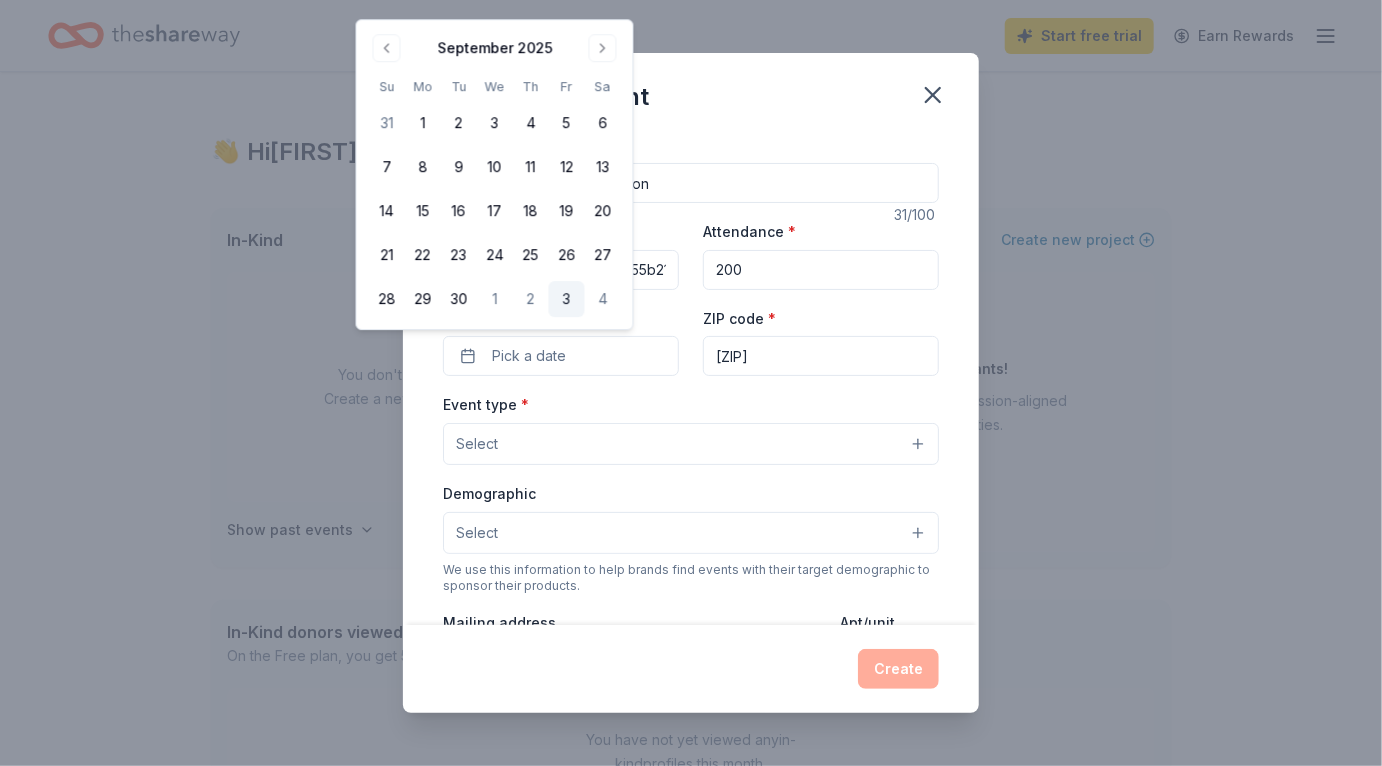 click on "3" at bounding box center (567, 299) 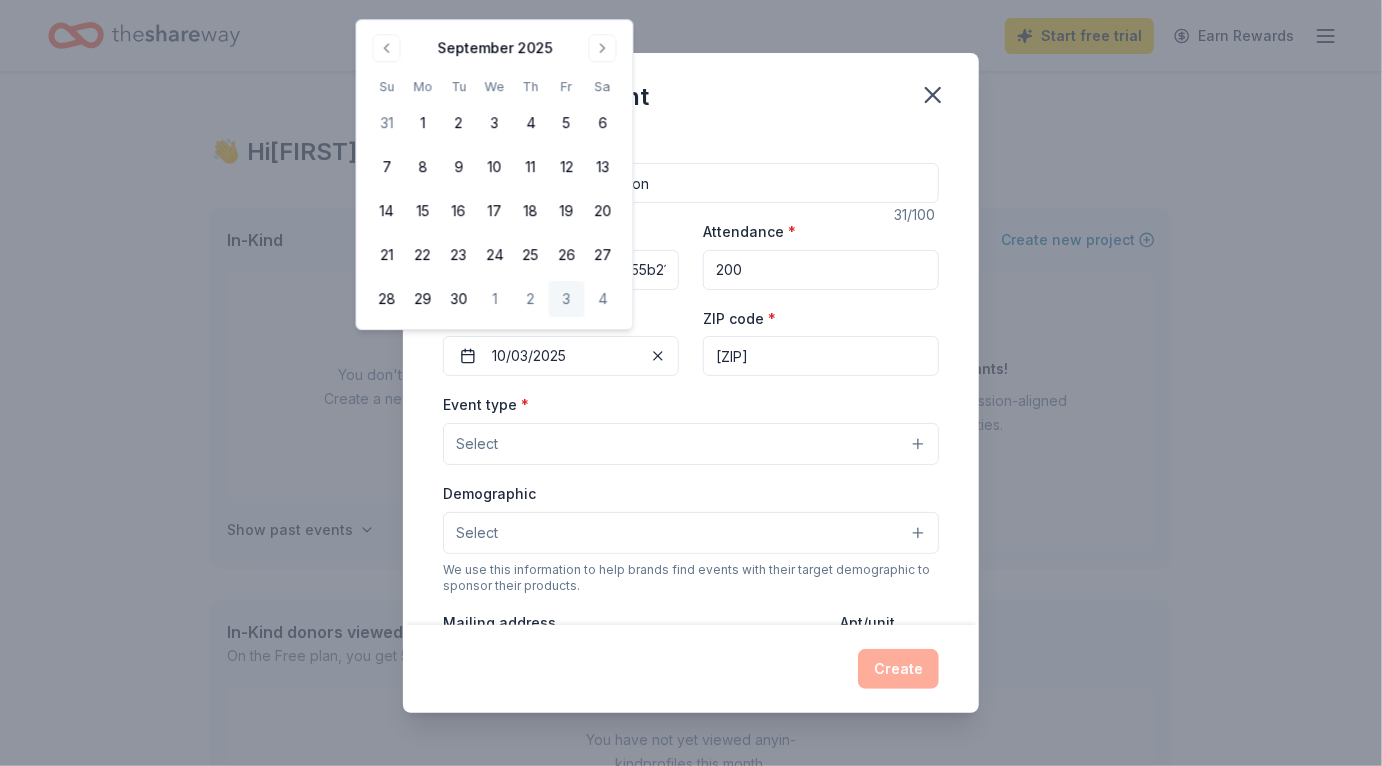 click on "94566" at bounding box center (821, 356) 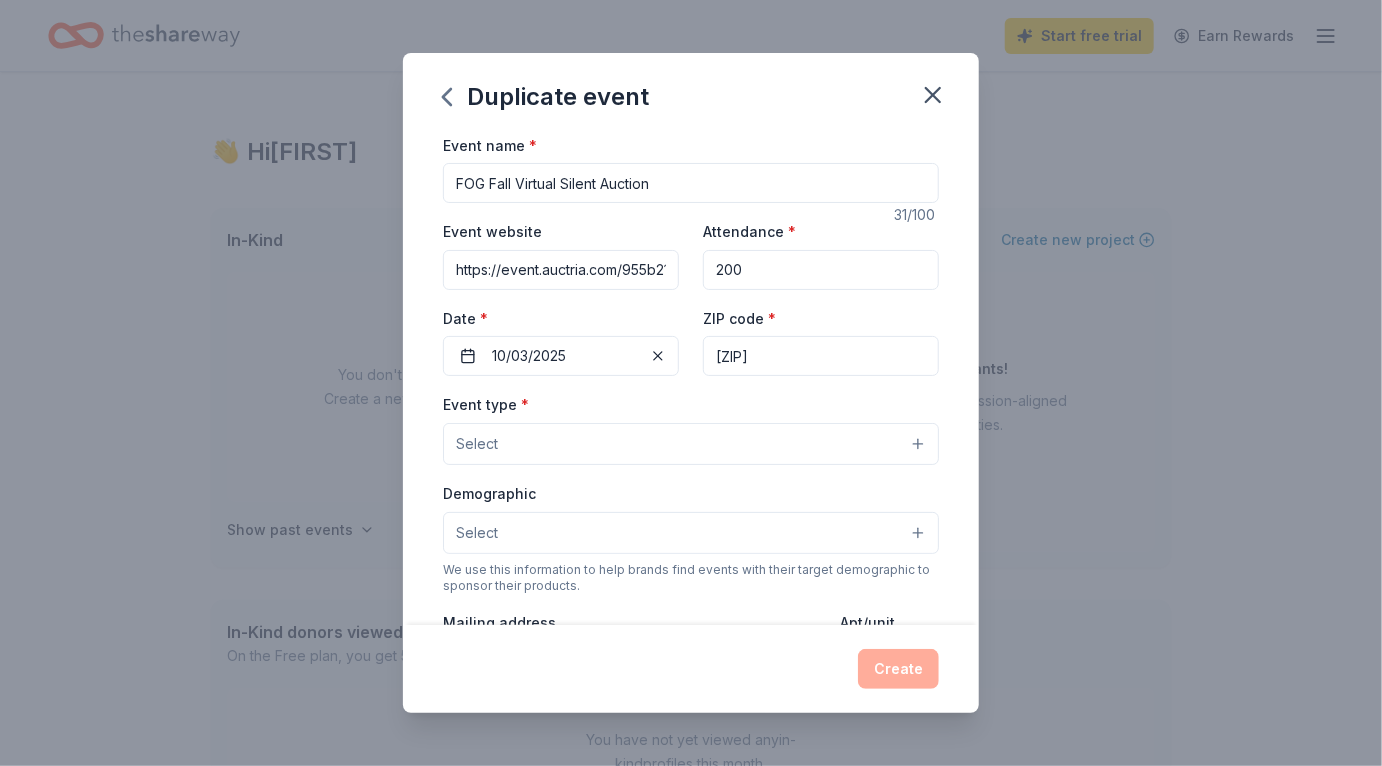 type on "94588" 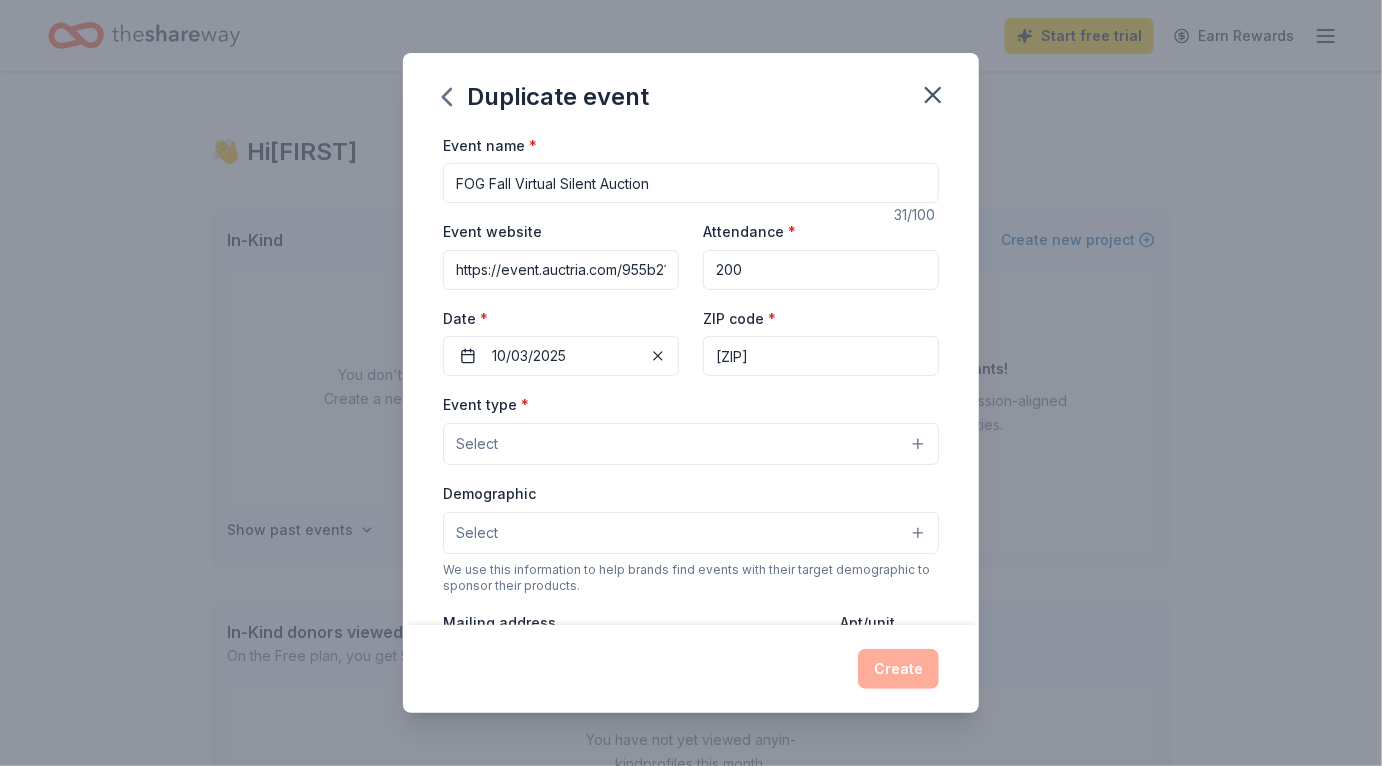 click on "Event type * Select" at bounding box center [691, 428] 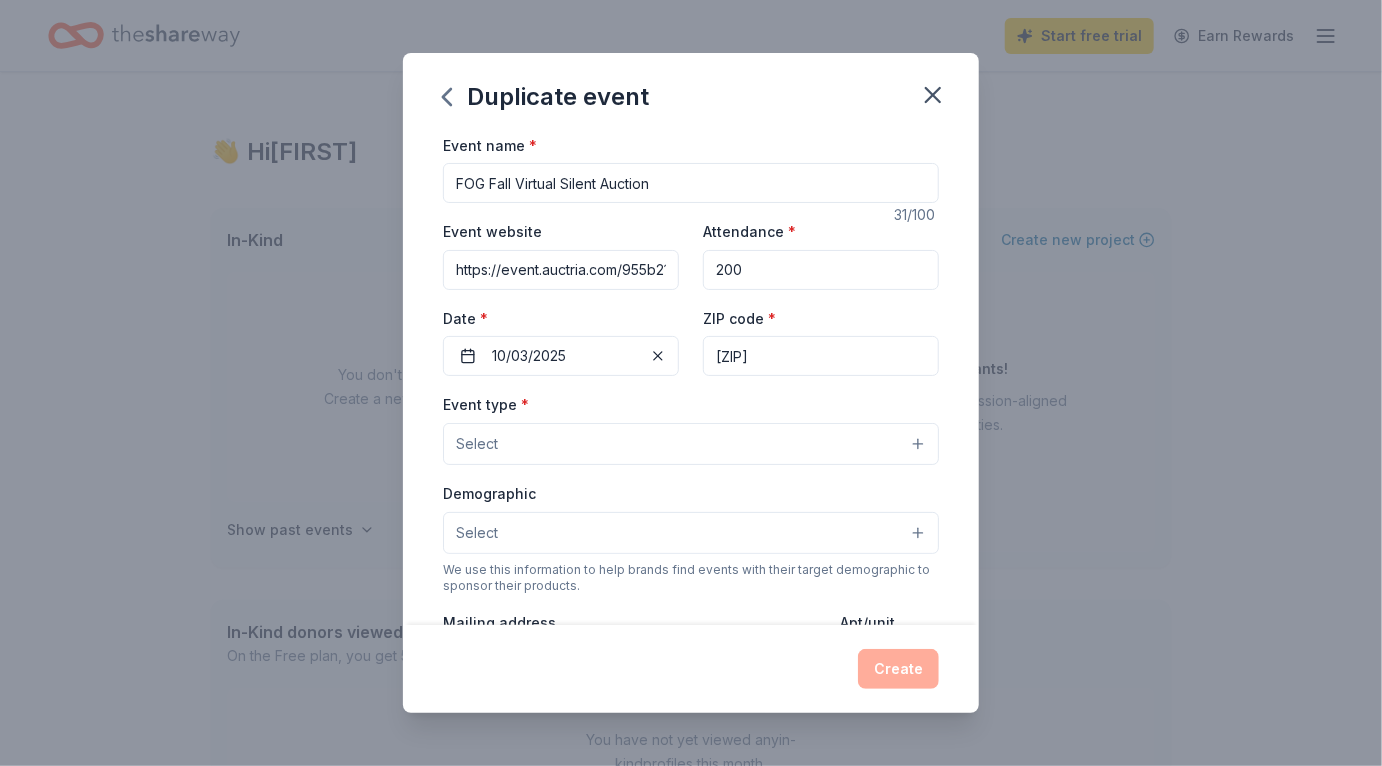 click on "Select" at bounding box center [691, 444] 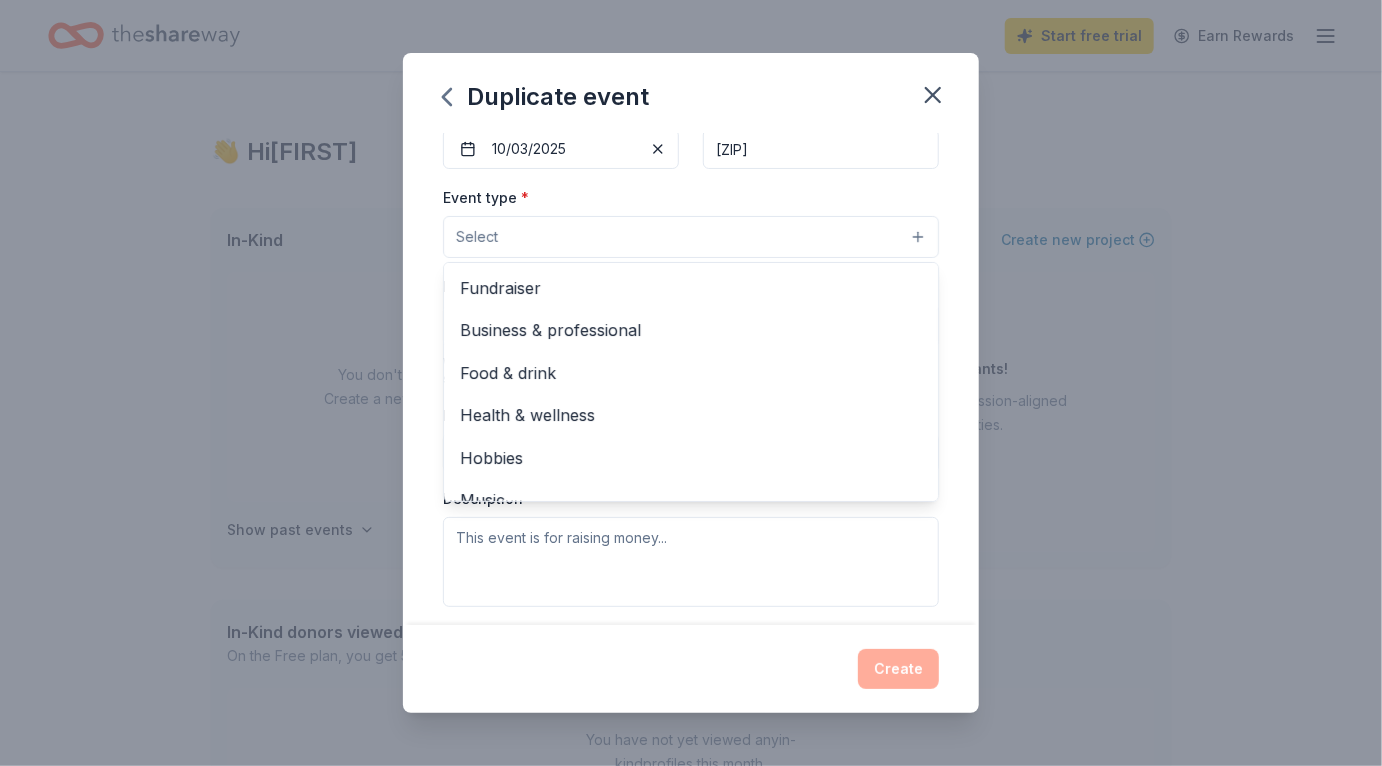 scroll, scrollTop: 216, scrollLeft: 0, axis: vertical 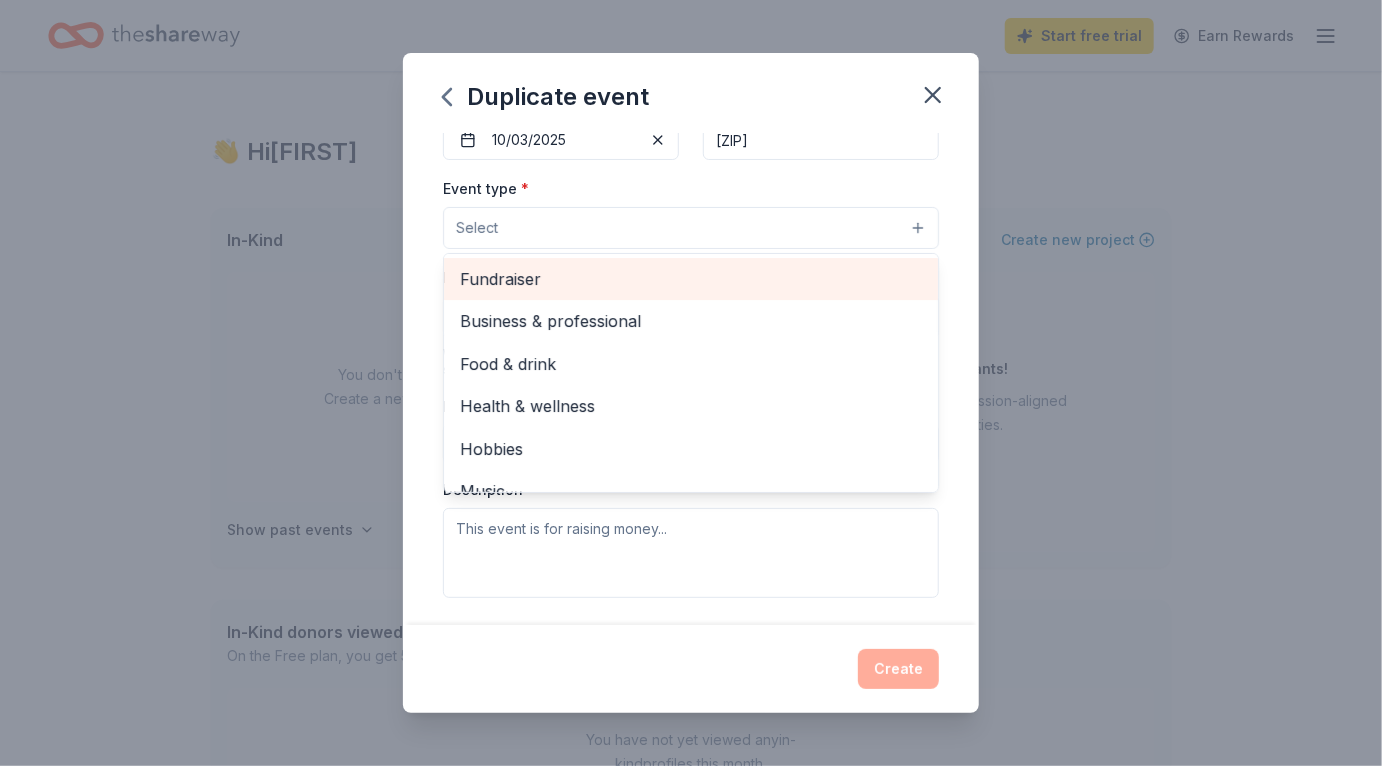 click on "Fundraiser" at bounding box center (691, 279) 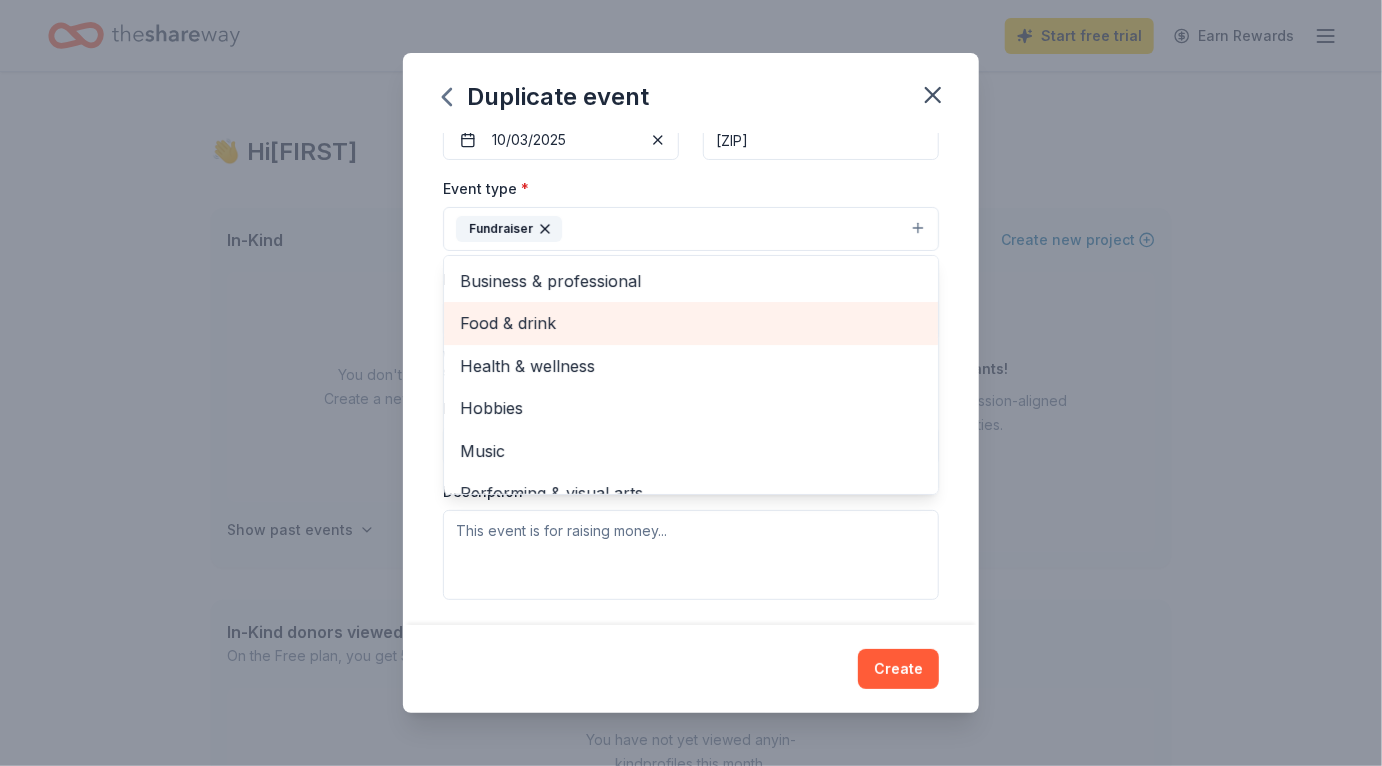 scroll, scrollTop: 29, scrollLeft: 0, axis: vertical 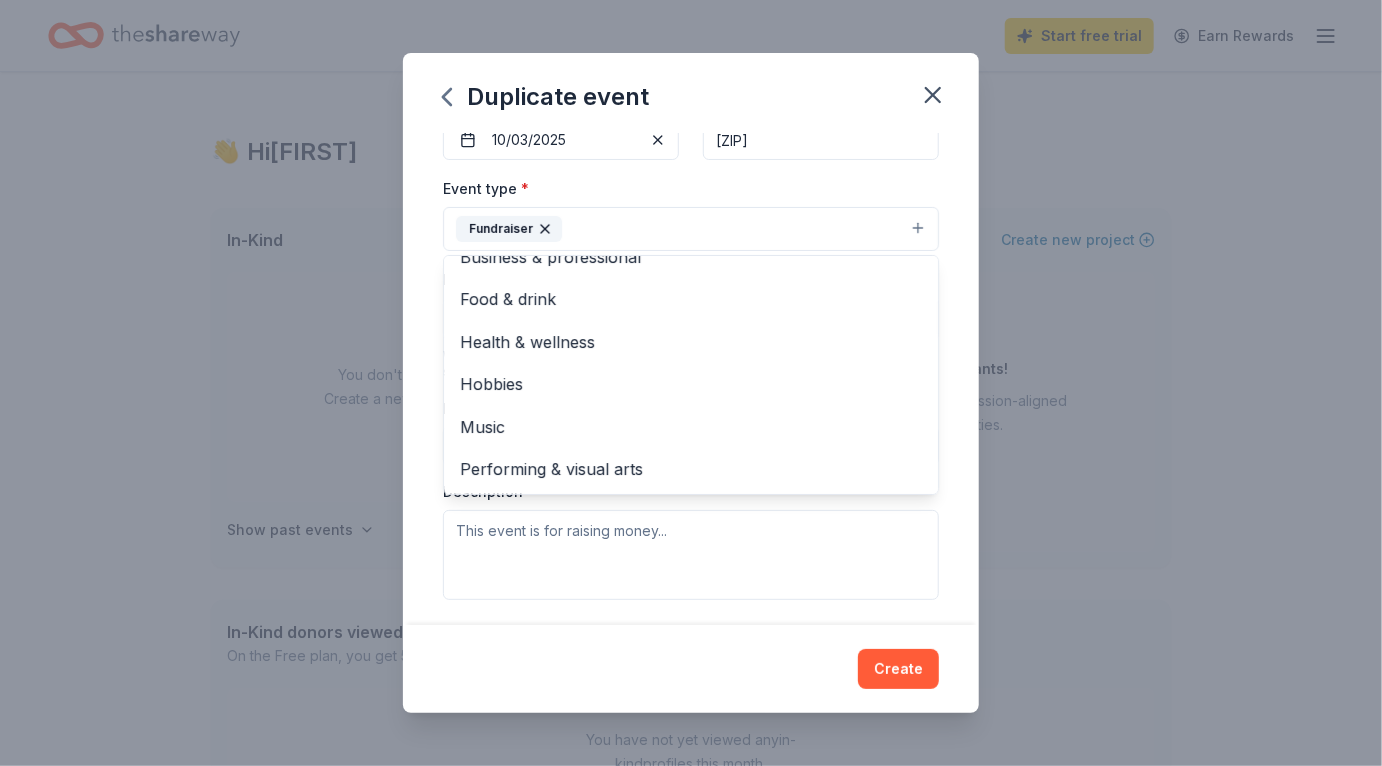 click on "Event name * FOG Fall Virtual Silent Auction 31 /100 Event website https://event.auctria.com/955b2119-0641-4a75-9d89-bcb9f8ce99cb/ Attendance * 200 Date * 10/03/2025 ZIP code * 94588 Event type * Fundraiser Business & professional Food & drink Health & wellness Hobbies Music Performing & visual arts Demographic Select We use this information to help brands find events with their target demographic to sponsor their products. Mailing address Apt/unit Description What are you looking for? * Auction & raffle Meals Snacks Desserts Alcohol Beverages Send me reminders Email me reminders of donor application deadlines Recurring event Copy donors Saved Applied Approved Received Declined Not interested All copied donors will be given "saved" status in your new event. Companies that are no longer donating will not be copied." at bounding box center (691, 379) 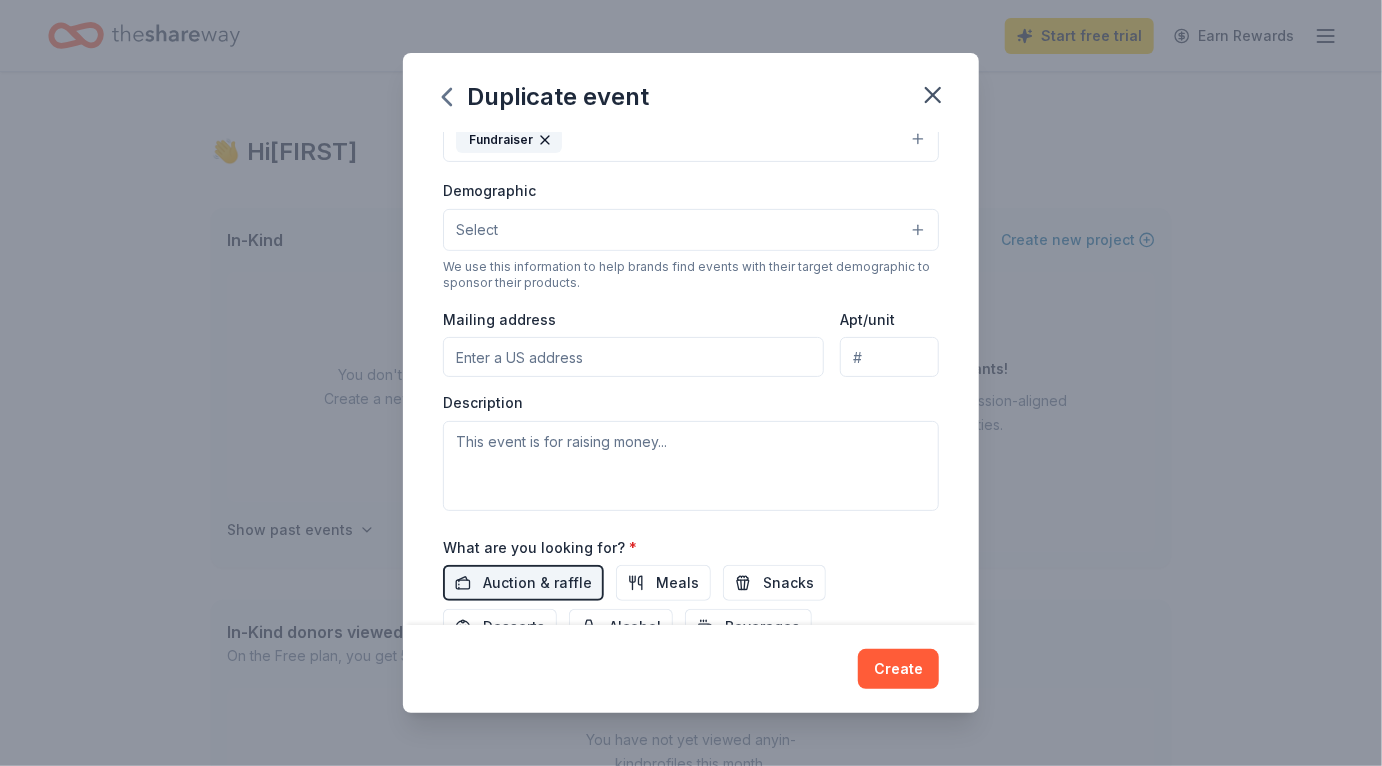 scroll, scrollTop: 314, scrollLeft: 0, axis: vertical 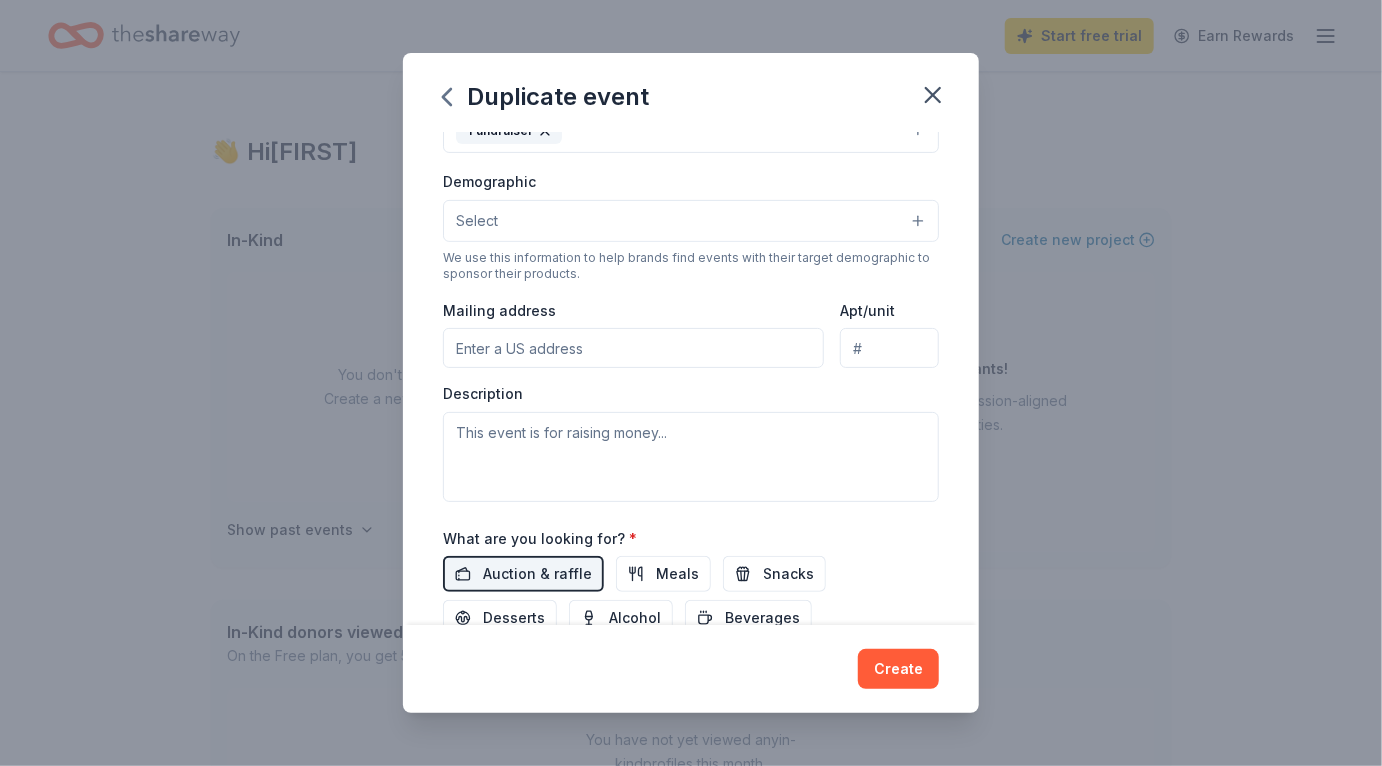 click on "Select" at bounding box center (691, 221) 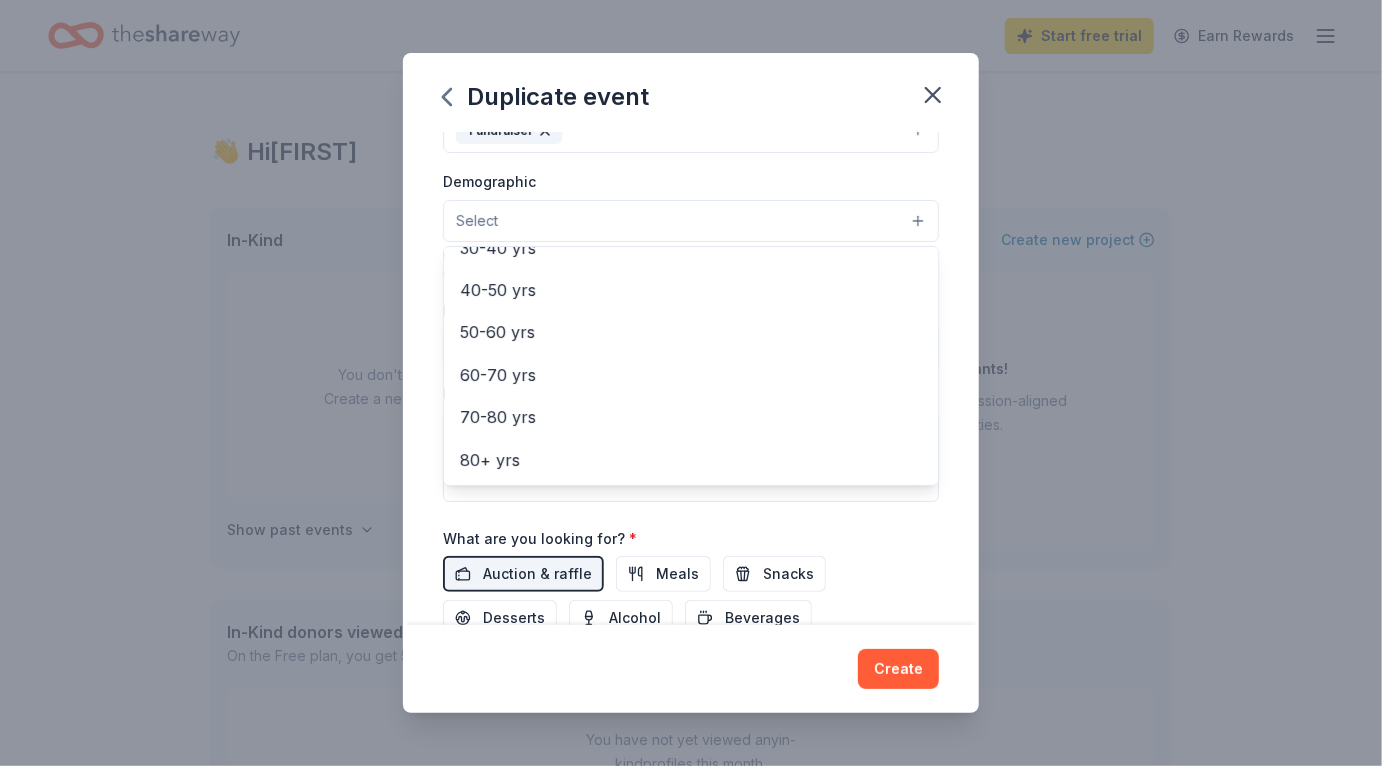 scroll, scrollTop: 400, scrollLeft: 0, axis: vertical 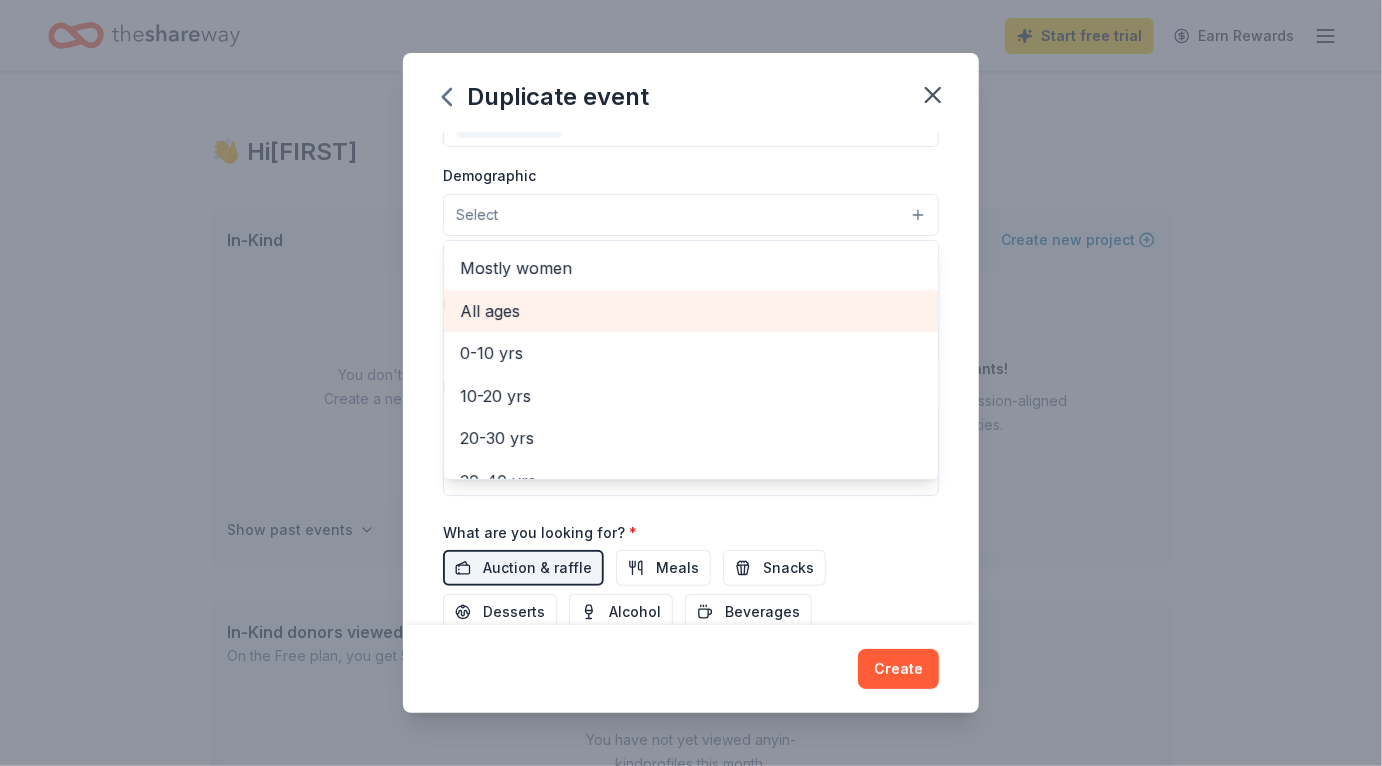 click on "All ages" at bounding box center (691, 311) 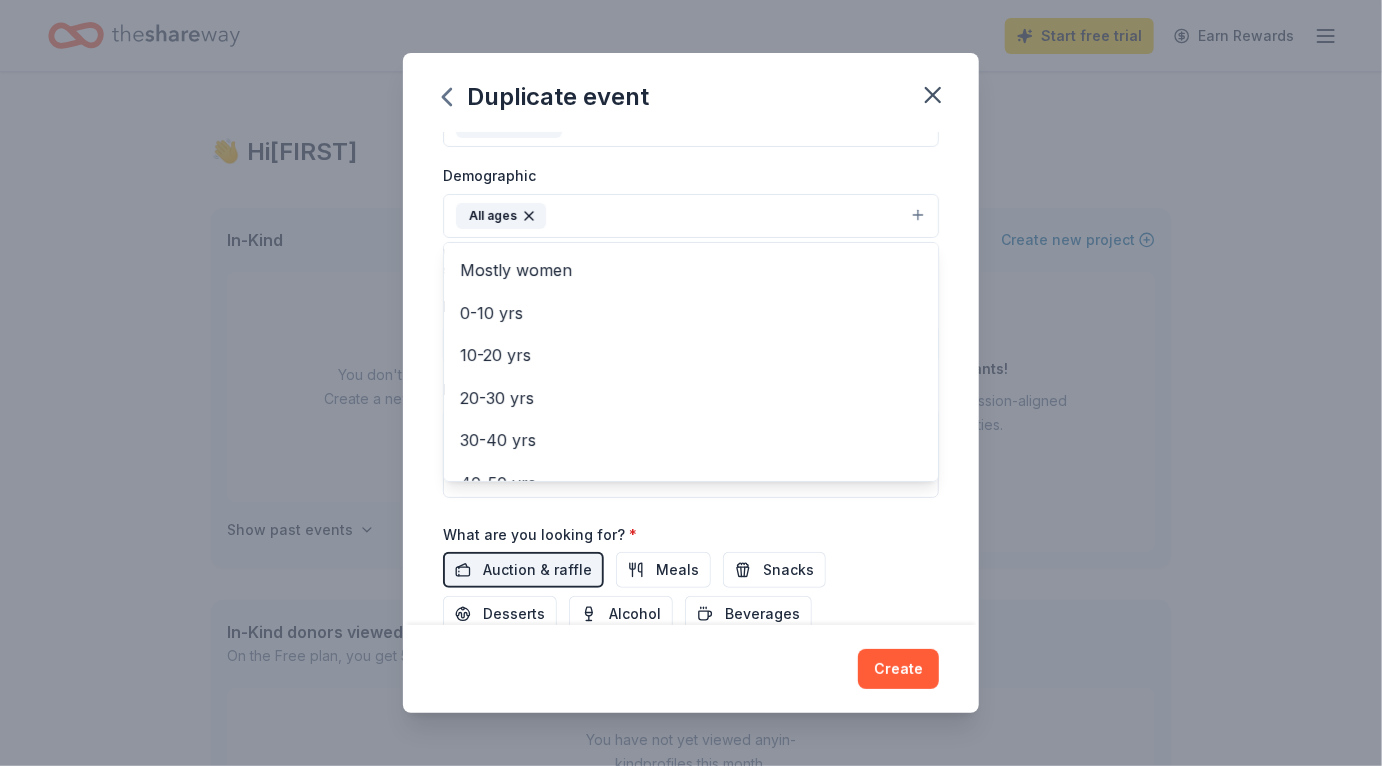 click on "Event name * FOG Fall Virtual Silent Auction 31 /100 Event website https://event.auctria.com/955b2119-0641-4a75-9d89-bcb9f8ce99cb/ Attendance * 200 Date * 10/03/2025 ZIP code * 94588 Event type * Fundraiser Demographic All ages All genders Mostly men Mostly women 0-10 yrs 10-20 yrs 20-30 yrs 30-40 yrs 40-50 yrs 50-60 yrs 60-70 yrs 70-80 yrs 80+ yrs We use this information to help brands find events with their target demographic to sponsor their products. Mailing address Apt/unit Description What are you looking for? * Auction & raffle Meals Snacks Desserts Alcohol Beverages Send me reminders Email me reminders of donor application deadlines Recurring event Copy donors Saved Applied Approved Received Declined Not interested All copied donors will be given "saved" status in your new event. Companies that are no longer donating will not be copied." at bounding box center (691, 379) 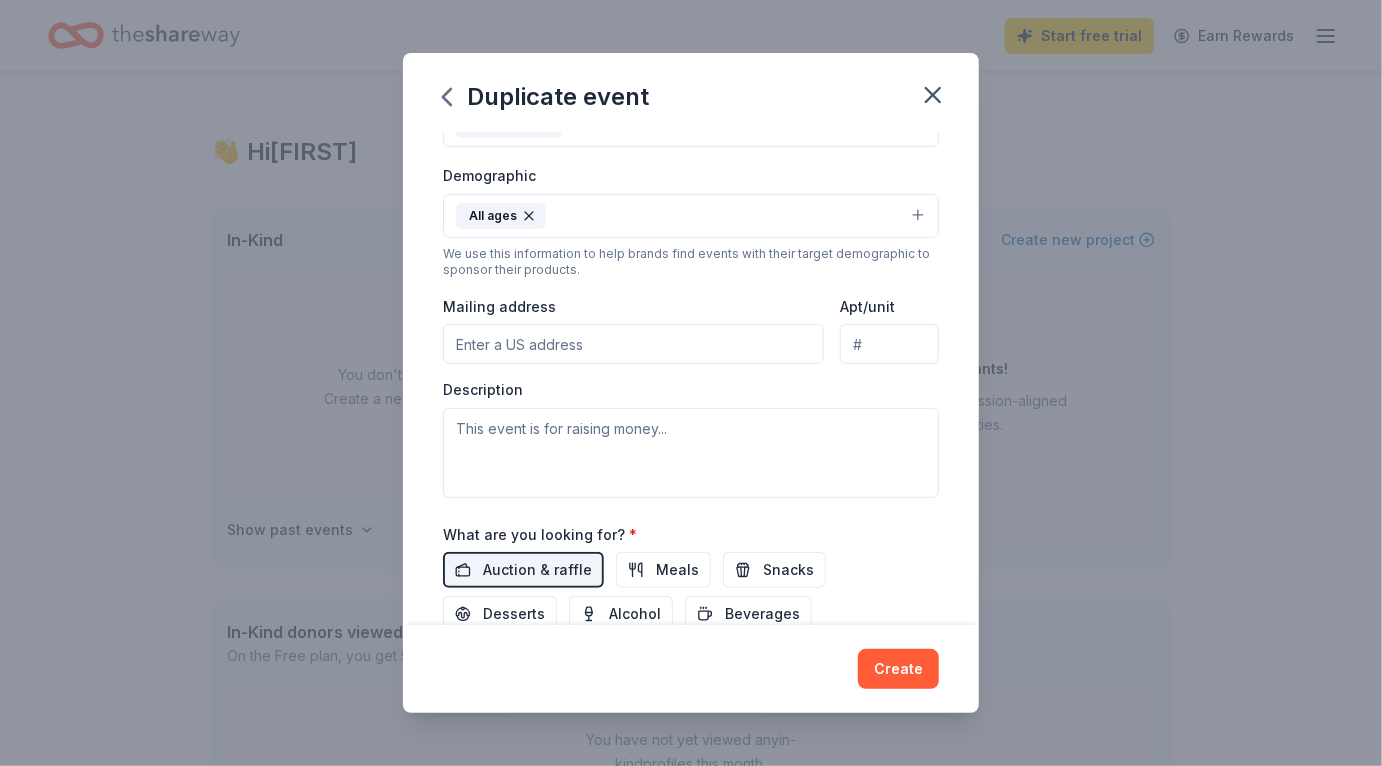 click on "All ages" at bounding box center (691, 216) 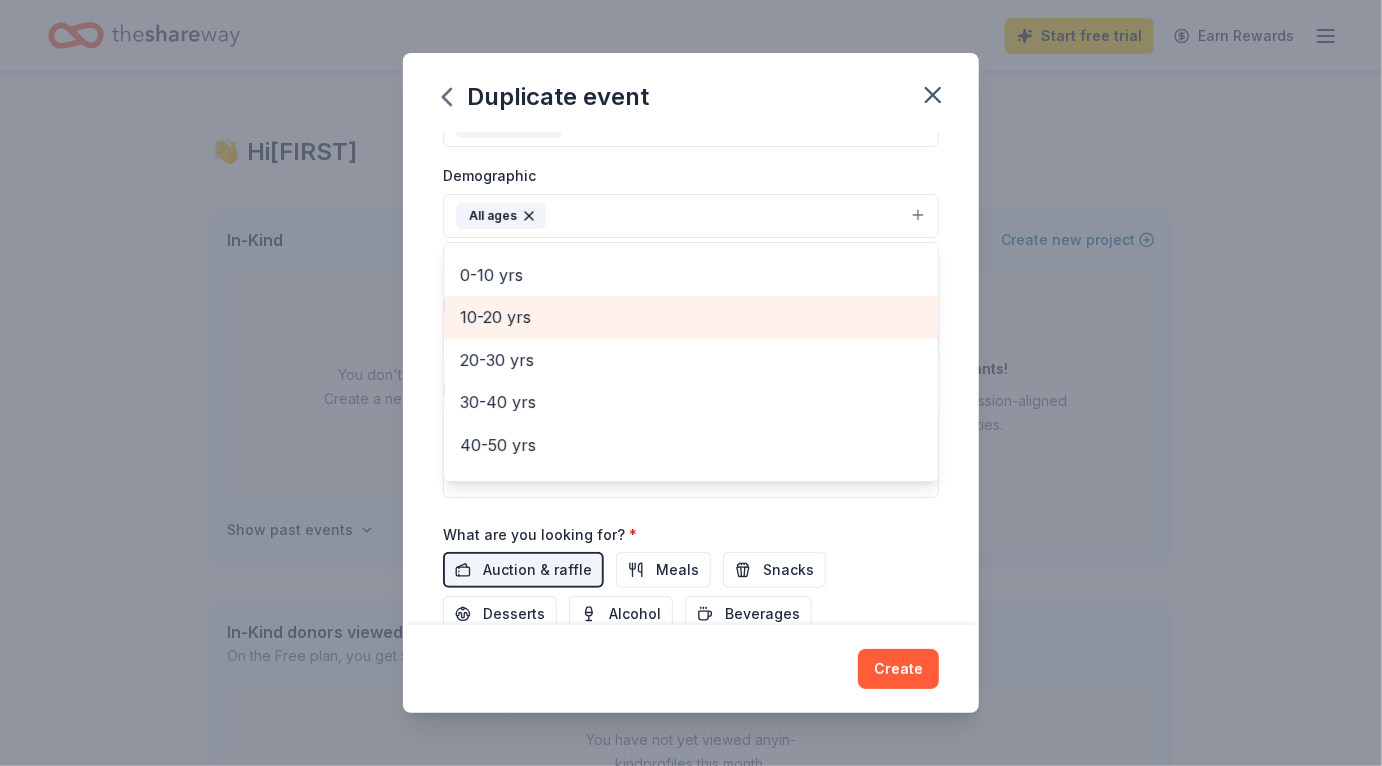 scroll, scrollTop: 122, scrollLeft: 0, axis: vertical 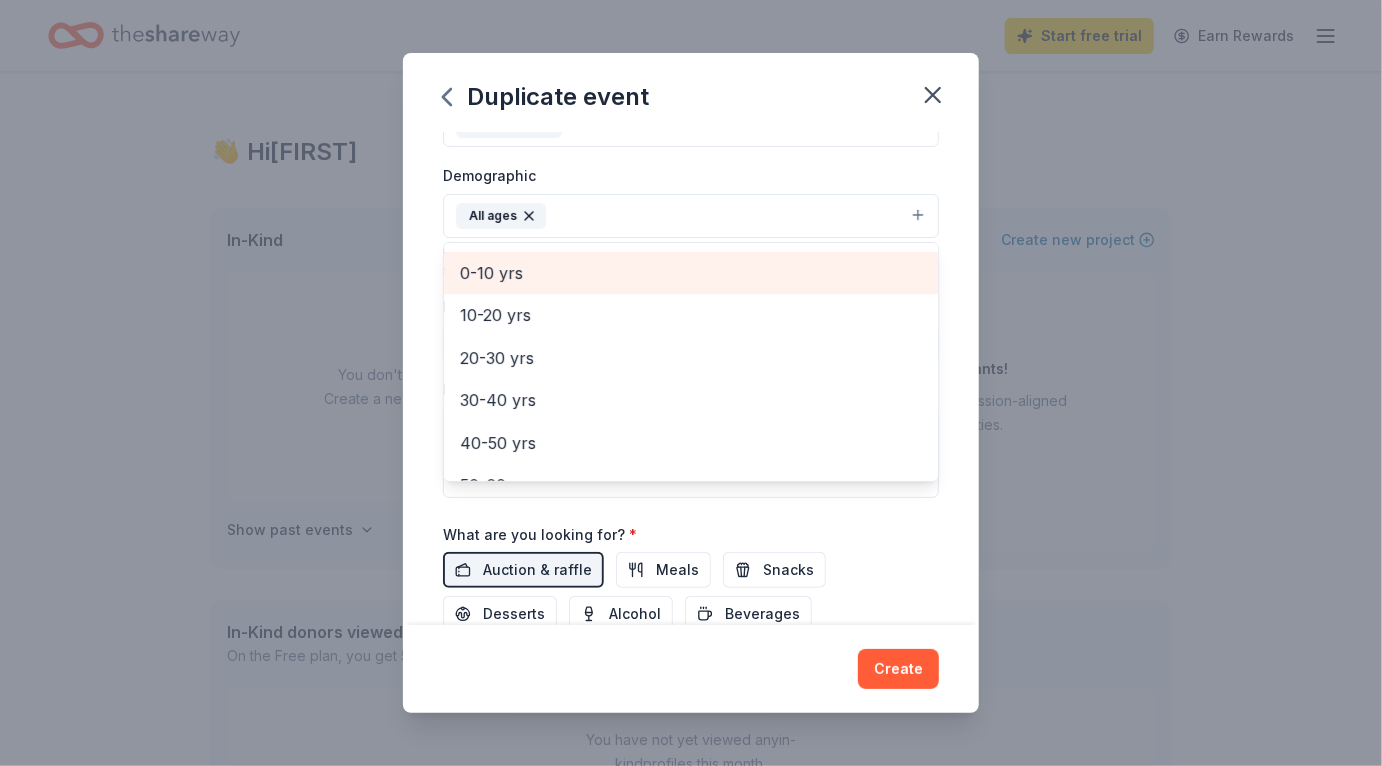 click on "0-10 yrs" at bounding box center (691, 273) 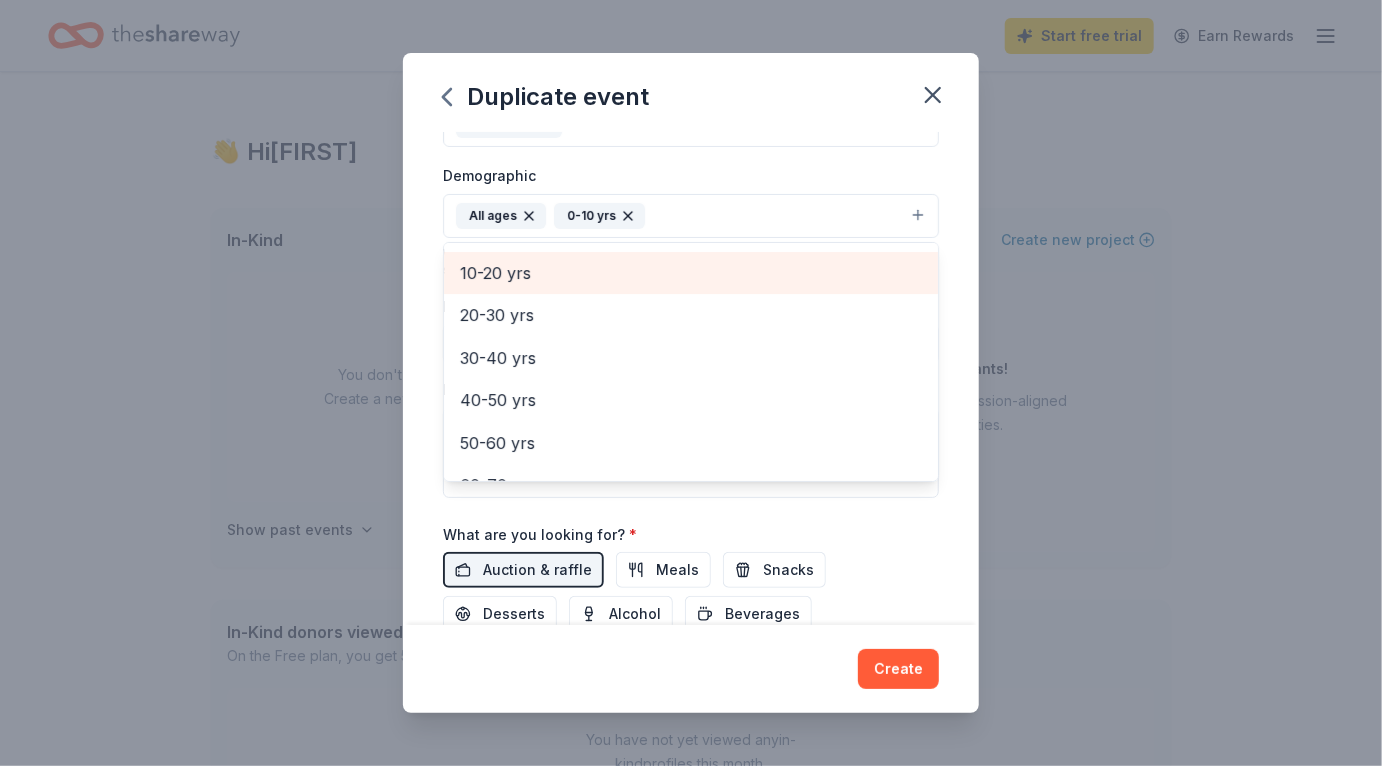 click on "10-20 yrs" at bounding box center [691, 273] 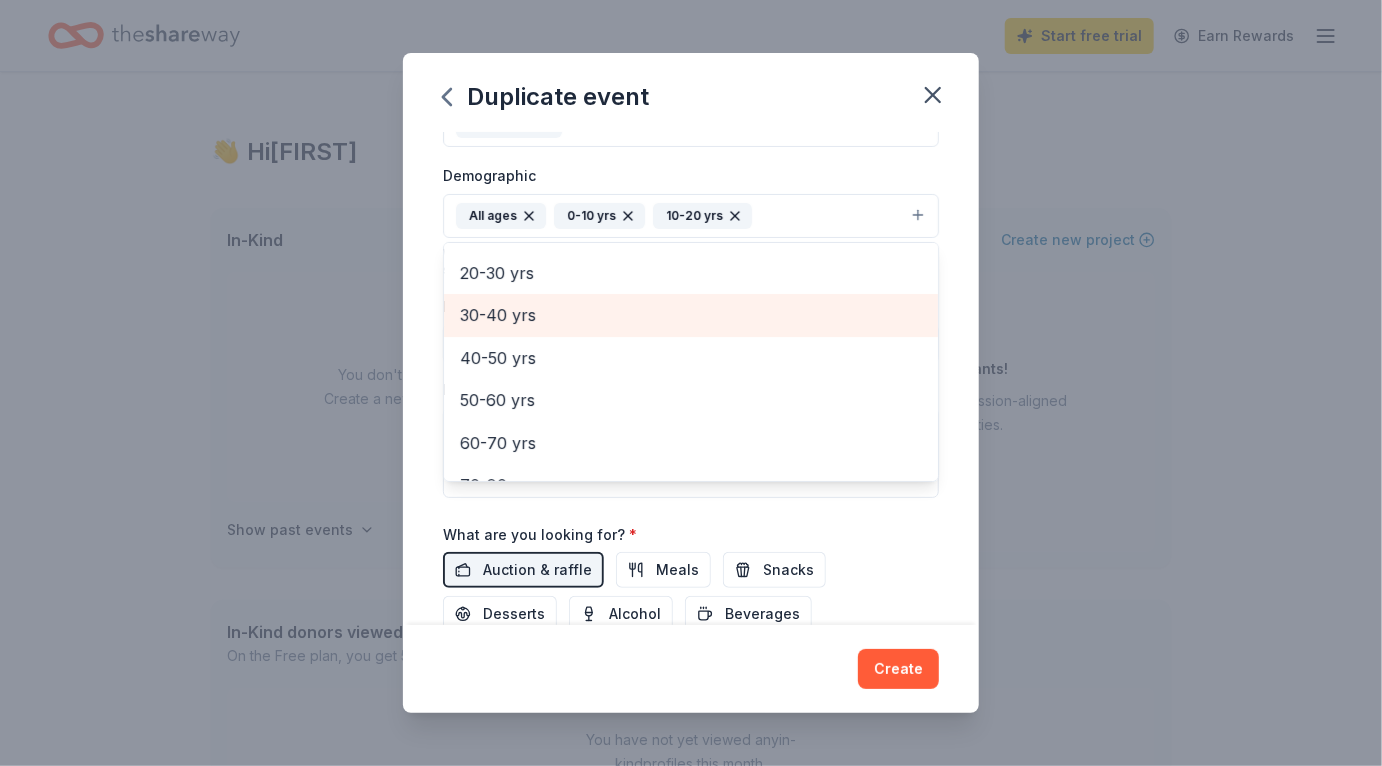 click on "30-40 yrs" at bounding box center (691, 315) 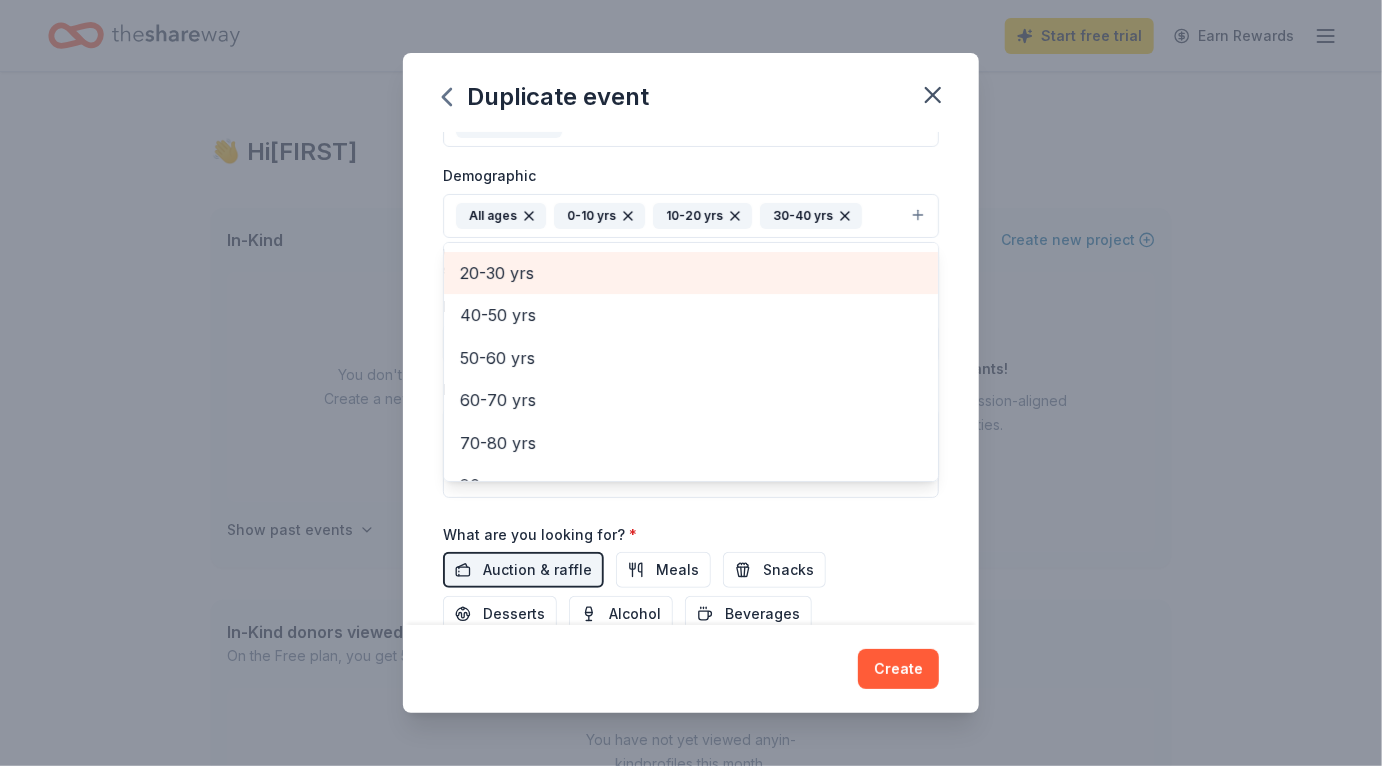 click on "20-30 yrs" at bounding box center (691, 273) 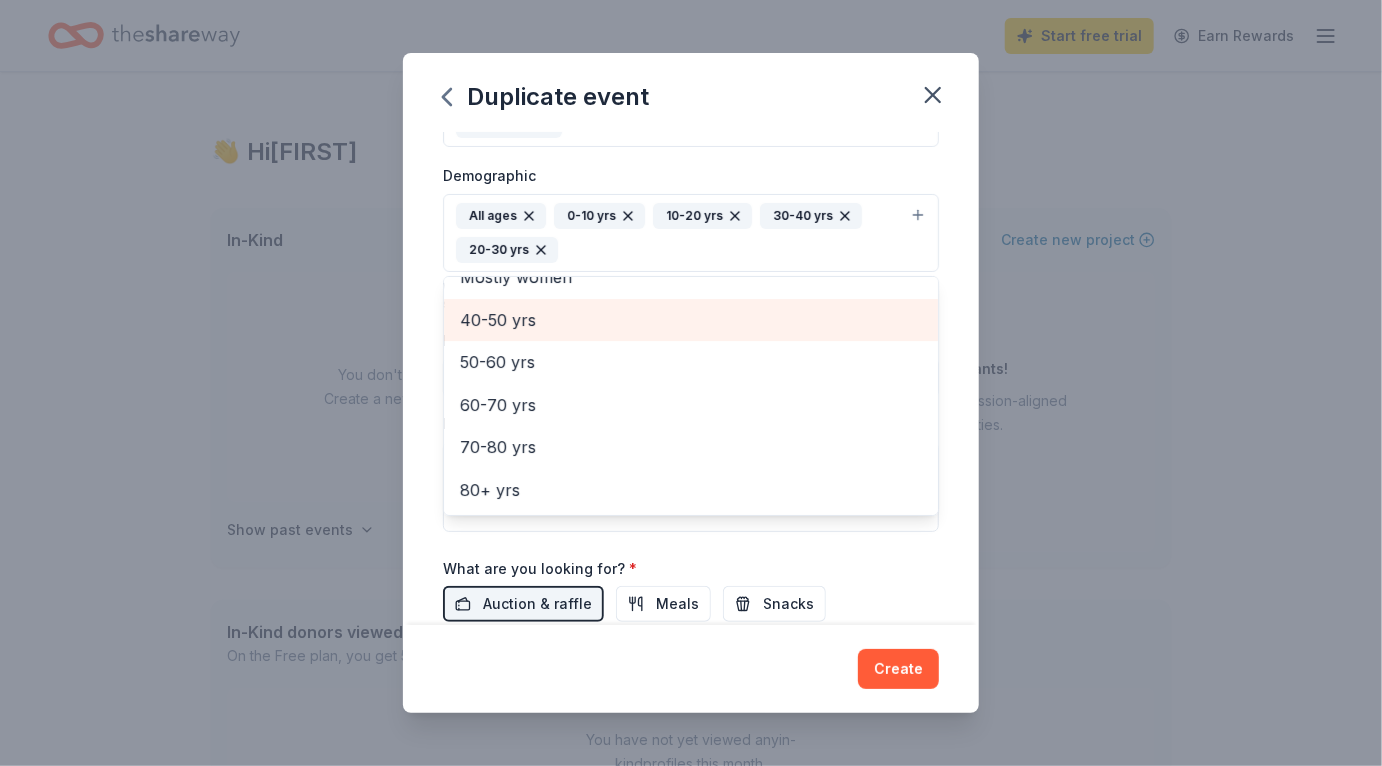 click on "40-50 yrs" at bounding box center [691, 320] 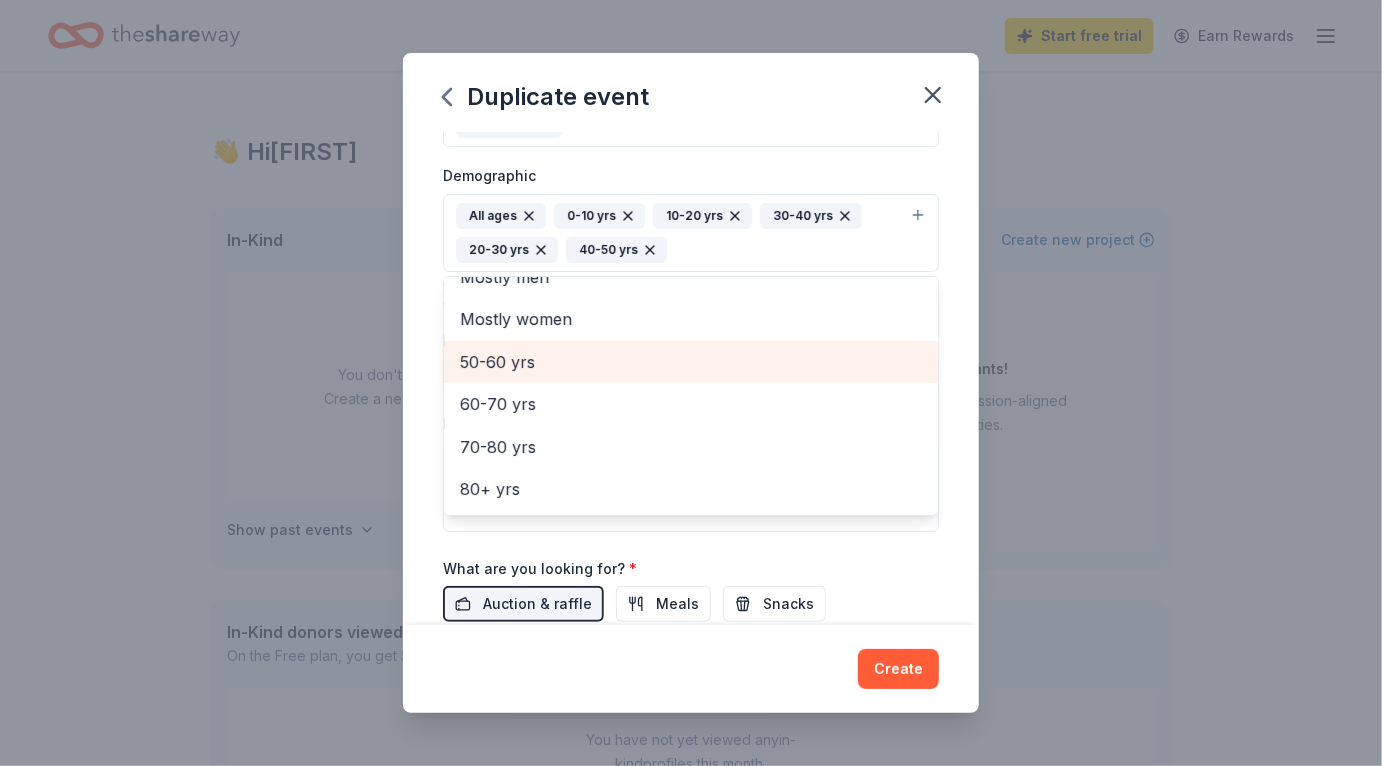 click on "50-60 yrs" at bounding box center (691, 362) 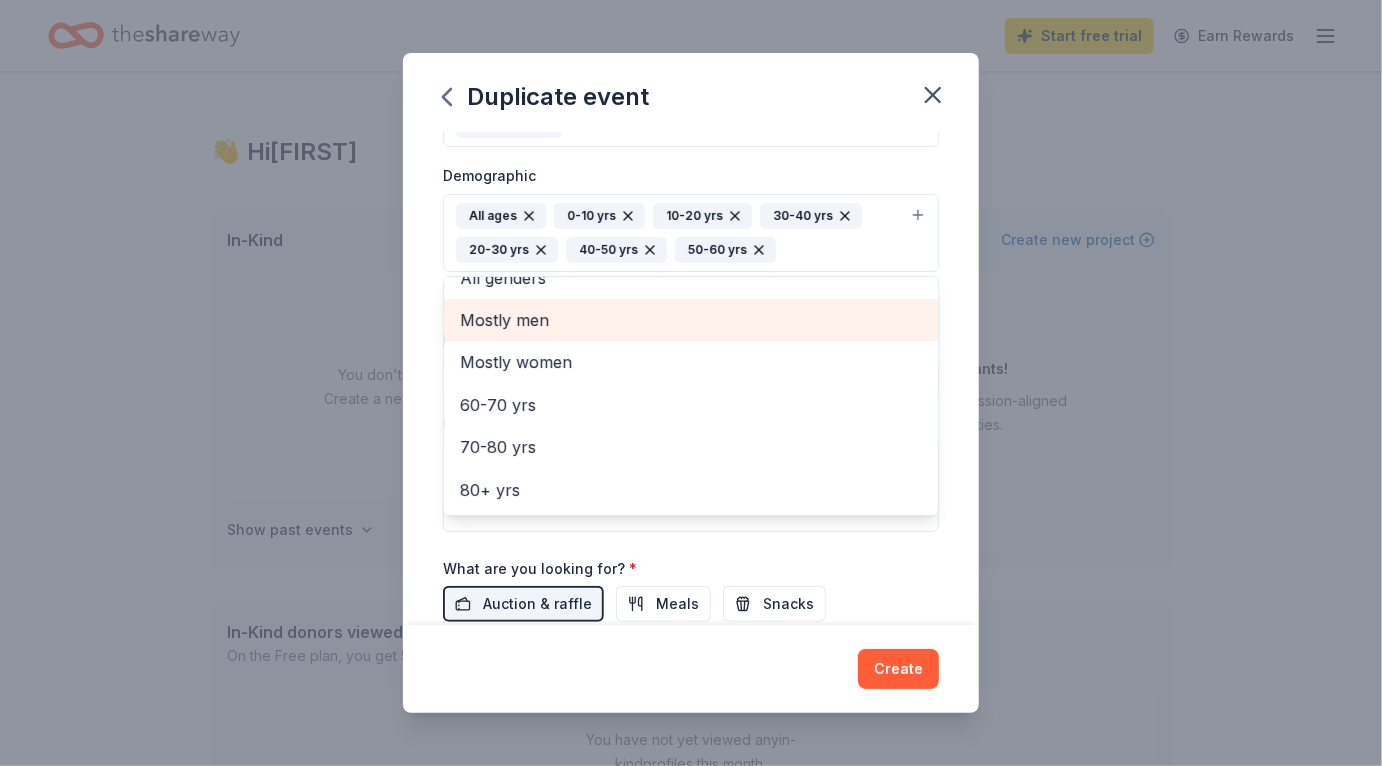 scroll, scrollTop: 0, scrollLeft: 0, axis: both 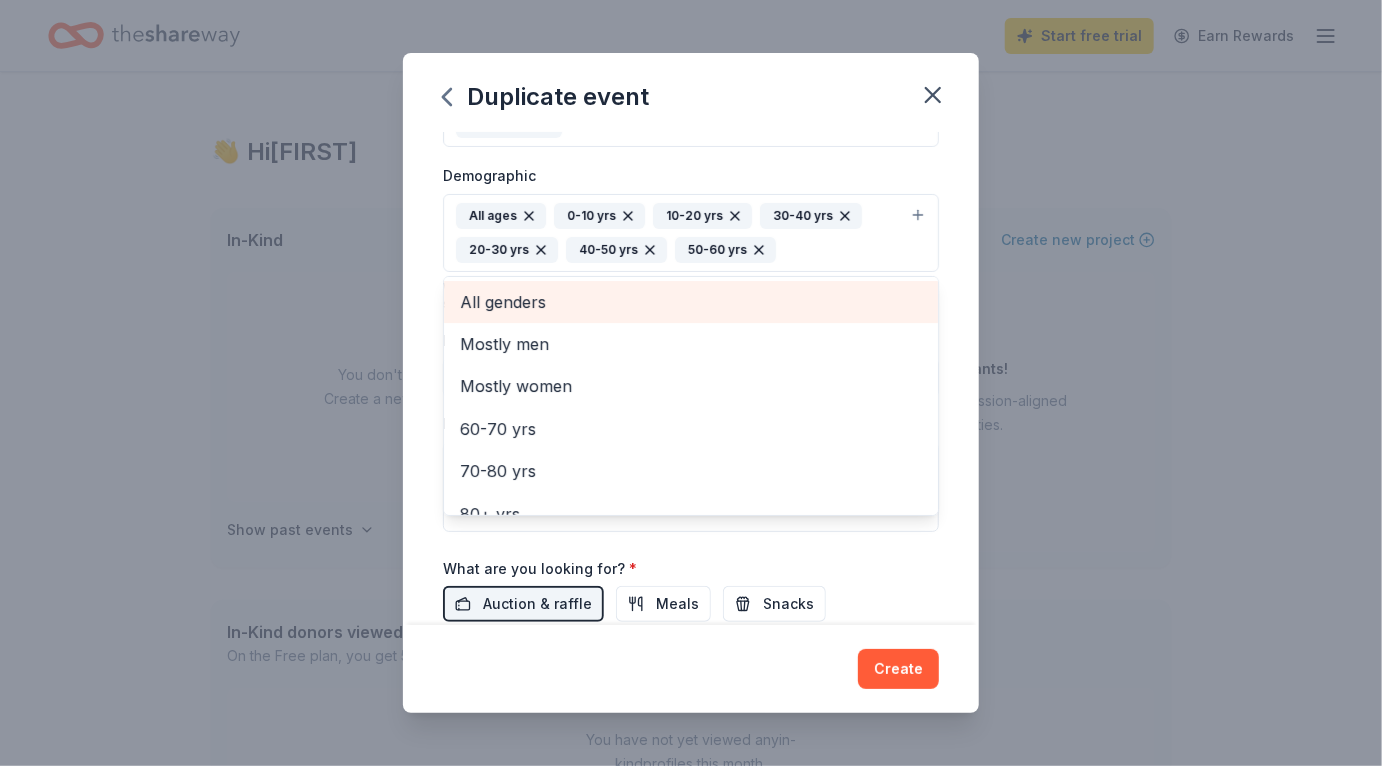 click on "All genders" at bounding box center (691, 302) 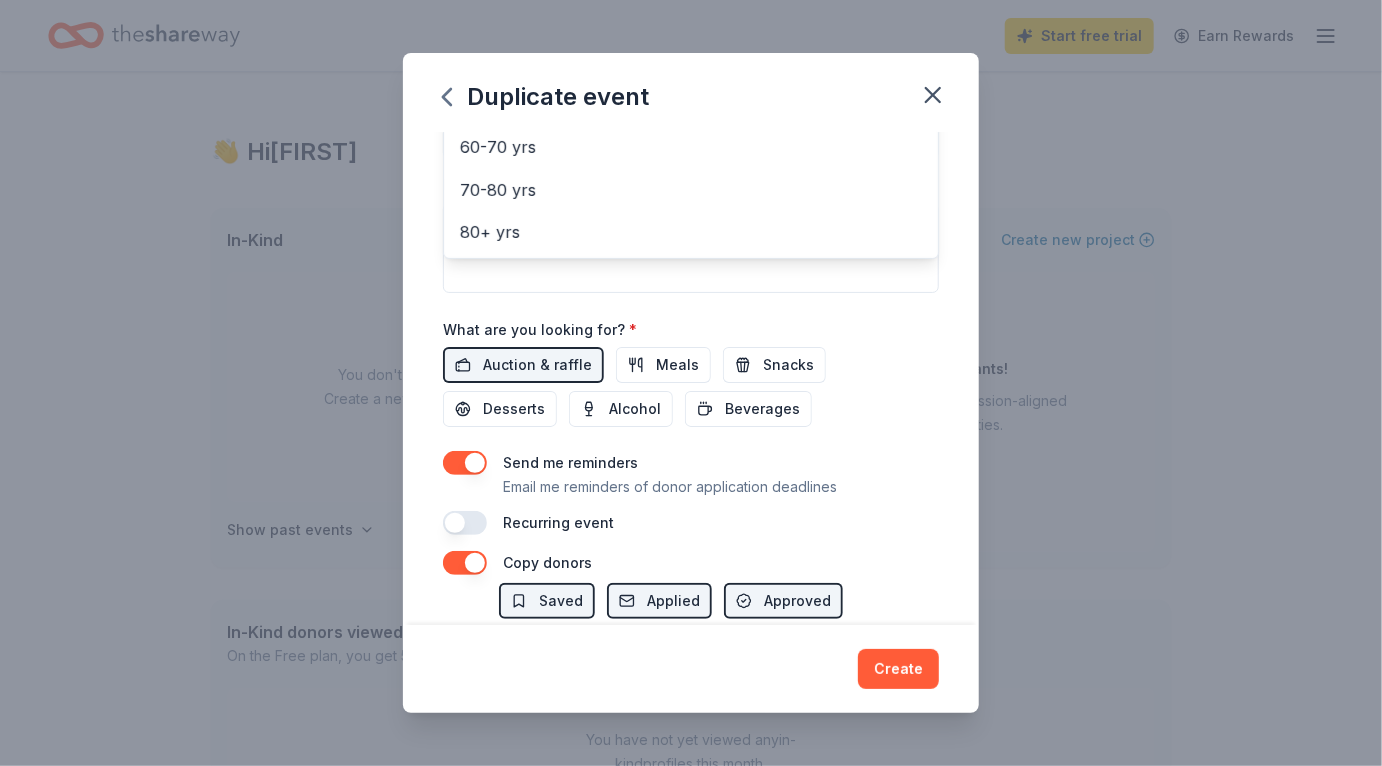 scroll, scrollTop: 582, scrollLeft: 0, axis: vertical 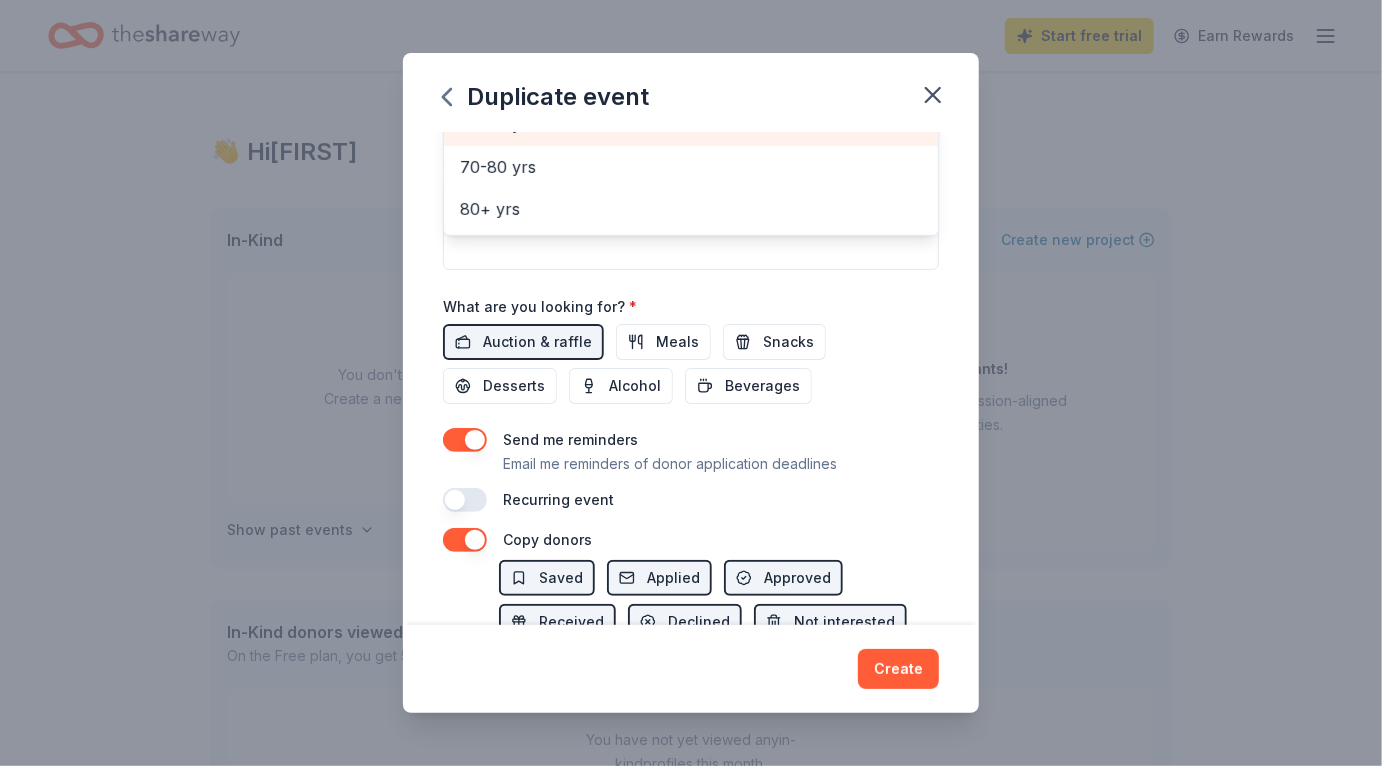 click on "60-70 yrs" at bounding box center [691, 124] 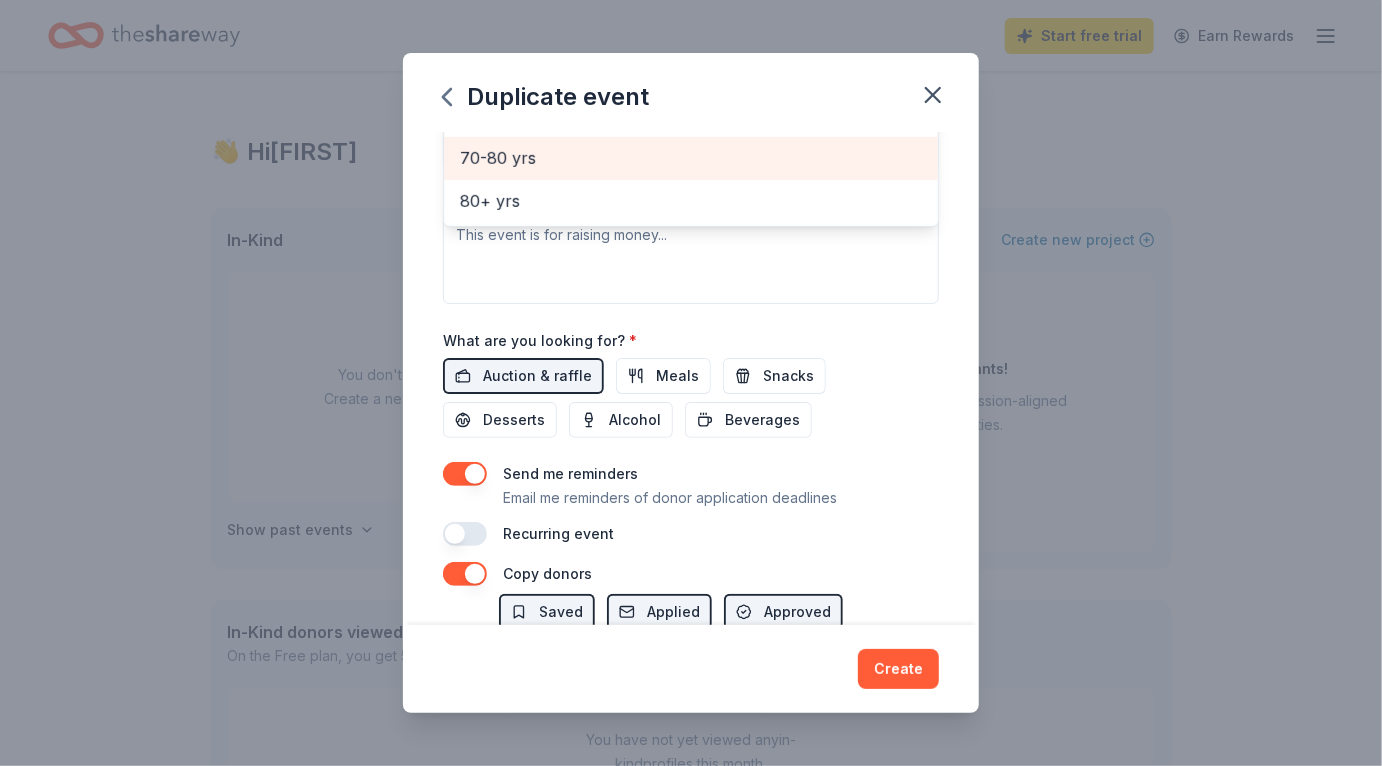 scroll, scrollTop: 624, scrollLeft: 0, axis: vertical 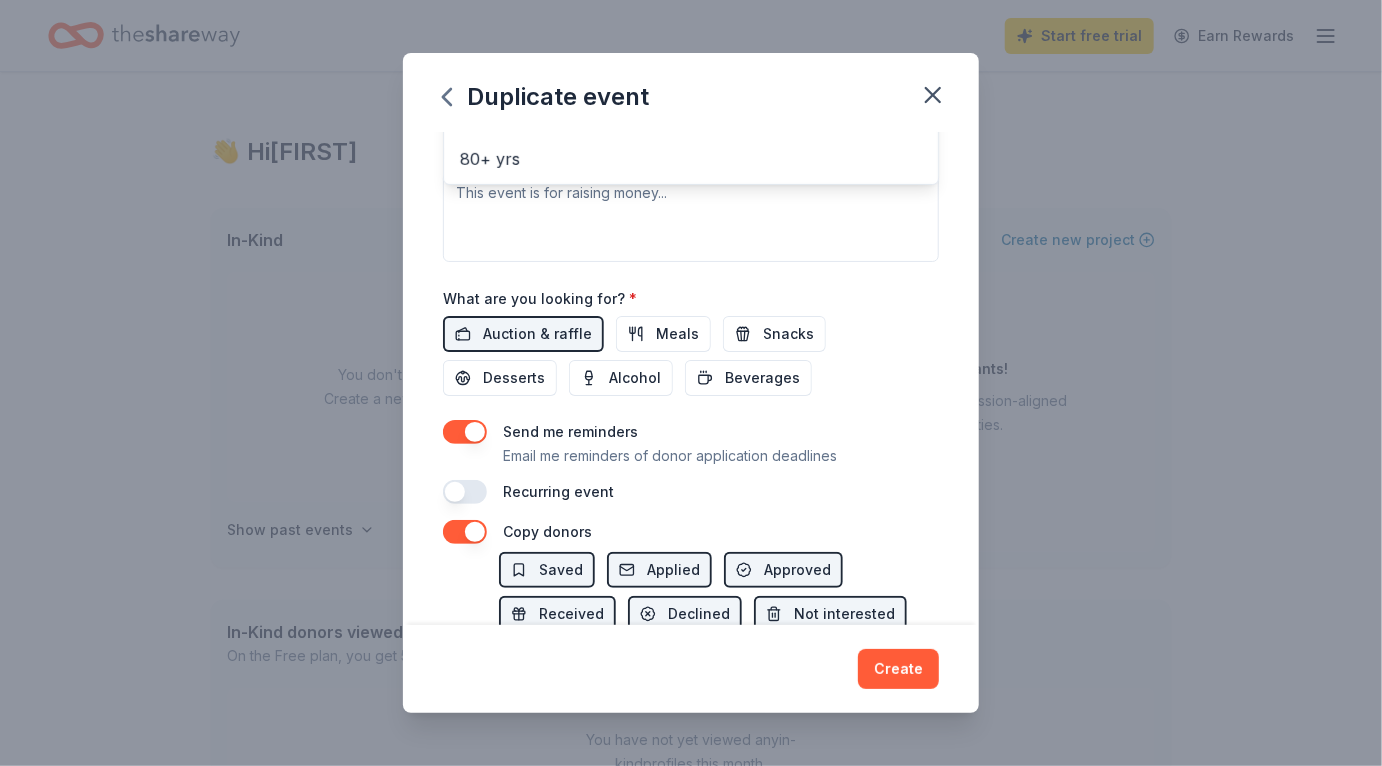 click on "Event name * FOG Fall Virtual Silent Auction 31 /100 Event website https://event.auctria.com/955b2119-0641-4a75-9d89-bcb9f8ce99cb/ Attendance * 200 Date * 10/03/2025 ZIP code * 94588 Event type * Fundraiser Demographic All ages 0-10 yrs 10-20 yrs 30-40 yrs 20-30 yrs 40-50 yrs 50-60 yrs All genders 60-70 yrs Mostly men Mostly women 70-80 yrs 80+ yrs We use this information to help brands find events with their target demographic to sponsor their products. Mailing address Apt/unit Description What are you looking for? * Auction & raffle Meals Snacks Desserts Alcohol Beverages Send me reminders Email me reminders of donor application deadlines Recurring event Copy donors Saved Applied Approved Received Declined Not interested All copied donors will be given "saved" status in your new event. Companies that are no longer donating will not be copied." at bounding box center [691, 379] 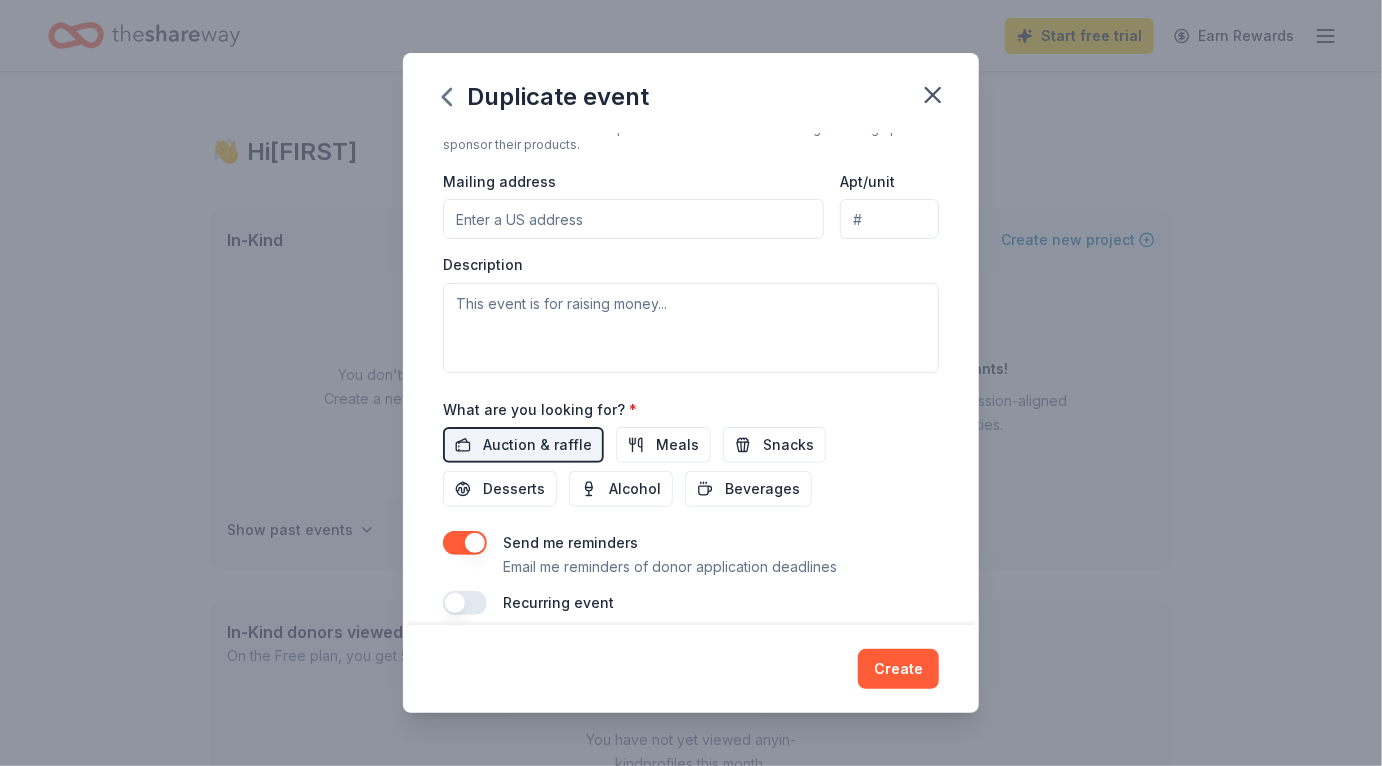 scroll, scrollTop: 554, scrollLeft: 0, axis: vertical 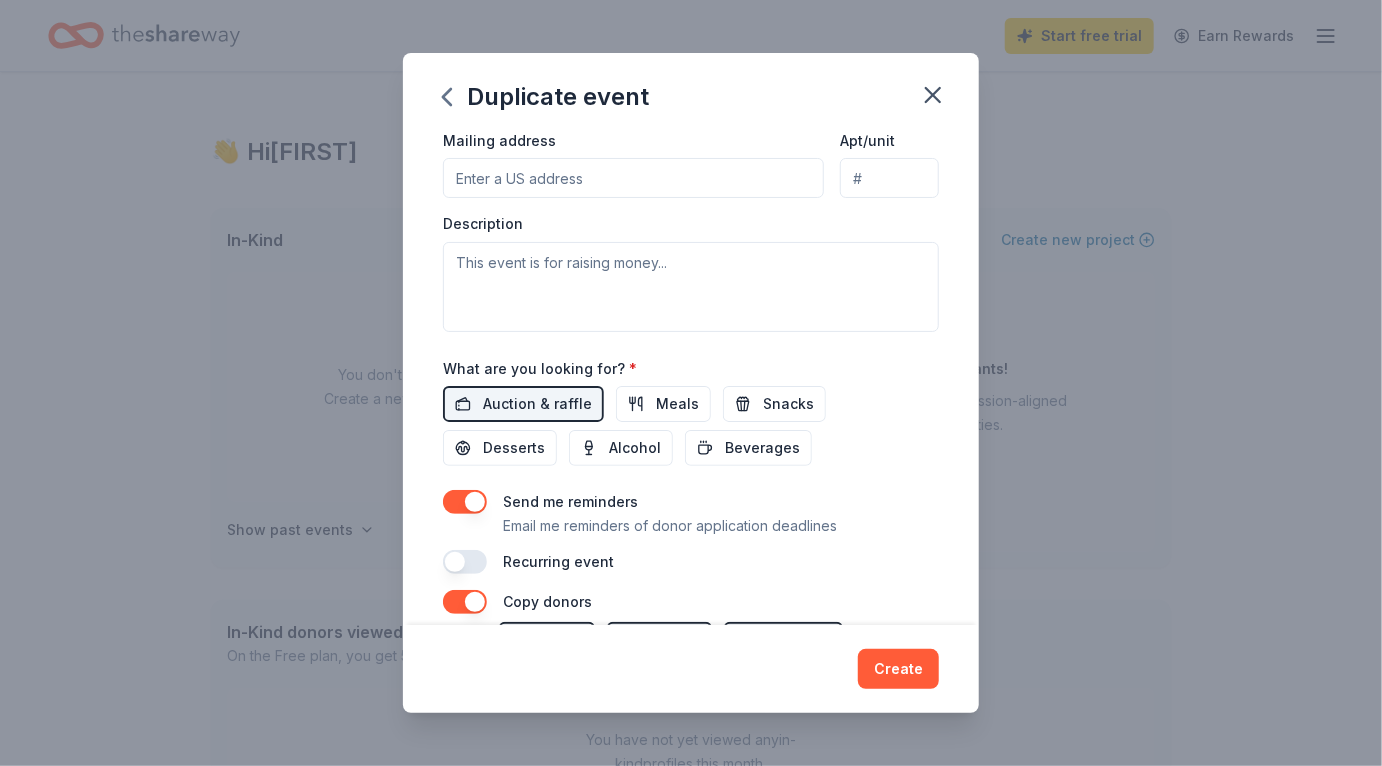 click on "Mailing address" at bounding box center (633, 178) 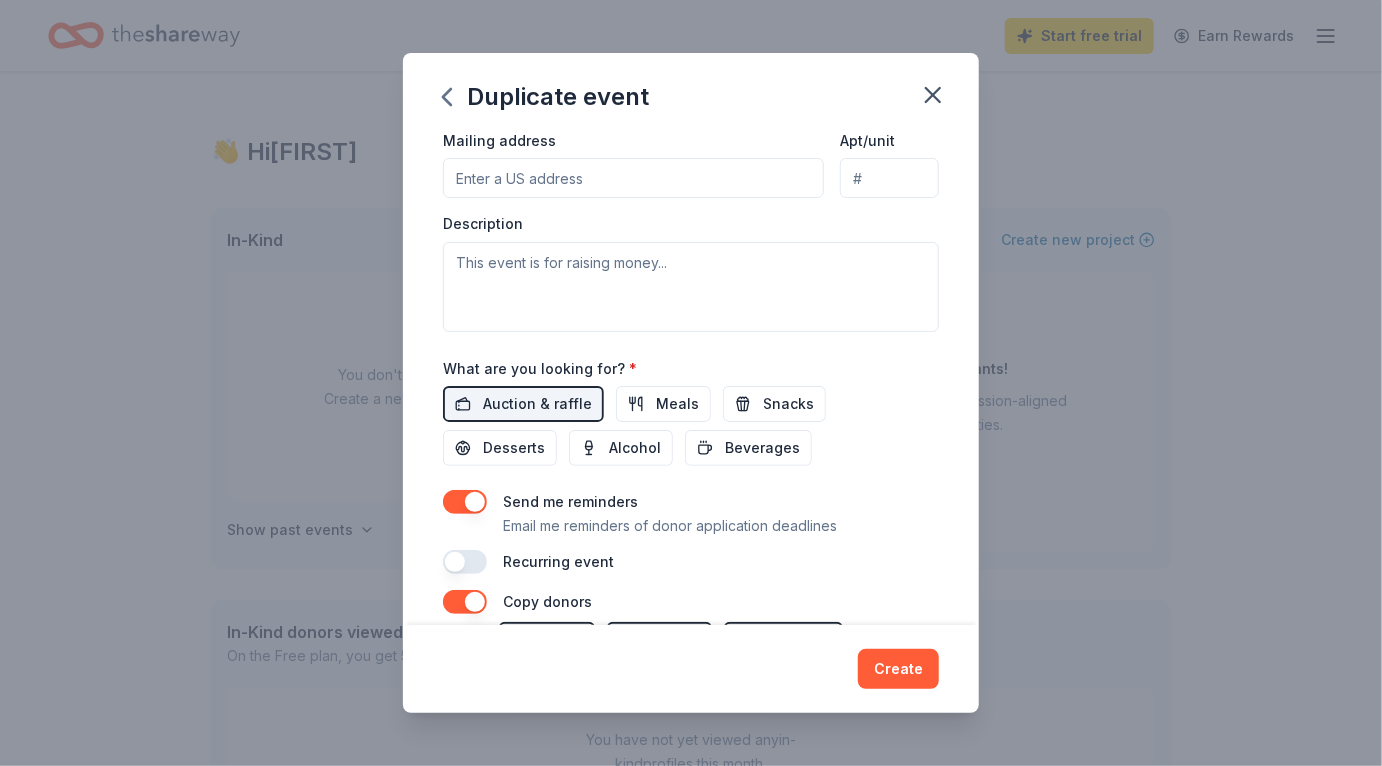 click on "Mailing address" at bounding box center [633, 178] 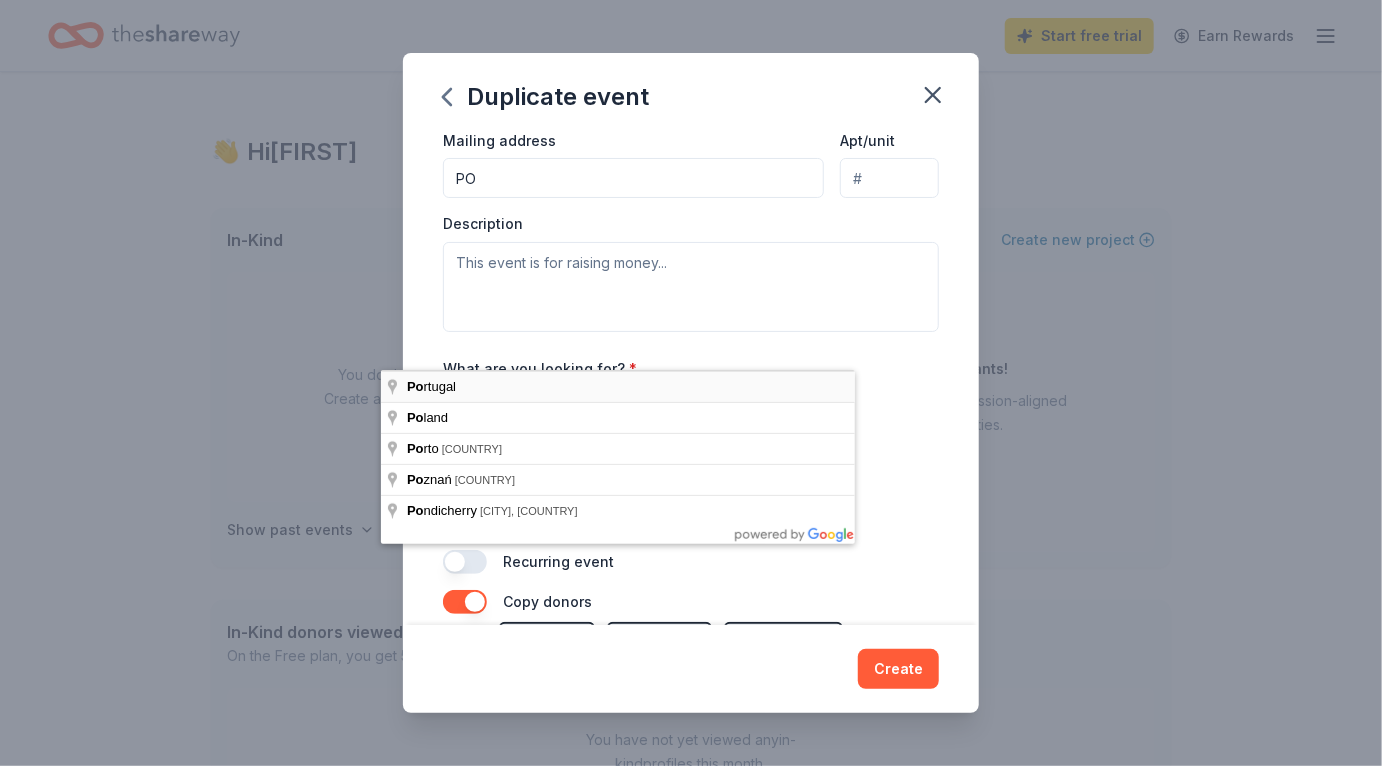 type on "PO Box 520" 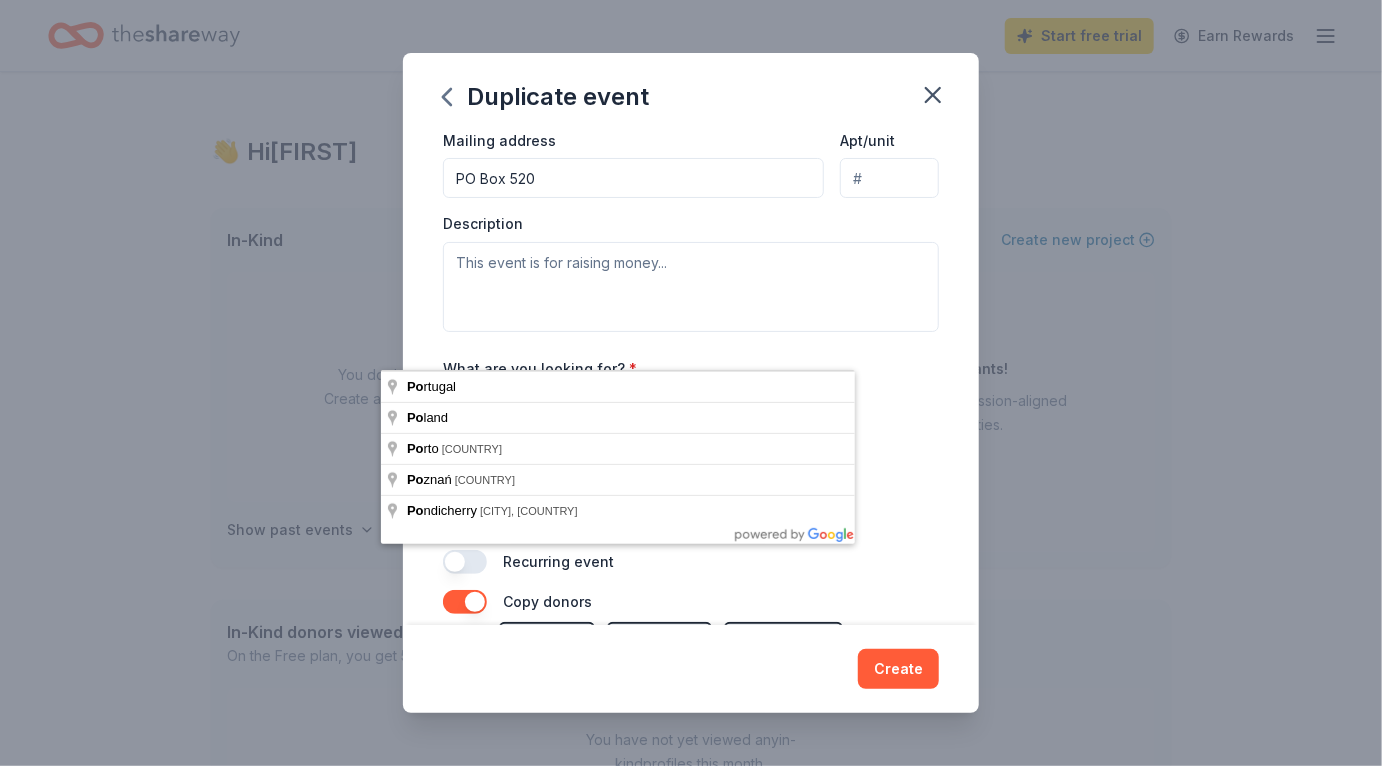click on "We use this information to help brands find events with their target demographic to sponsor their products." at bounding box center (691, 96) 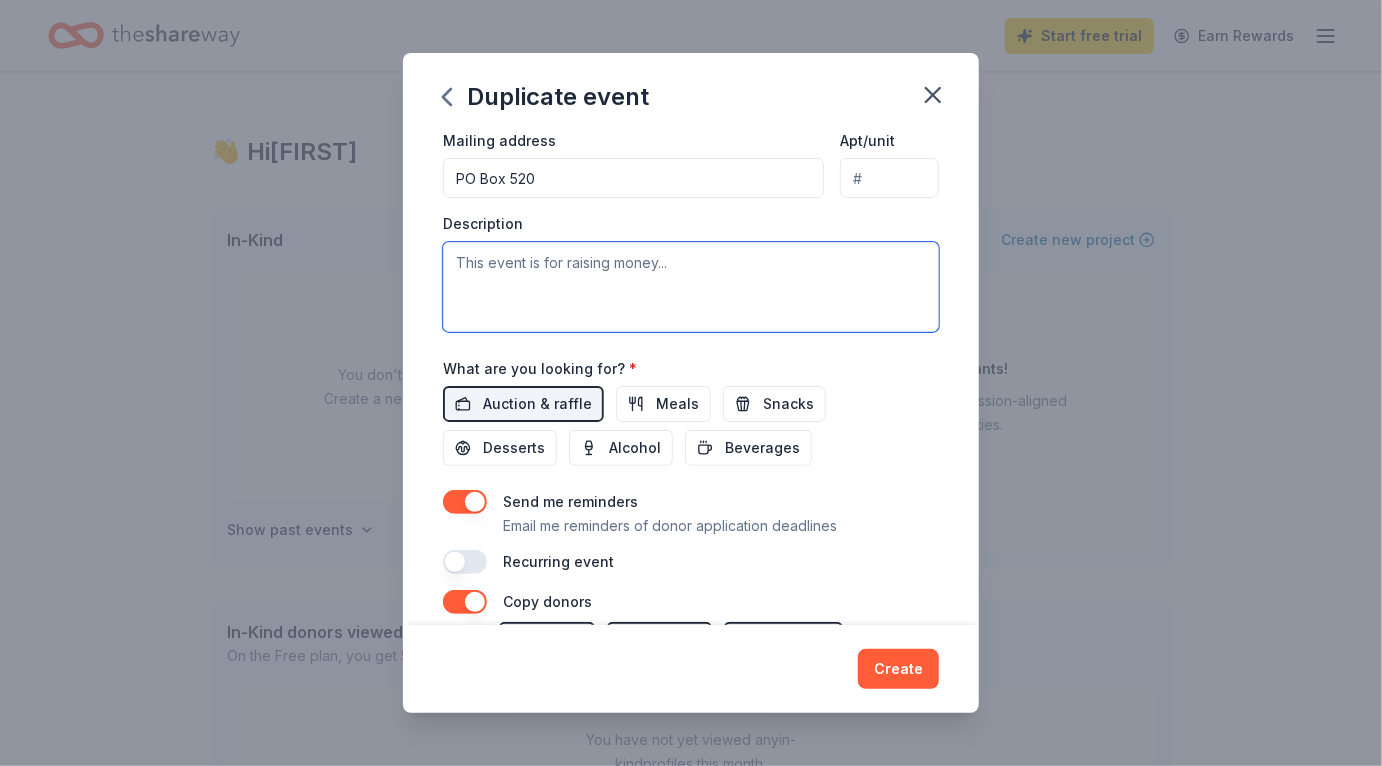 click at bounding box center (691, 287) 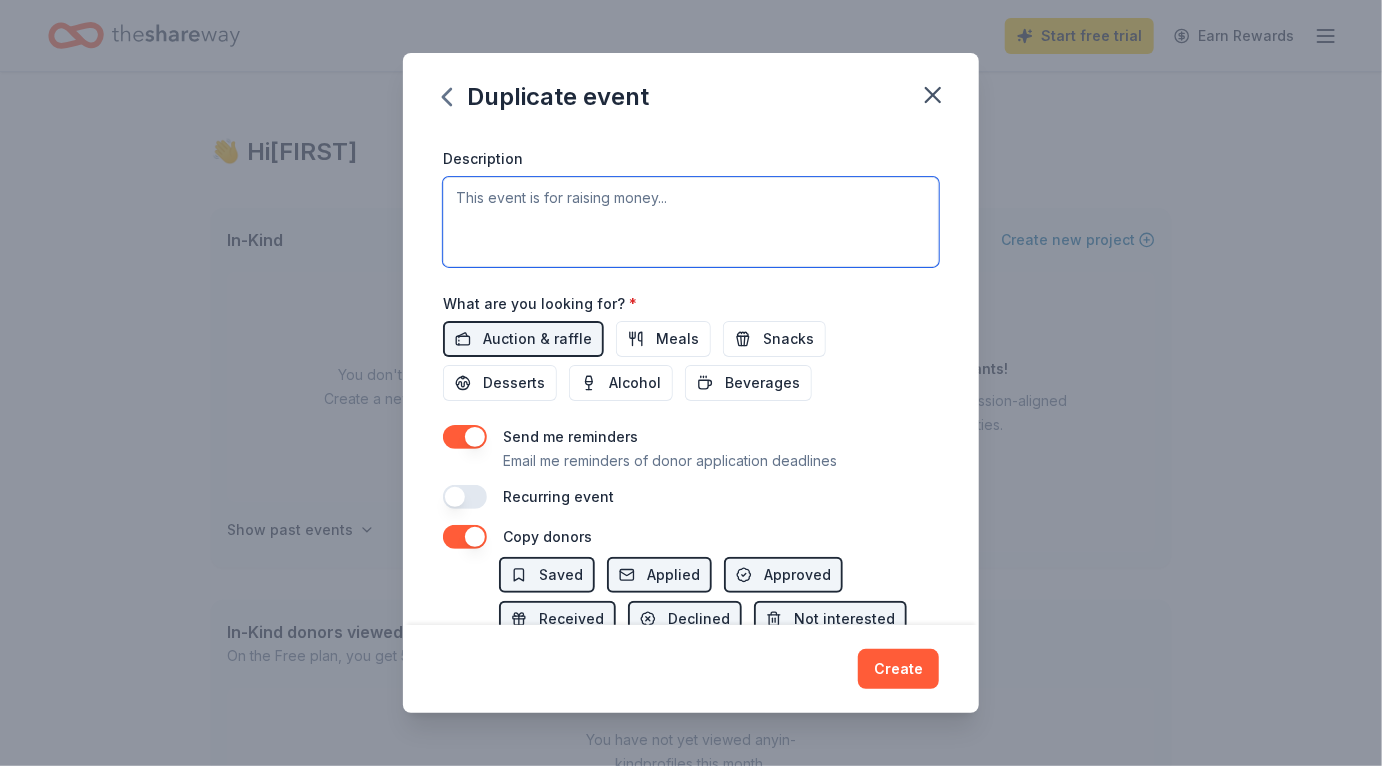 scroll, scrollTop: 639, scrollLeft: 0, axis: vertical 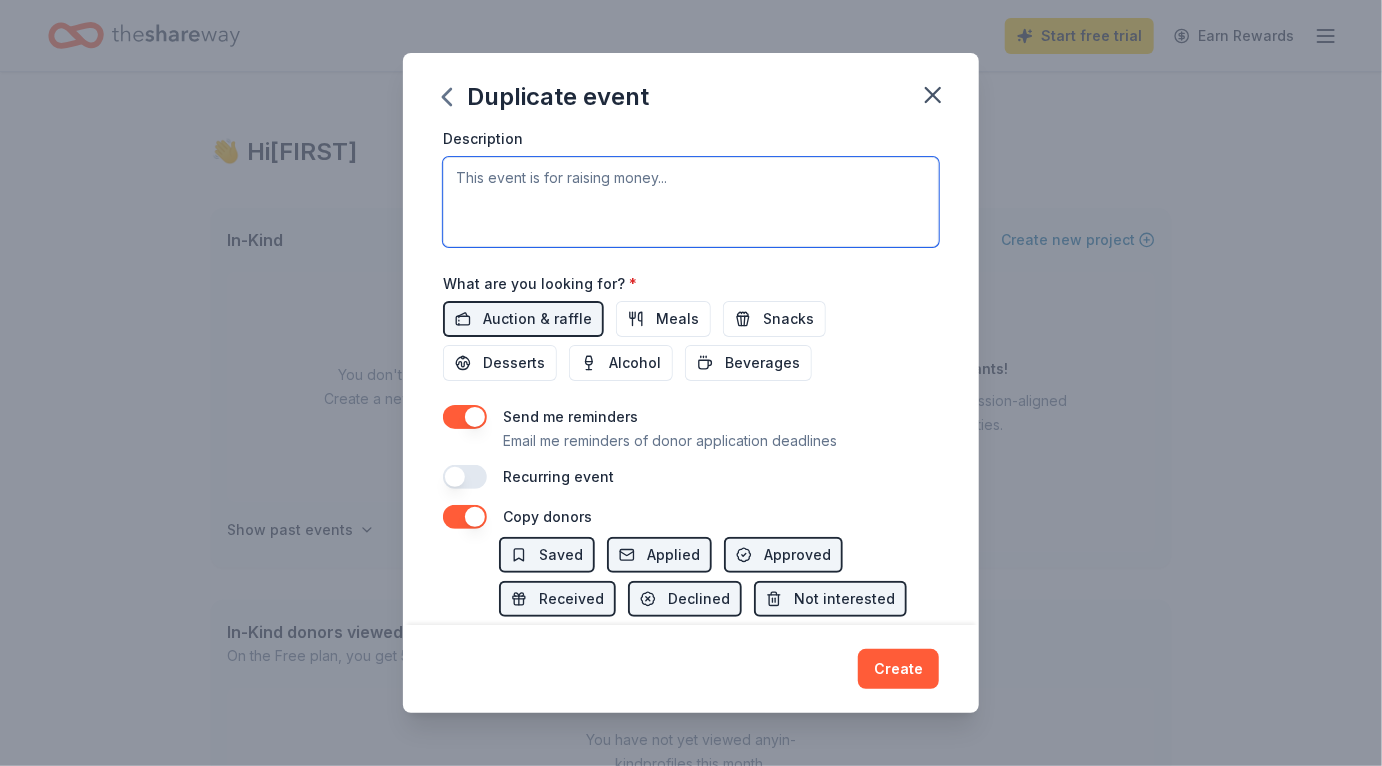 click at bounding box center (691, 202) 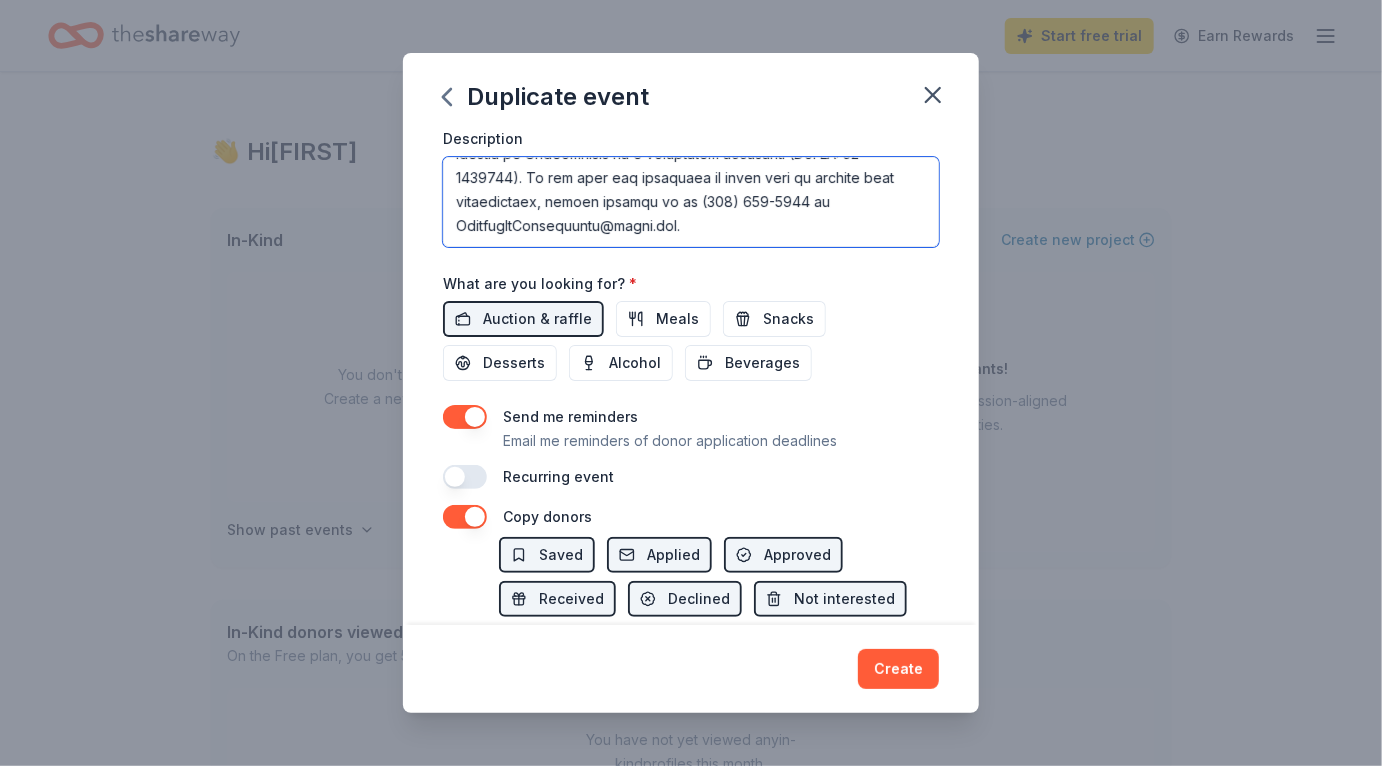 scroll, scrollTop: 630, scrollLeft: 0, axis: vertical 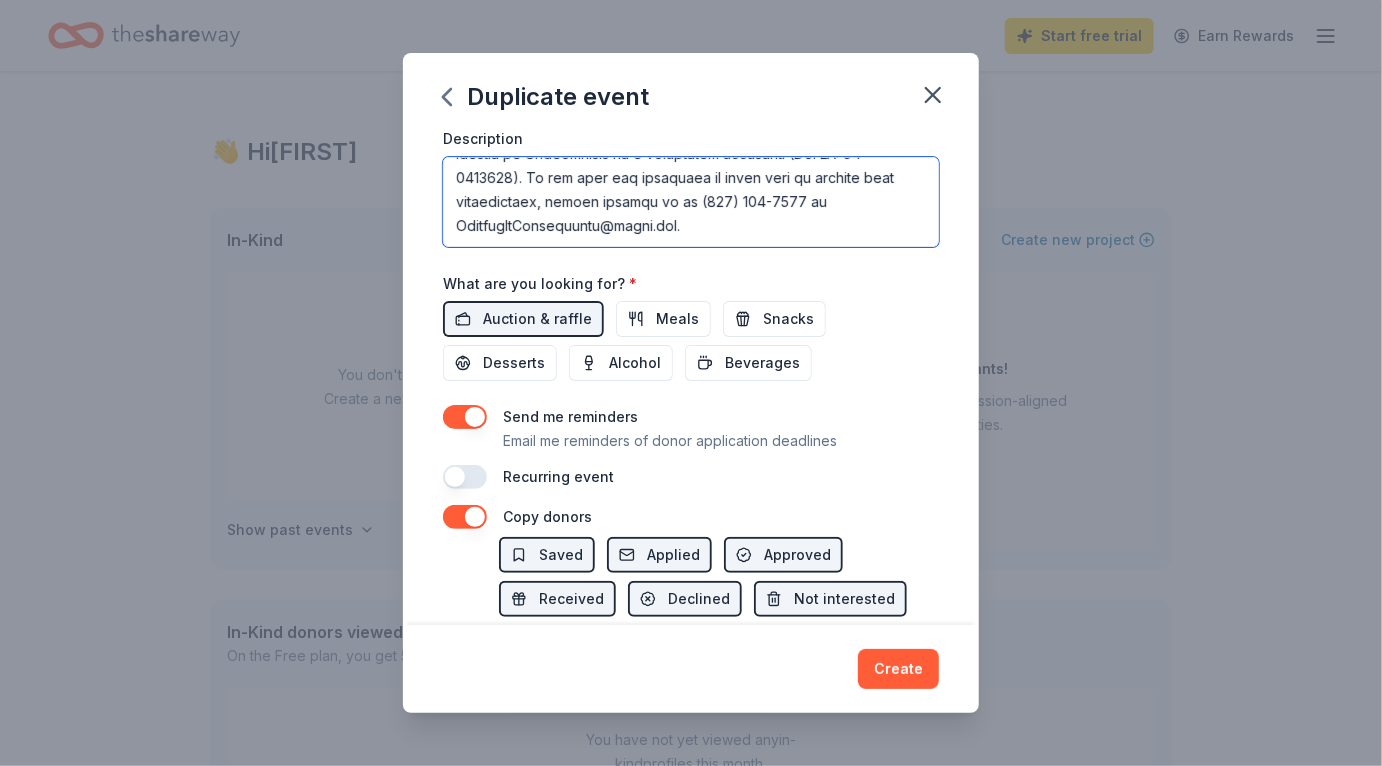 drag, startPoint x: 570, startPoint y: 395, endPoint x: 770, endPoint y: 405, distance: 200.24985 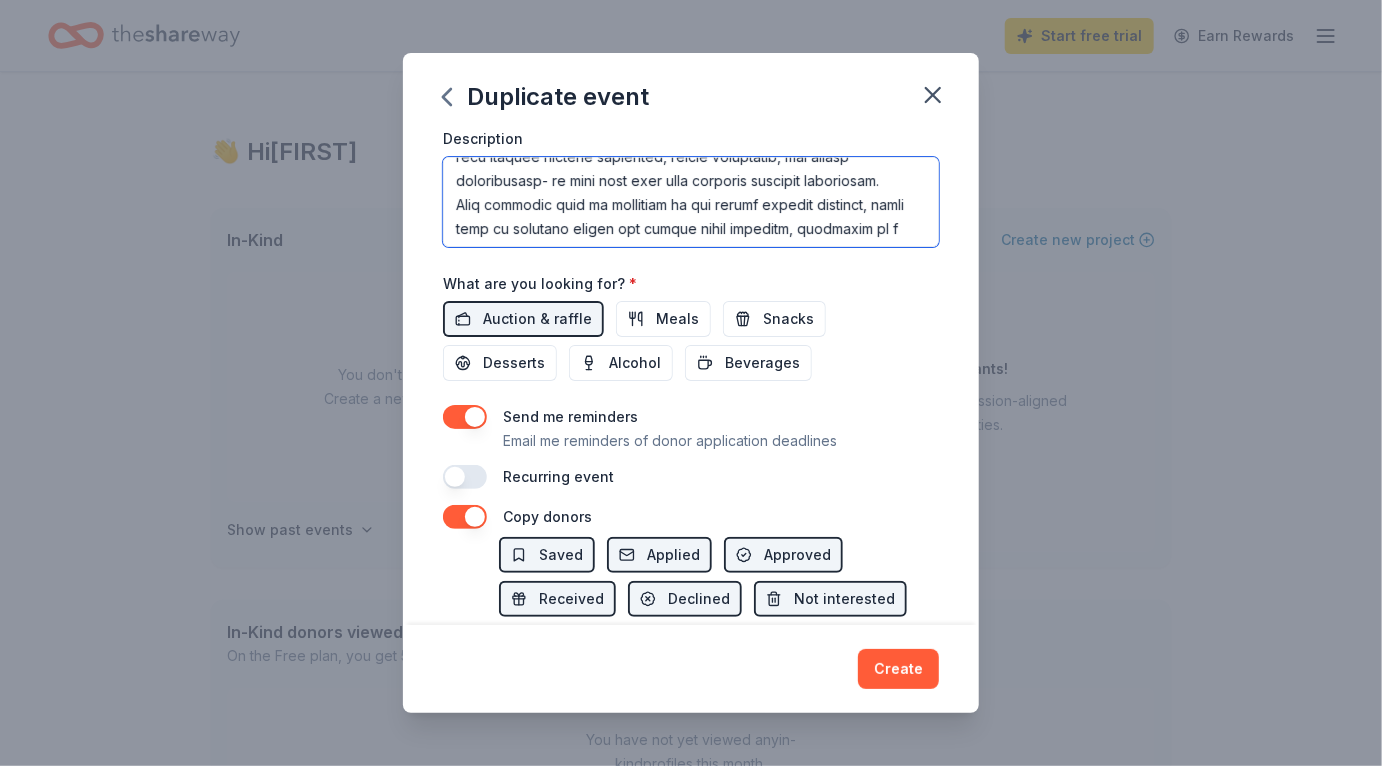 scroll, scrollTop: 269, scrollLeft: 0, axis: vertical 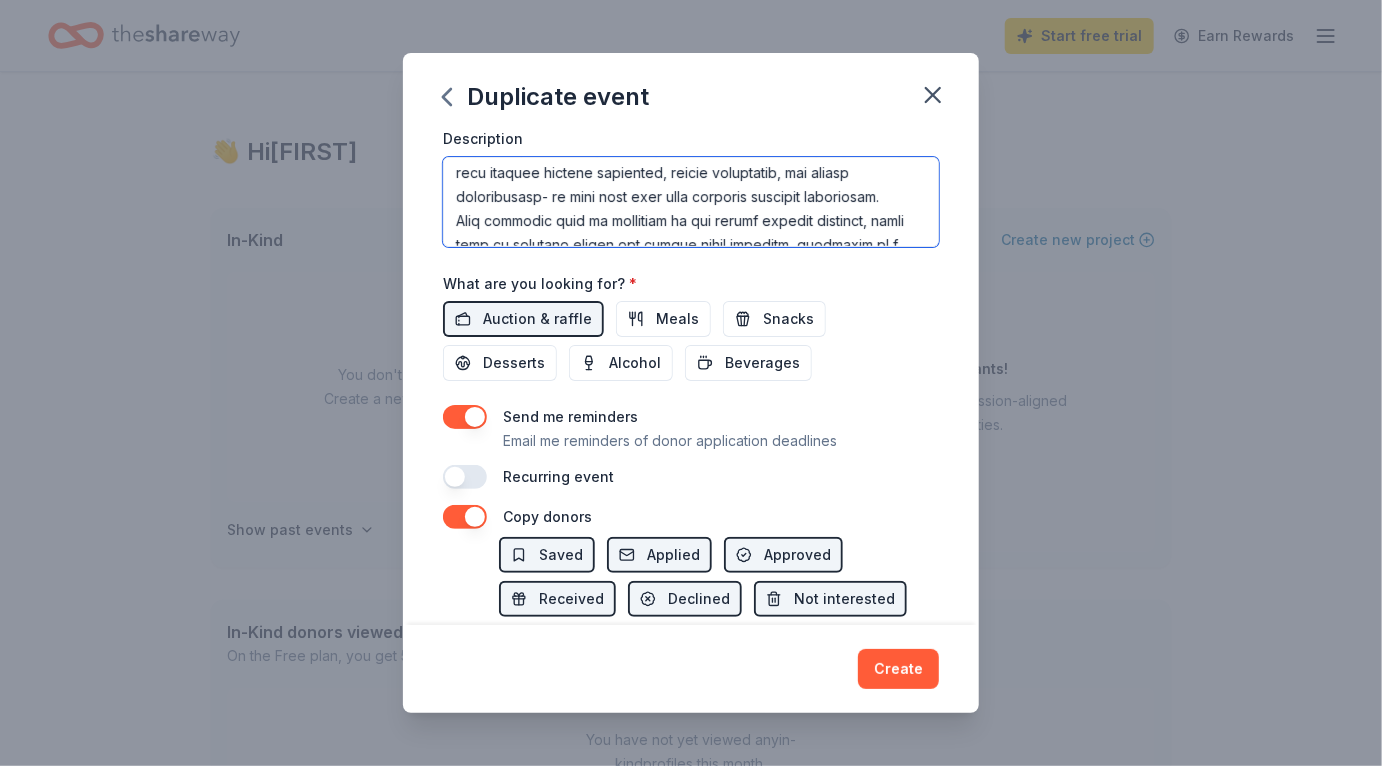 drag, startPoint x: 861, startPoint y: 397, endPoint x: 691, endPoint y: 394, distance: 170.02647 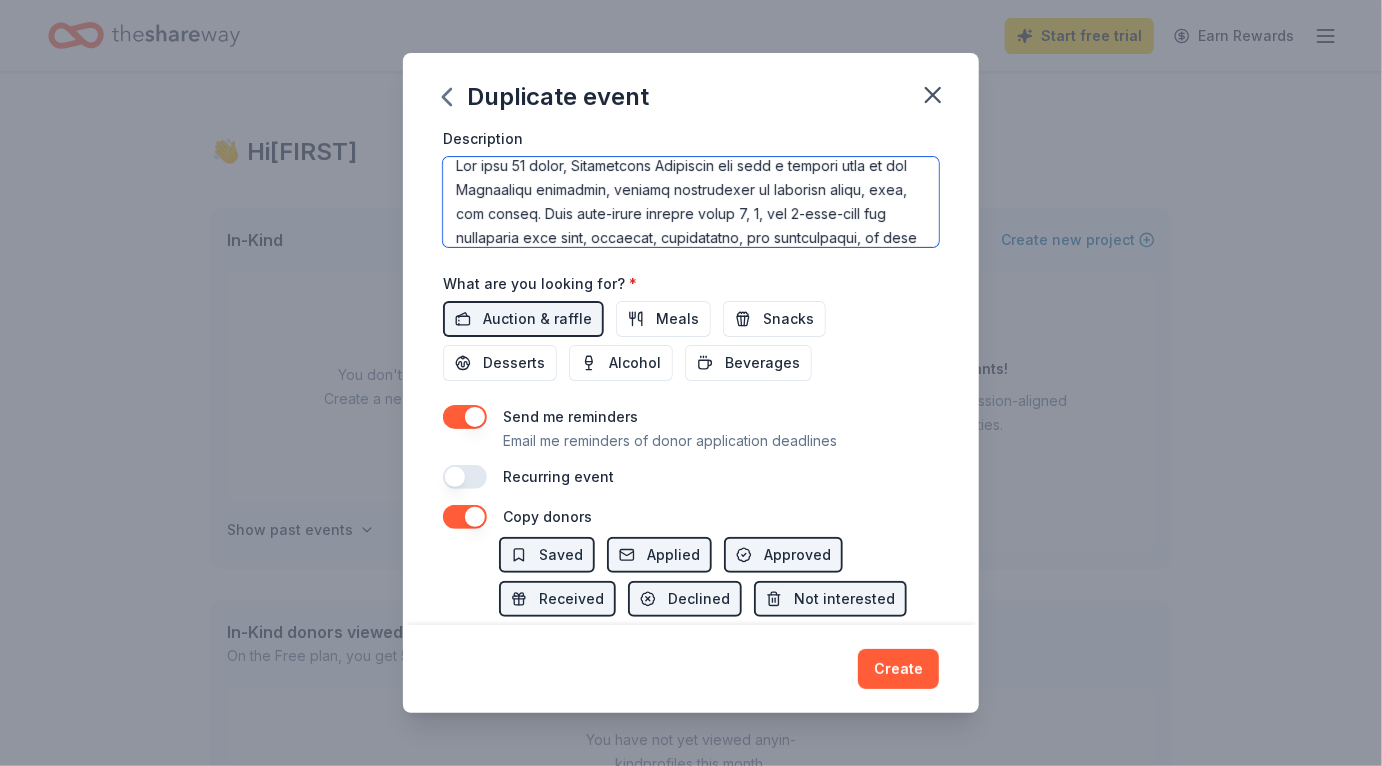scroll, scrollTop: 0, scrollLeft: 0, axis: both 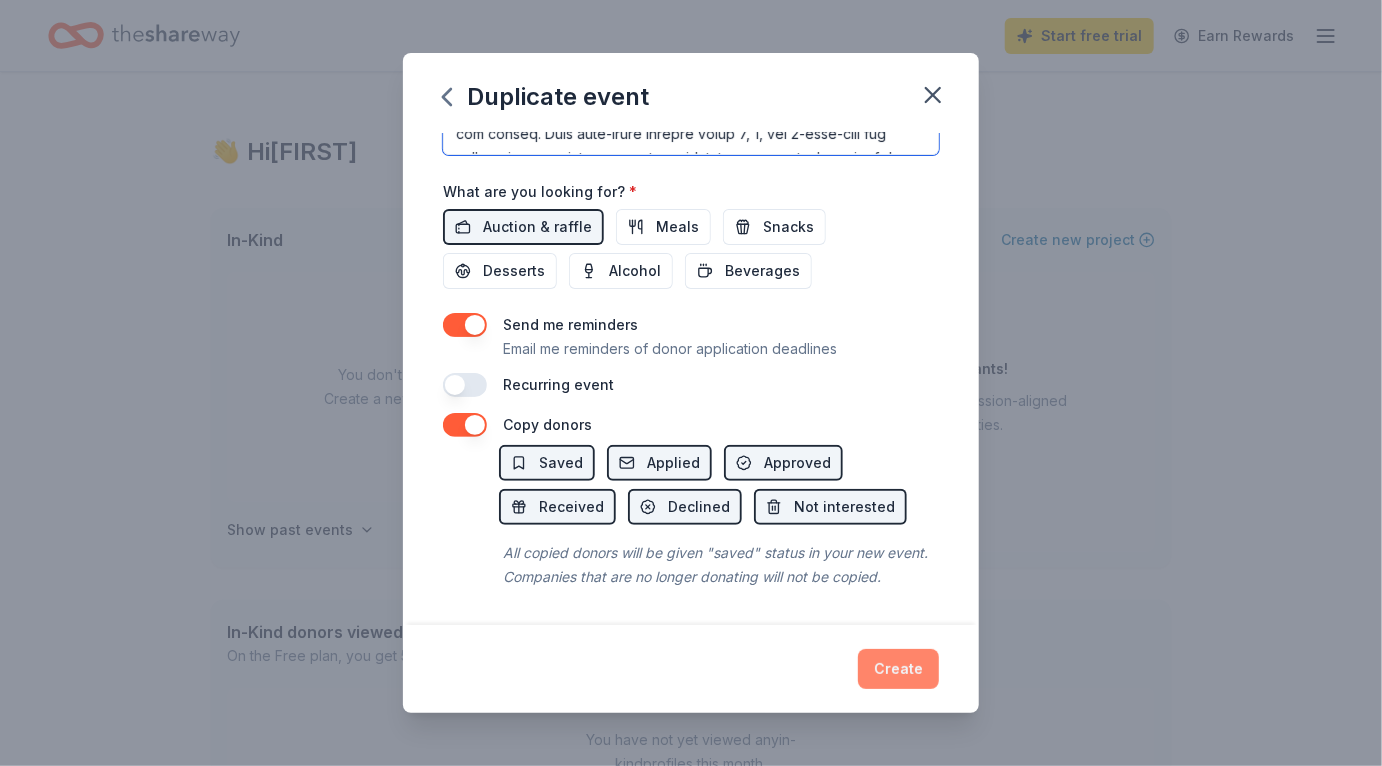 type on "For over 50 years, Gingerbread Preschool has been a beloved part of the Pleasanton community, helping generations of children learn, grow, and thrive. This play-based program gives 2, 3, and 4-year-olds the foundation they need, socially, emotionally, and academically, as they prepare for TK and Kindergarten.
Friends of Gingerbread (F.O.G.), a 501(c)(3) nonprofit, exists to keep this tradition strong by funding classroom materials, teacher development, facility improvements, and community events.
We would be honored to feature your business in our upcoming Friends of Gingerbread Silent Auction, taking place September 20 - October 3, 2025. Your donation will not only support teacher education, family engagement, and school enhancements- it will also give your business valuable visibility.
Your donation will be showcased on our online auction platform, which will be promoted across our social media channels, displayed on a banner outside Gingerbread Preschool, included in emails to our extensive contact list..." 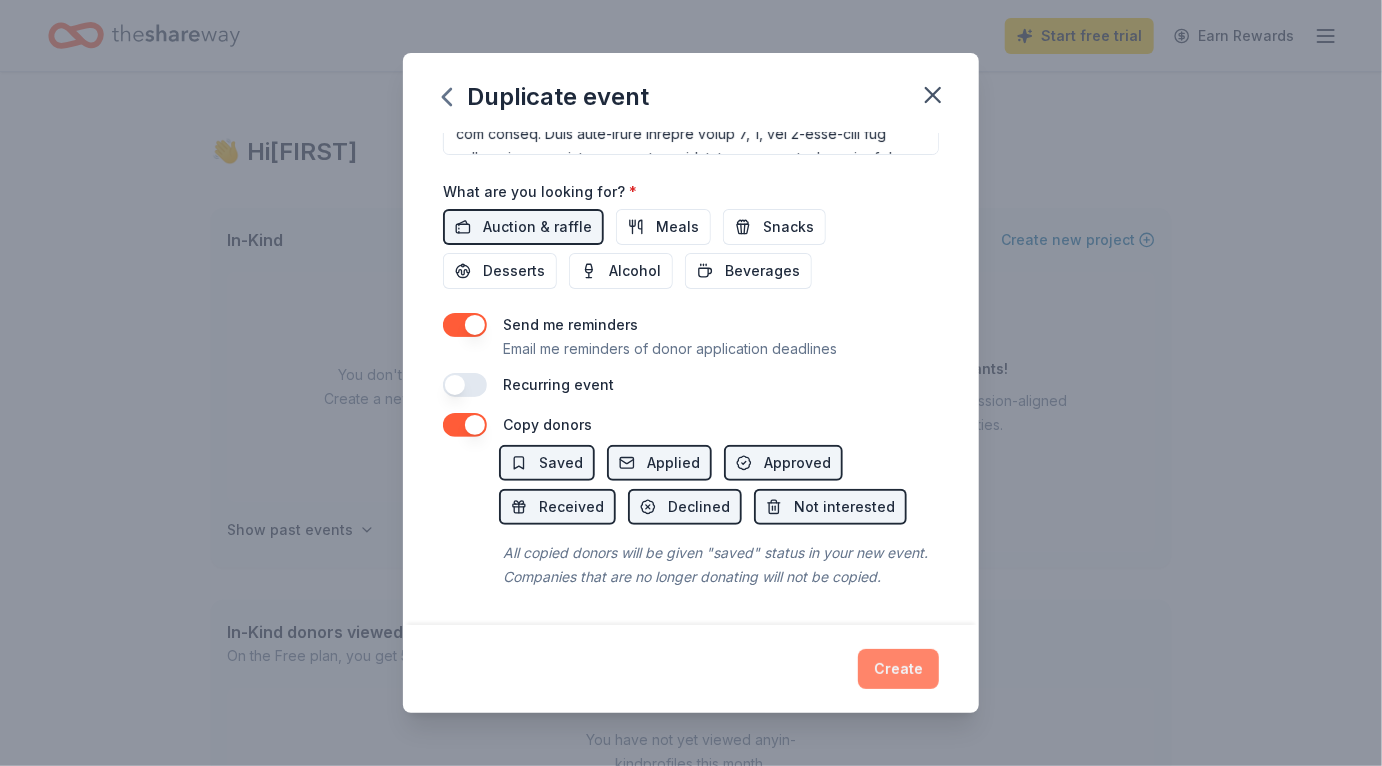 click on "Create" at bounding box center [898, 669] 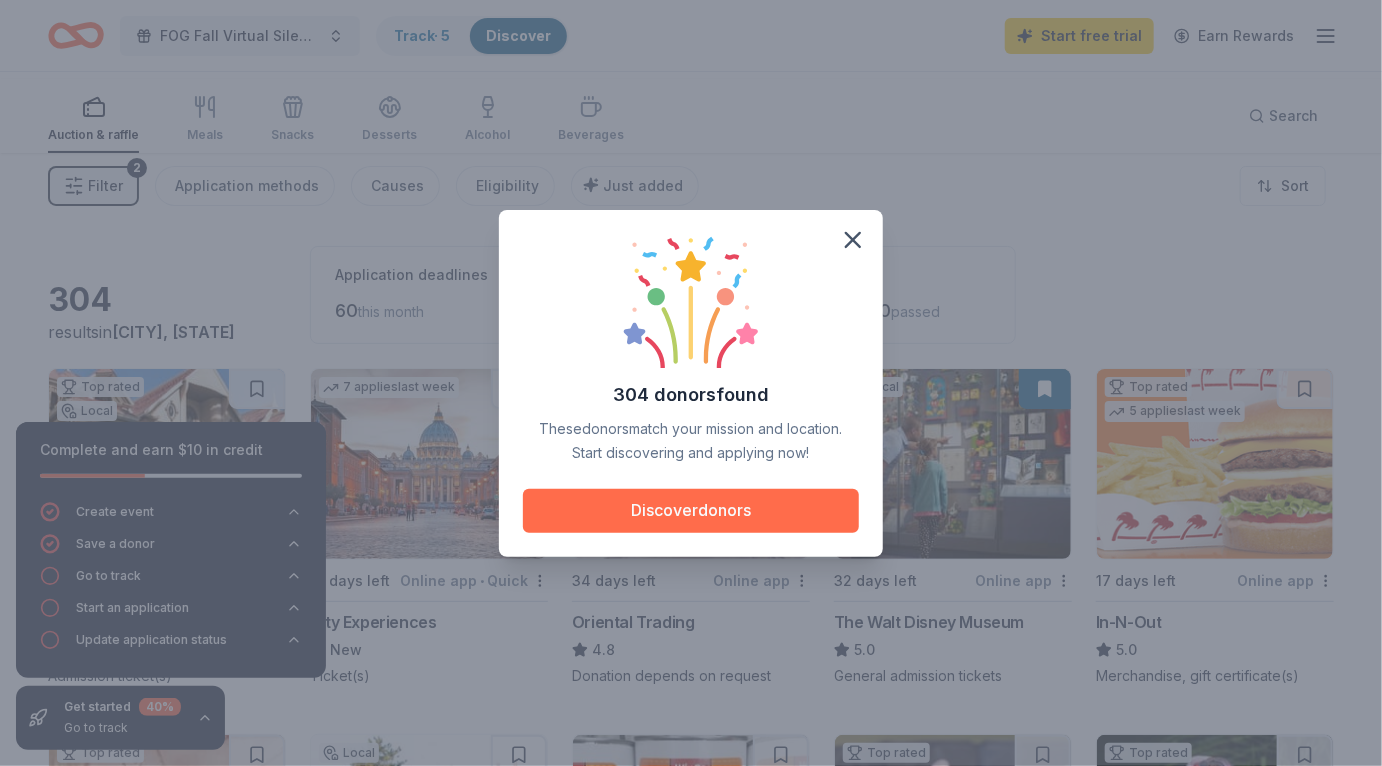 click on "Discover  donors" at bounding box center [691, 511] 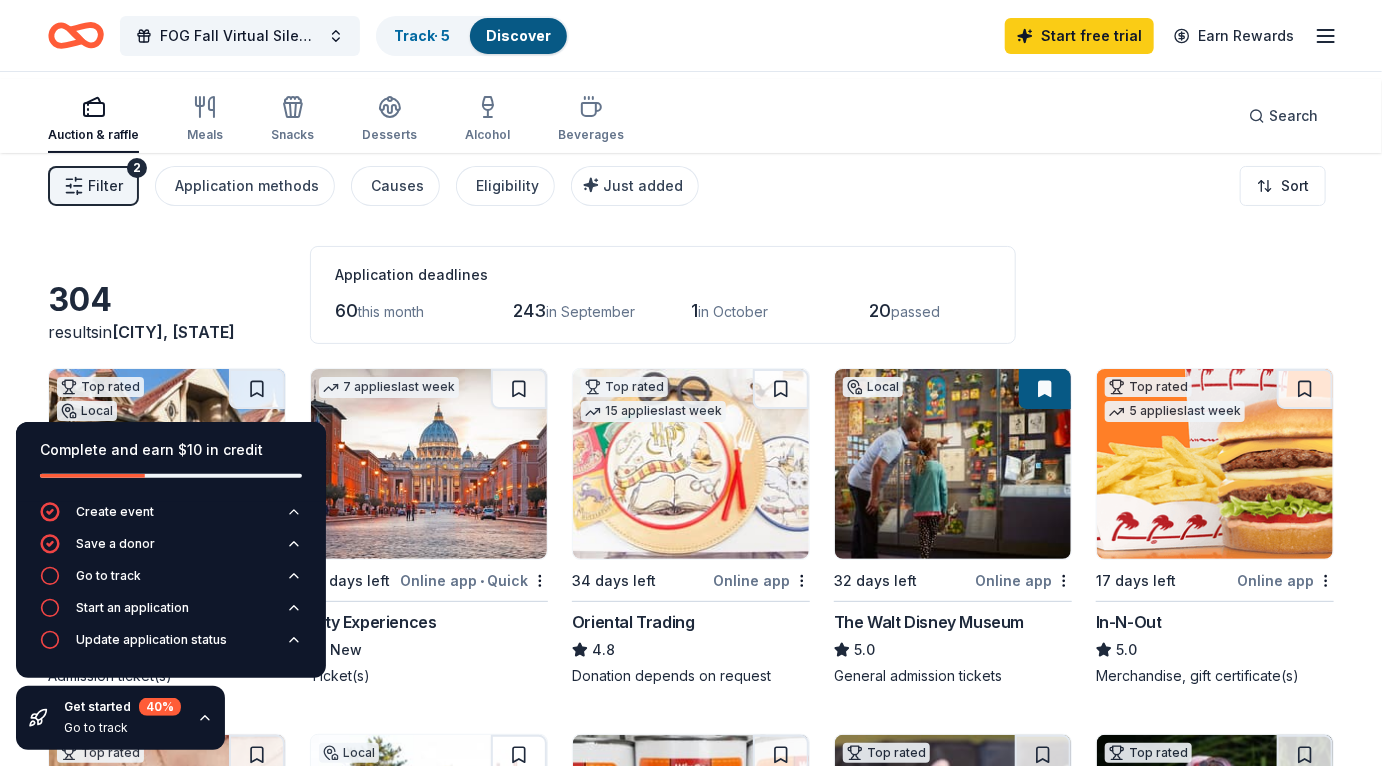 click on "304 results  in  Pleasanton, CA Application deadlines 60  this month 243  in September 1  in October 20  passed" at bounding box center (691, 295) 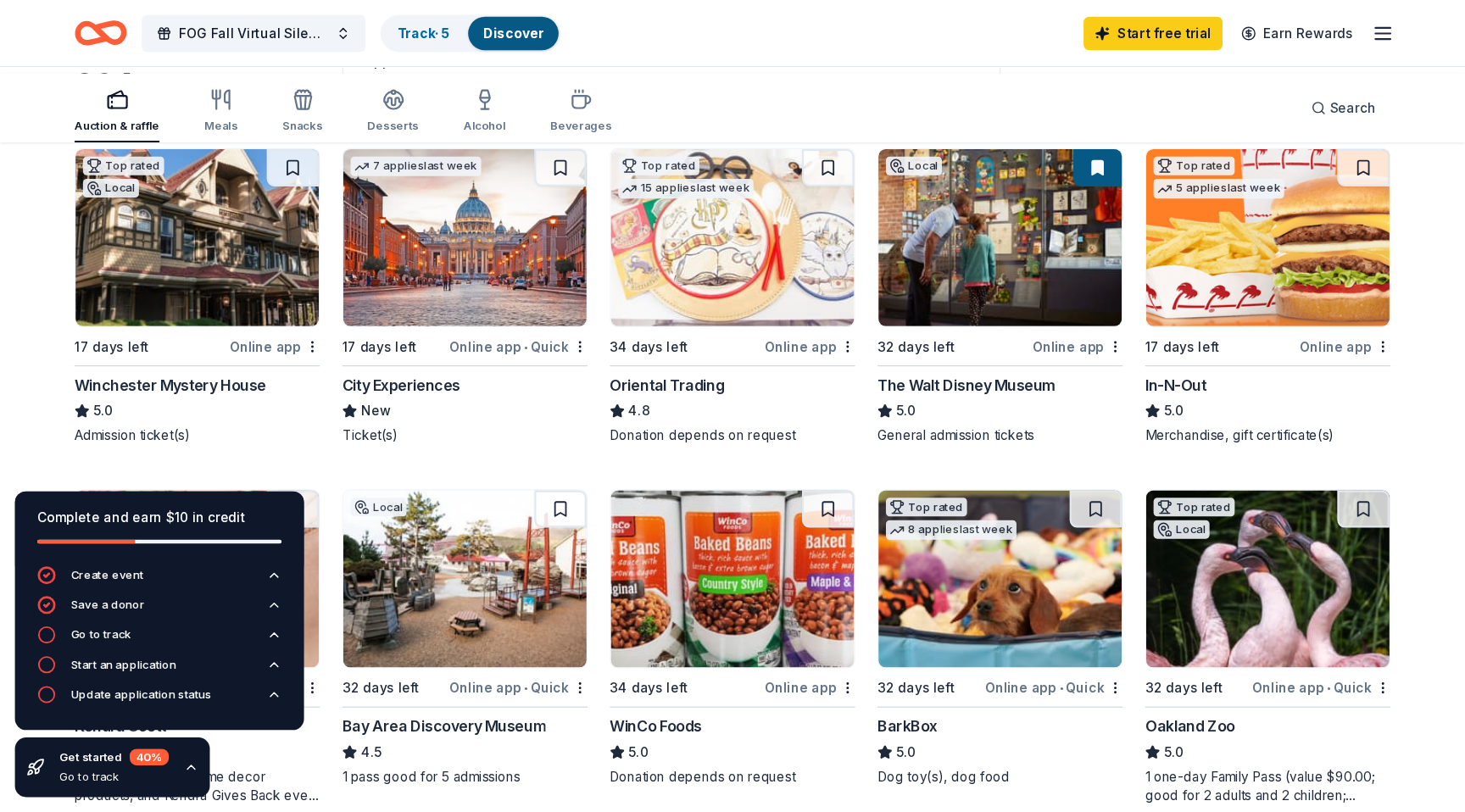 scroll, scrollTop: 177, scrollLeft: 0, axis: vertical 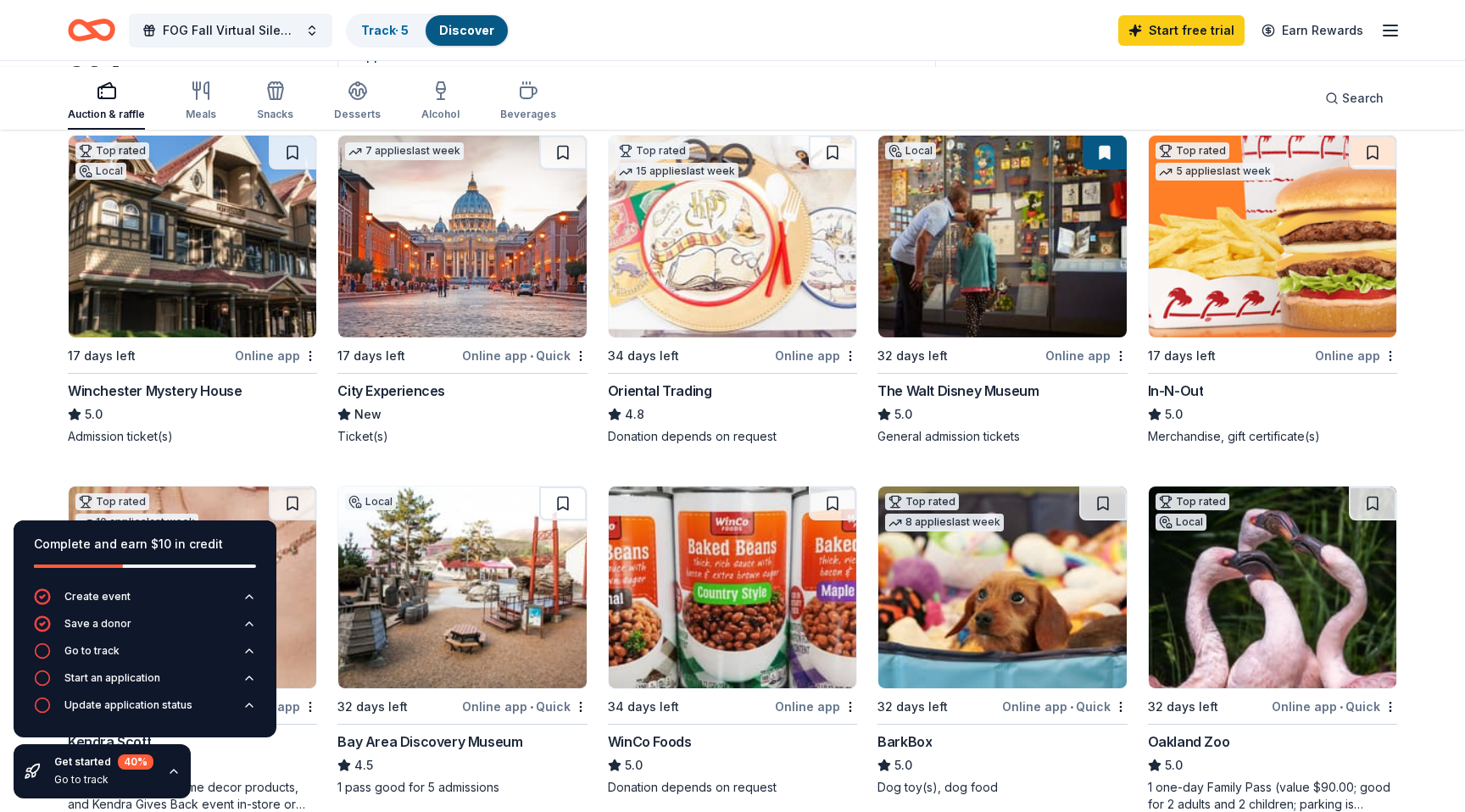 click at bounding box center (1273, 236) 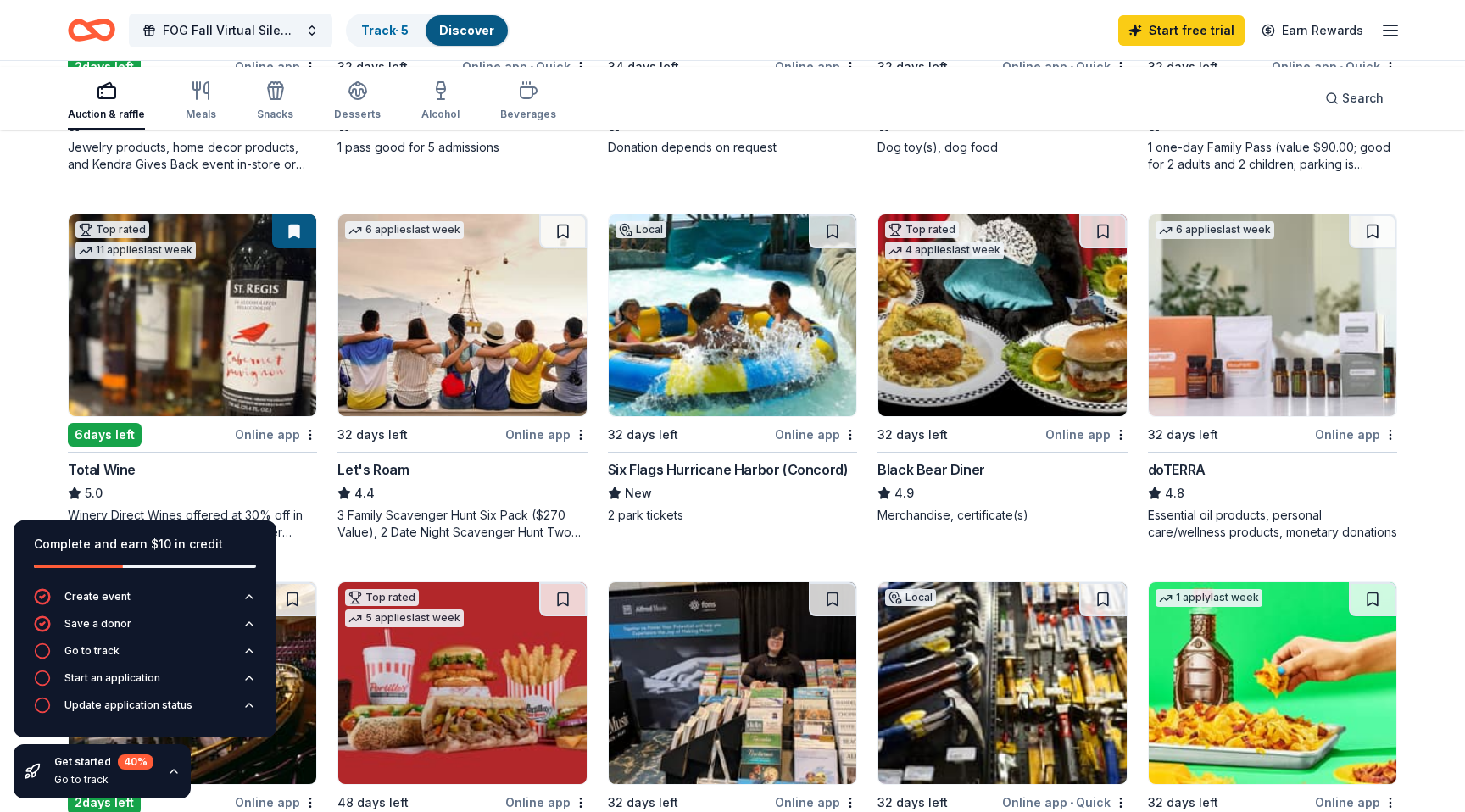 scroll, scrollTop: 815, scrollLeft: 0, axis: vertical 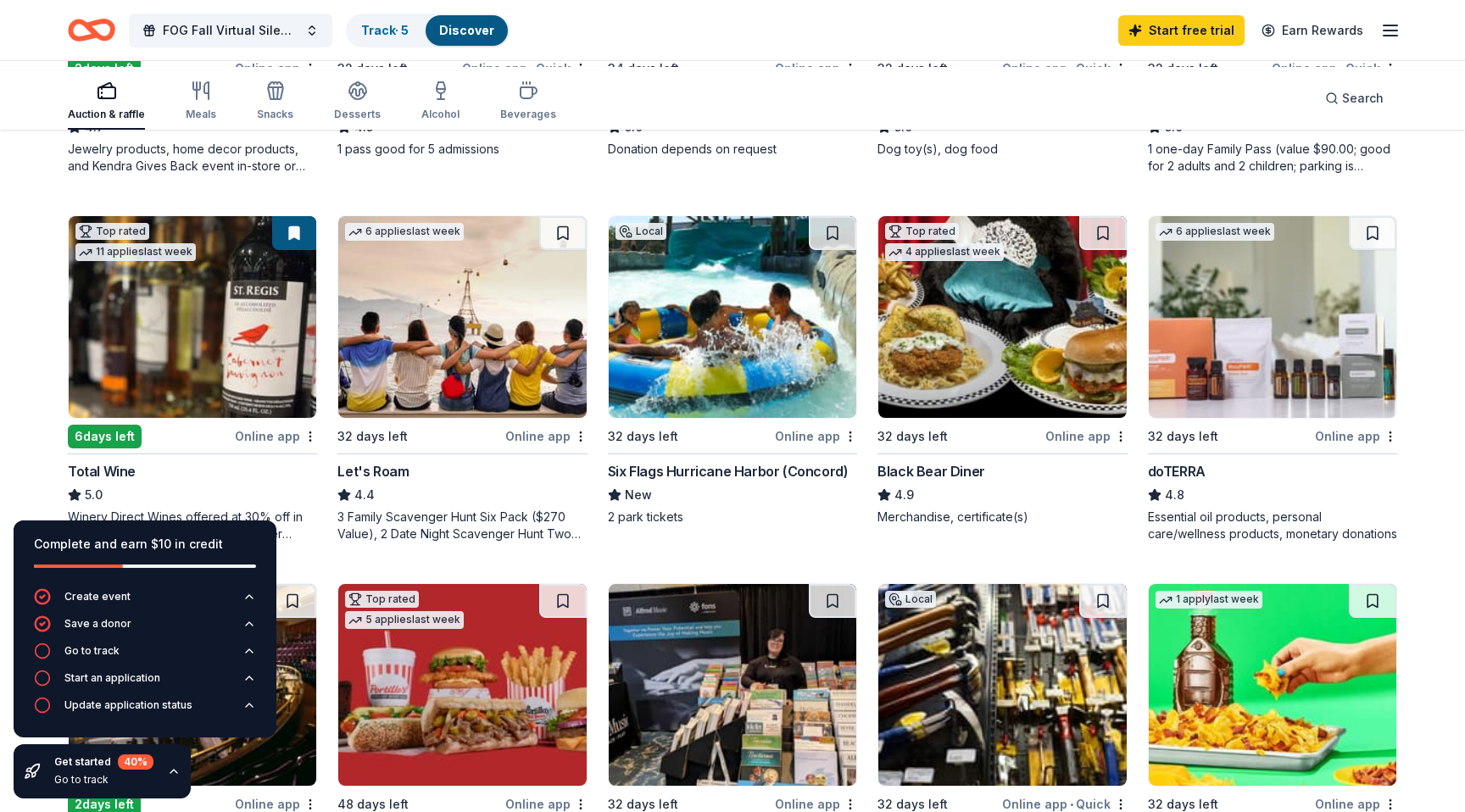 click 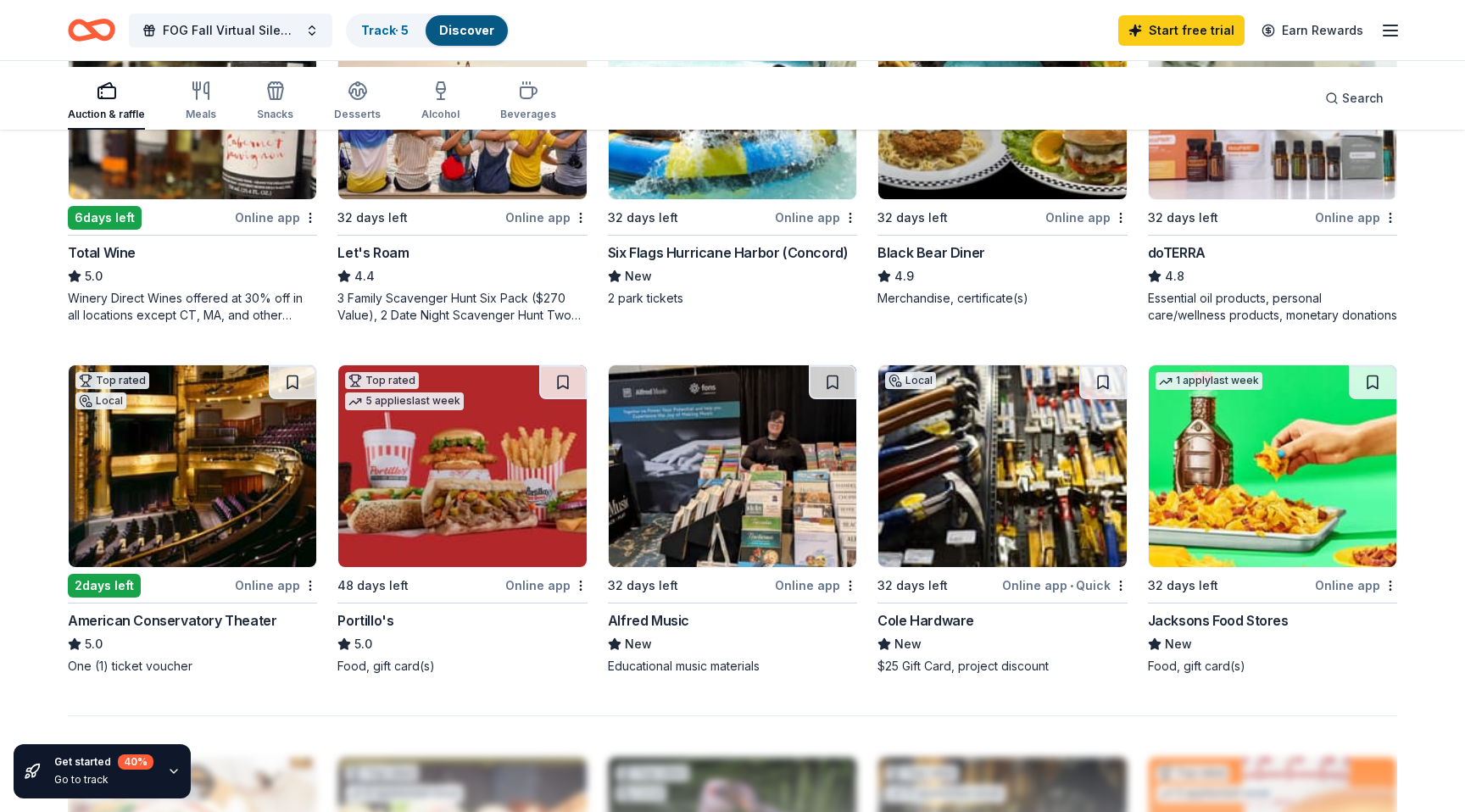 scroll, scrollTop: 1038, scrollLeft: 0, axis: vertical 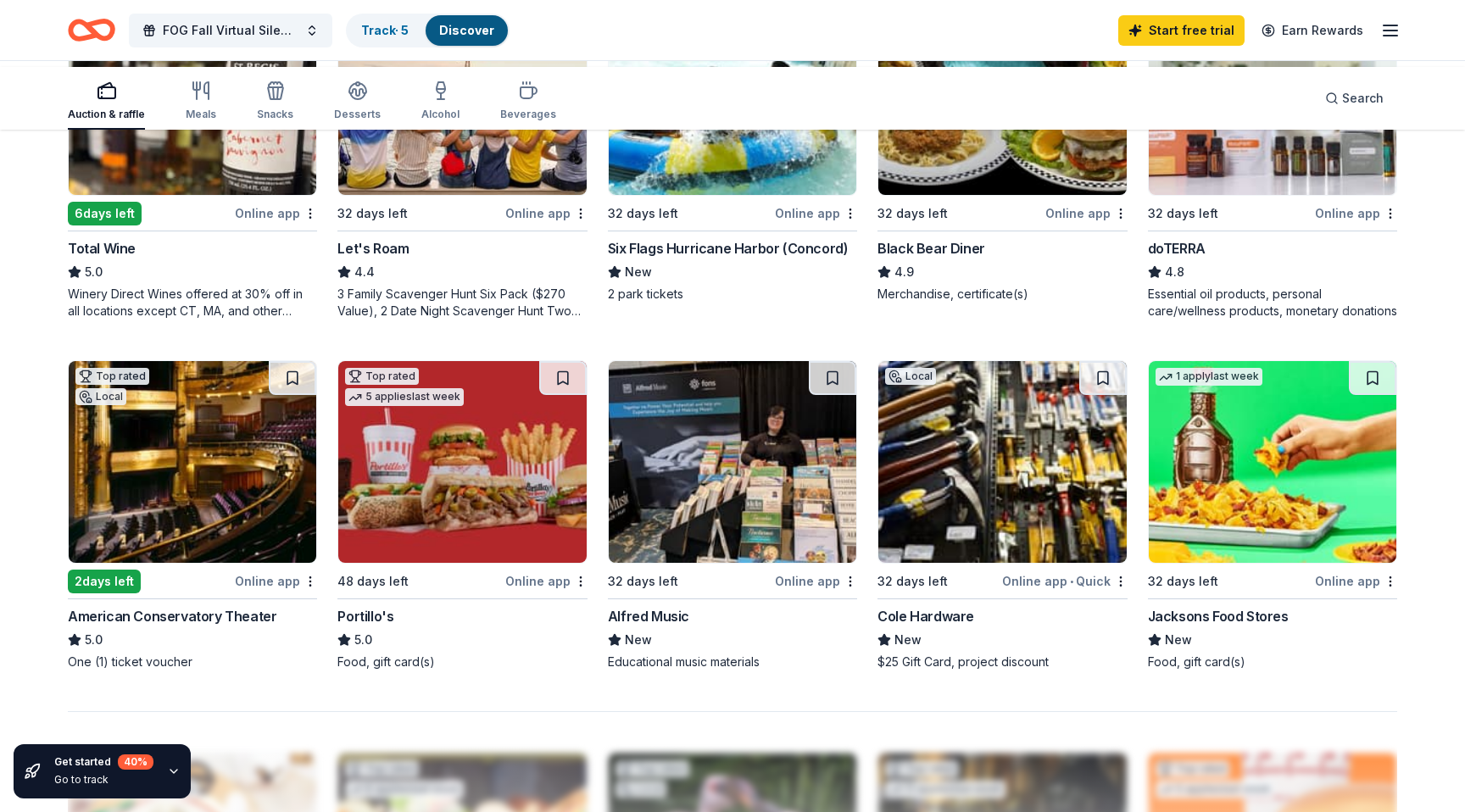 click at bounding box center (732, 94) 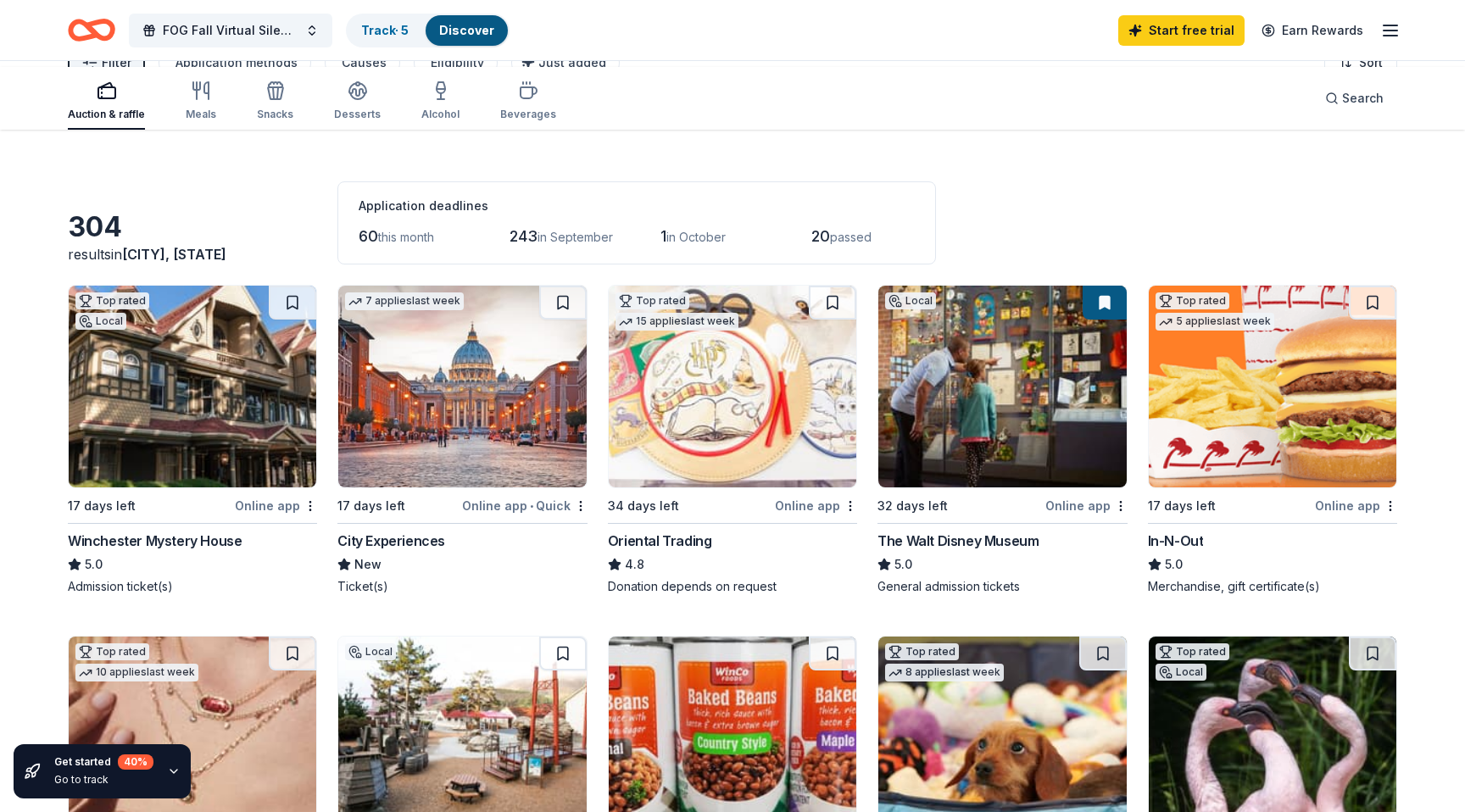 scroll, scrollTop: 38, scrollLeft: 0, axis: vertical 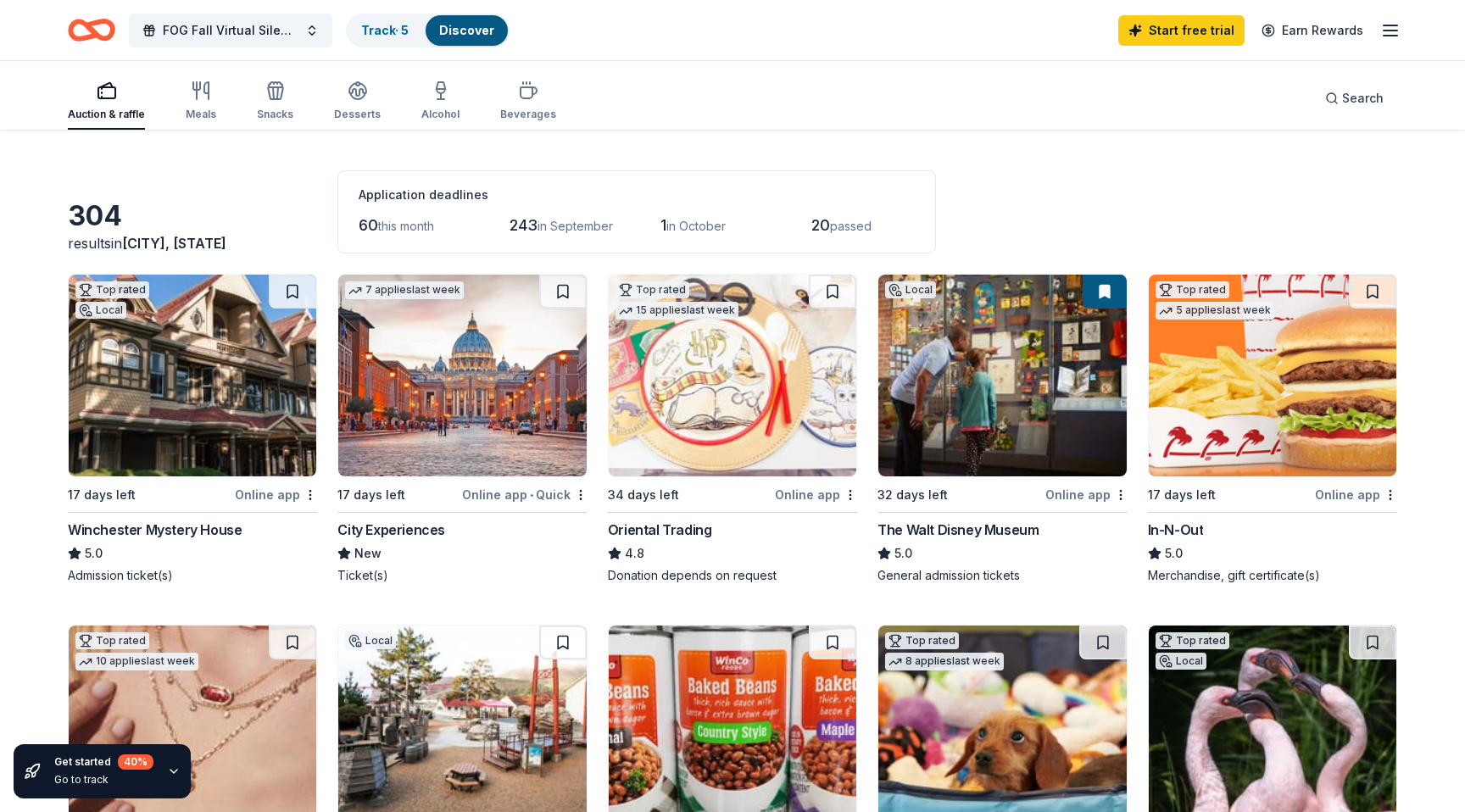 click at bounding box center (1002, 375) 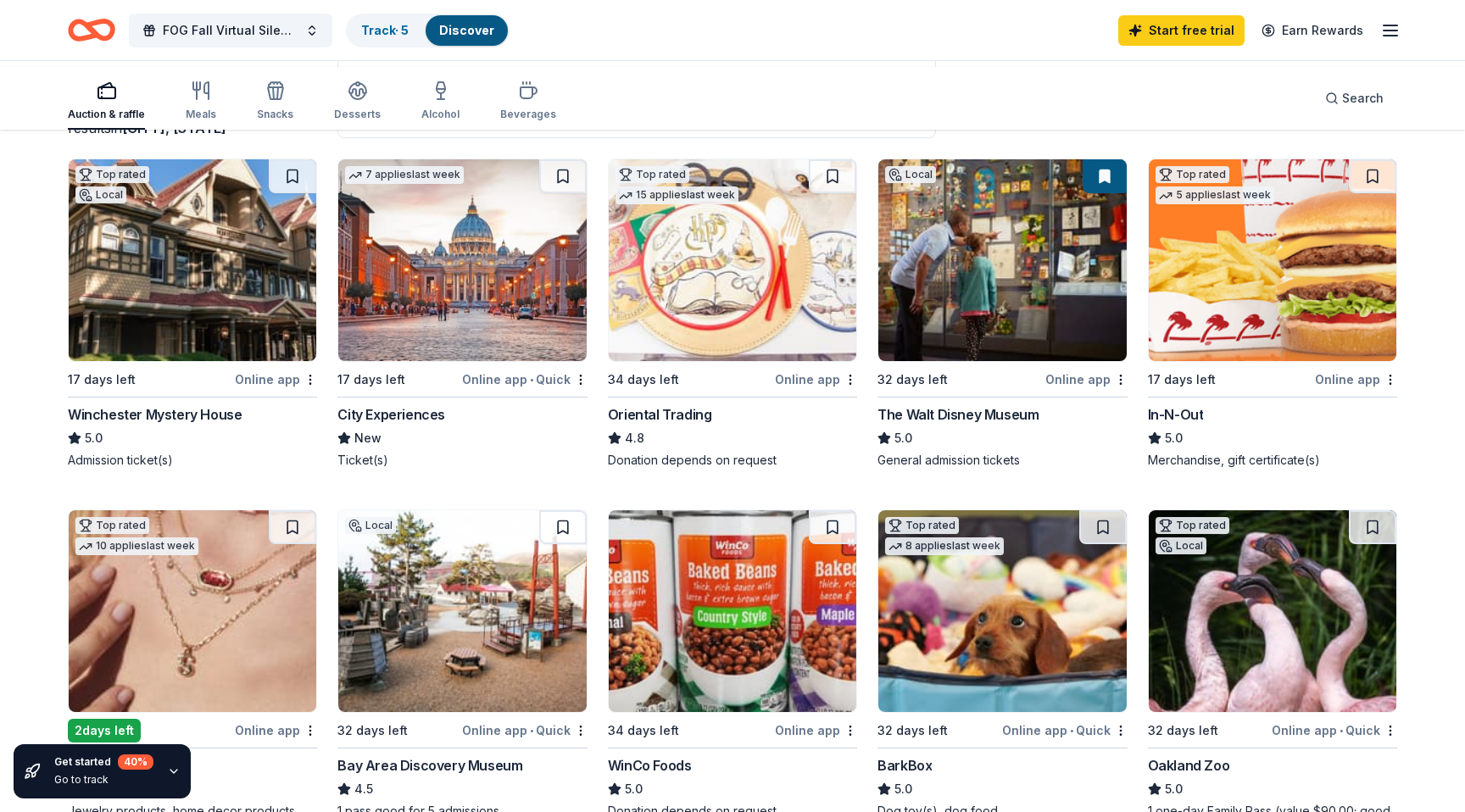 scroll, scrollTop: 162, scrollLeft: 0, axis: vertical 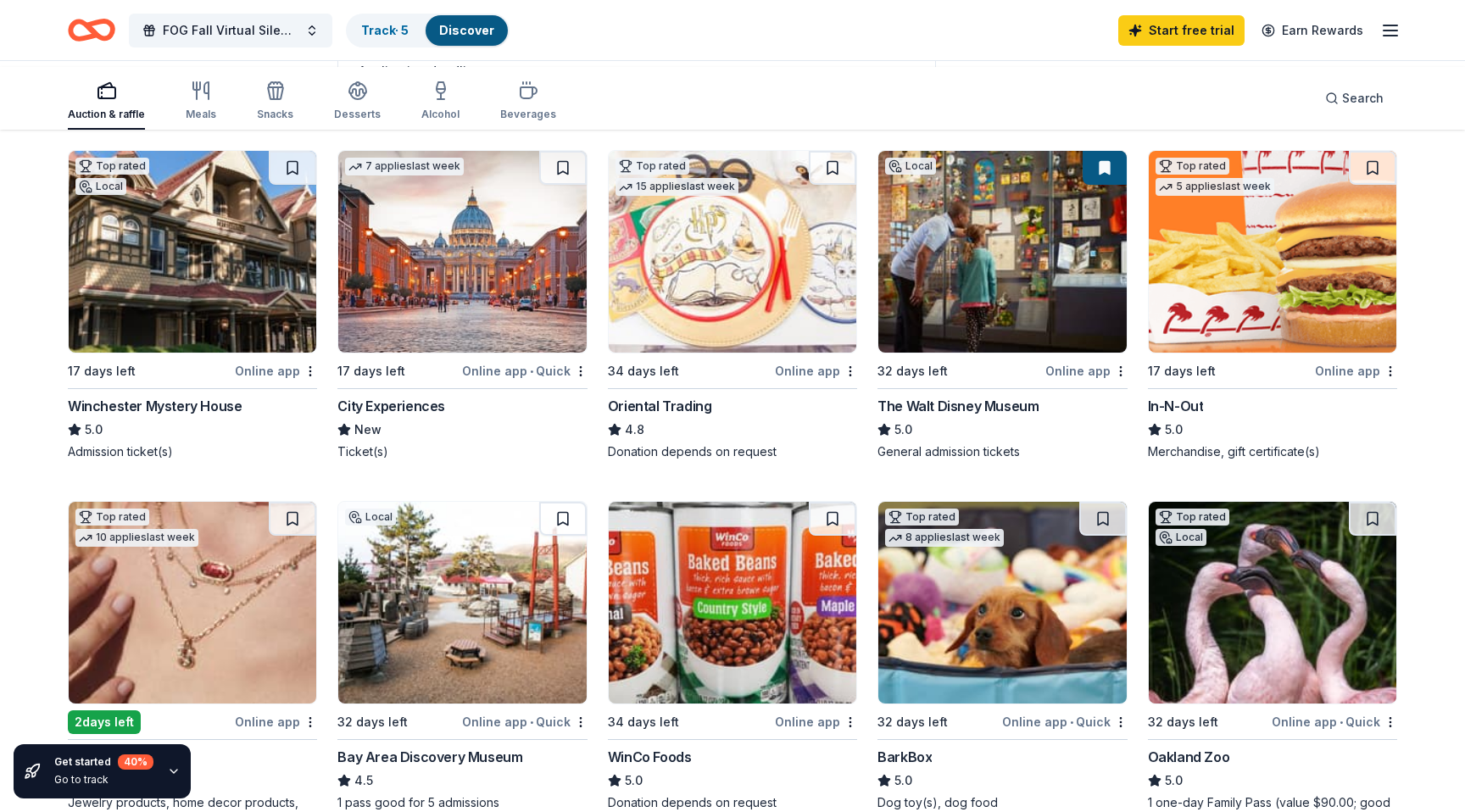 click at bounding box center [192, 252] 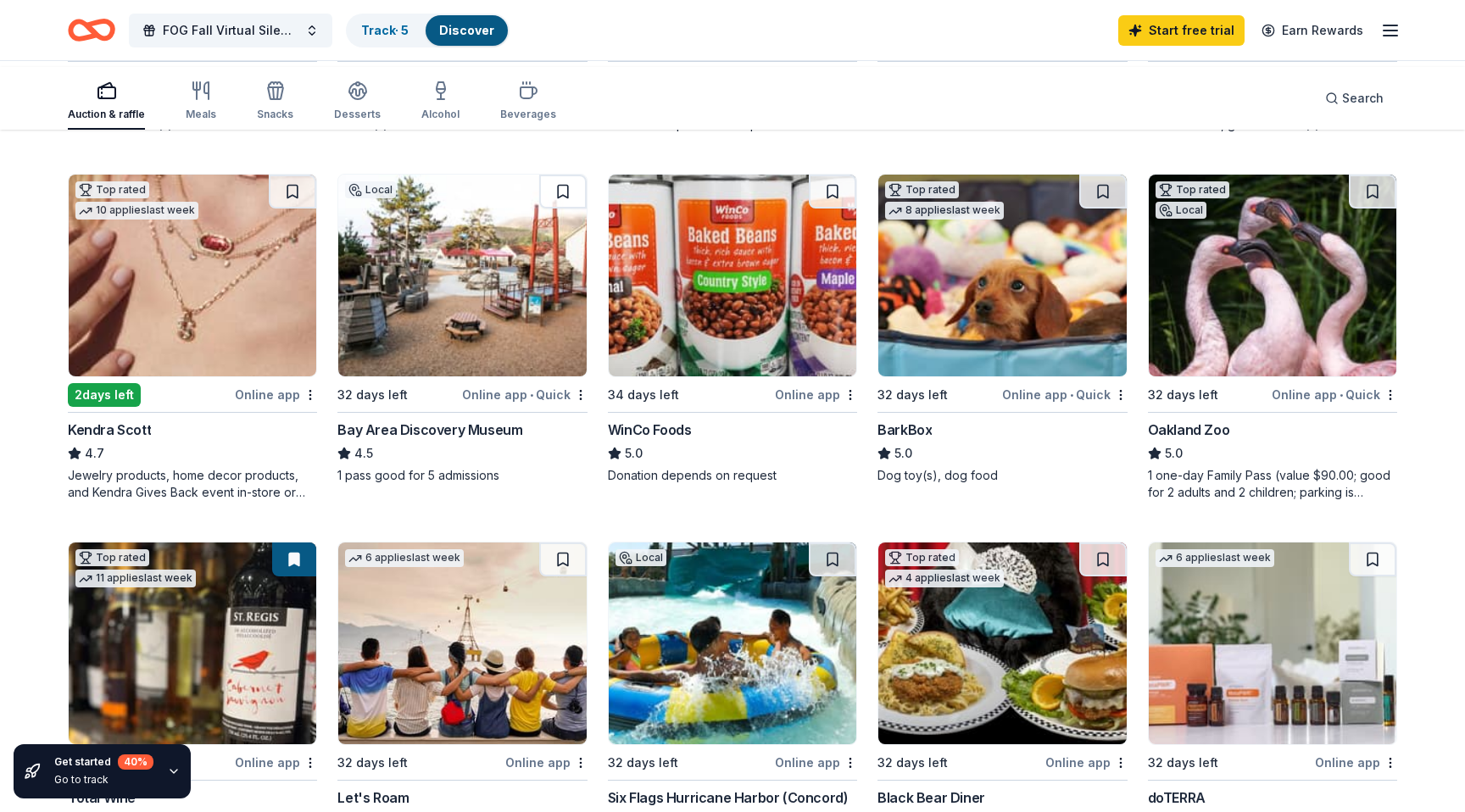 scroll, scrollTop: 523, scrollLeft: 0, axis: vertical 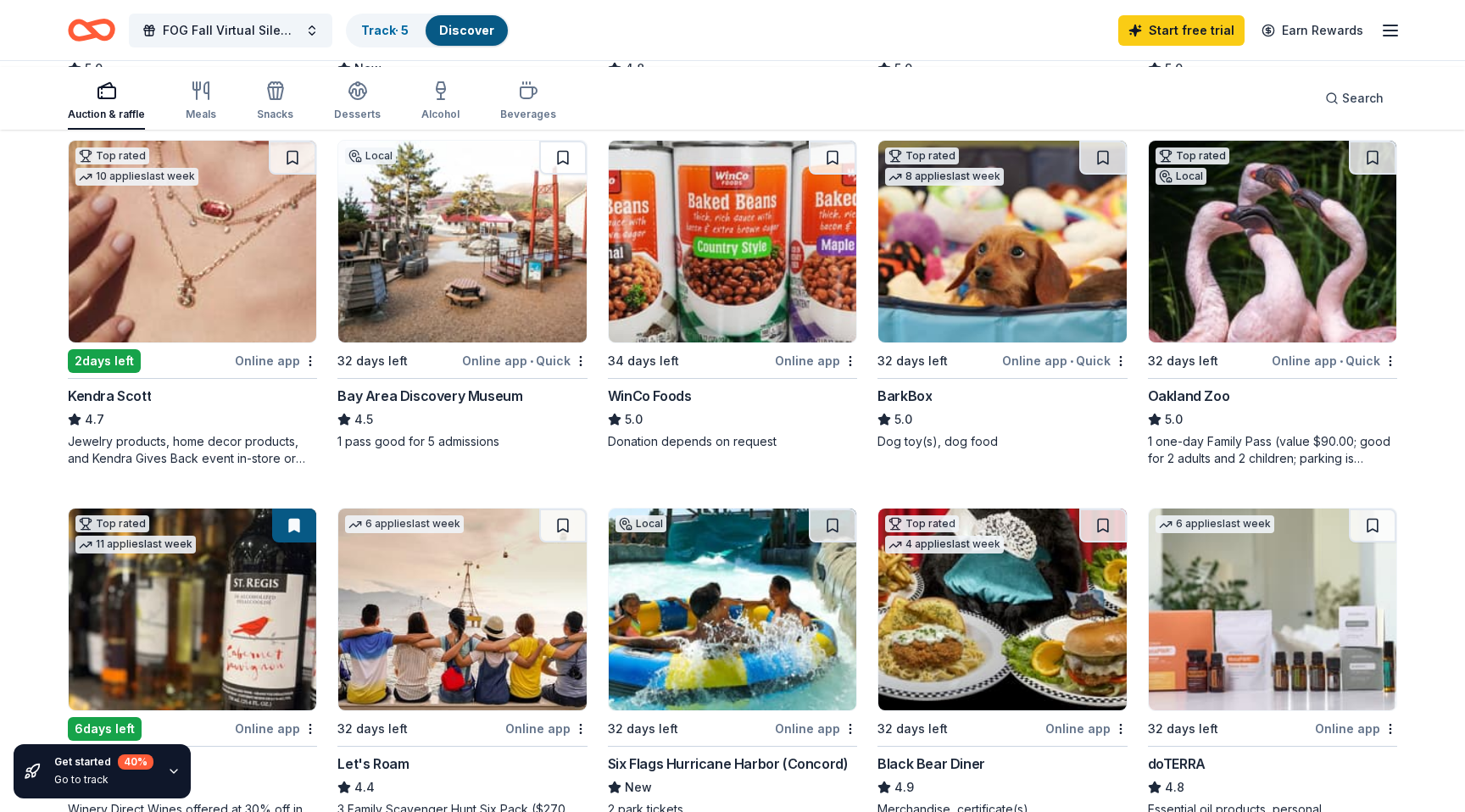 click at bounding box center (462, 242) 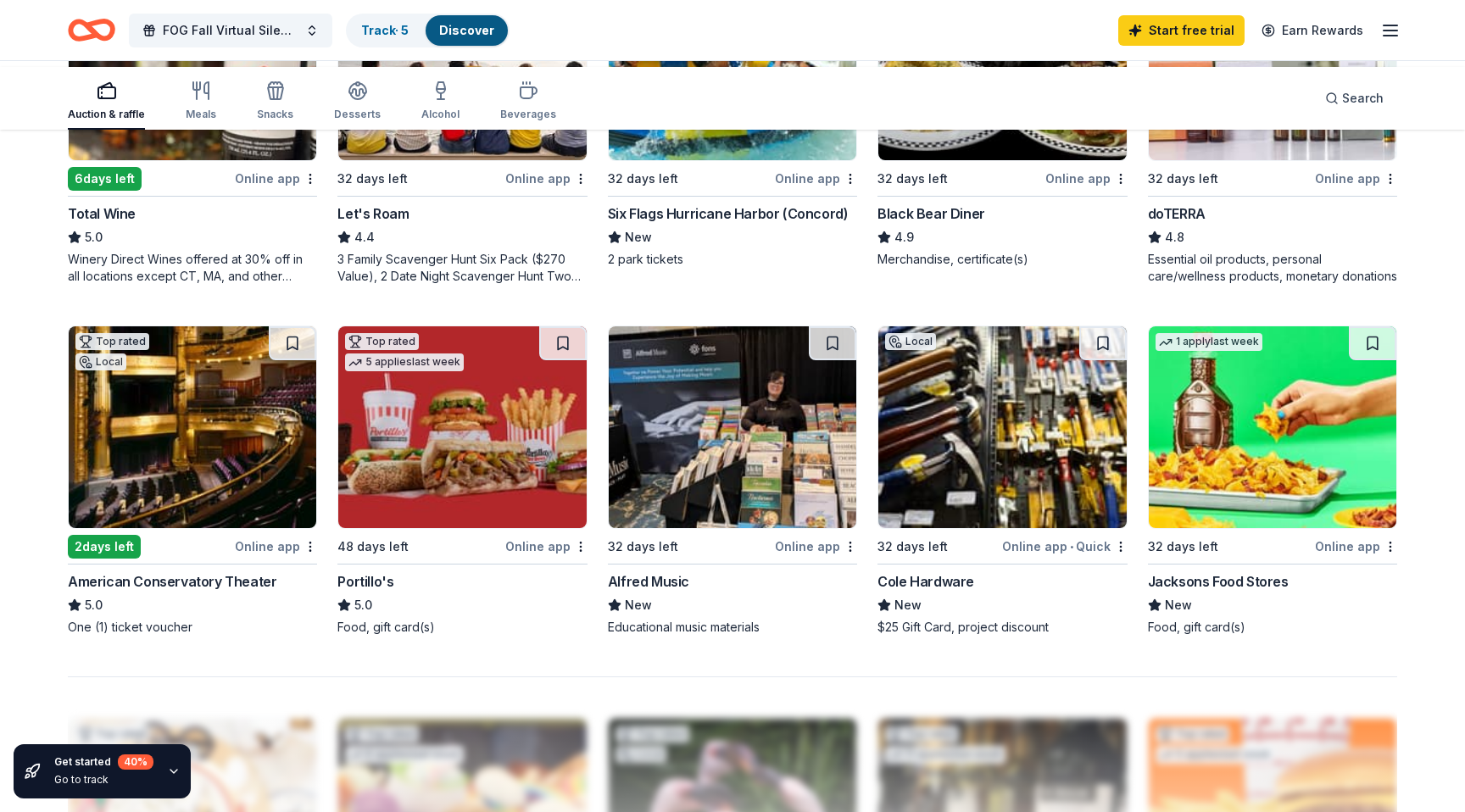 scroll, scrollTop: 1070, scrollLeft: 0, axis: vertical 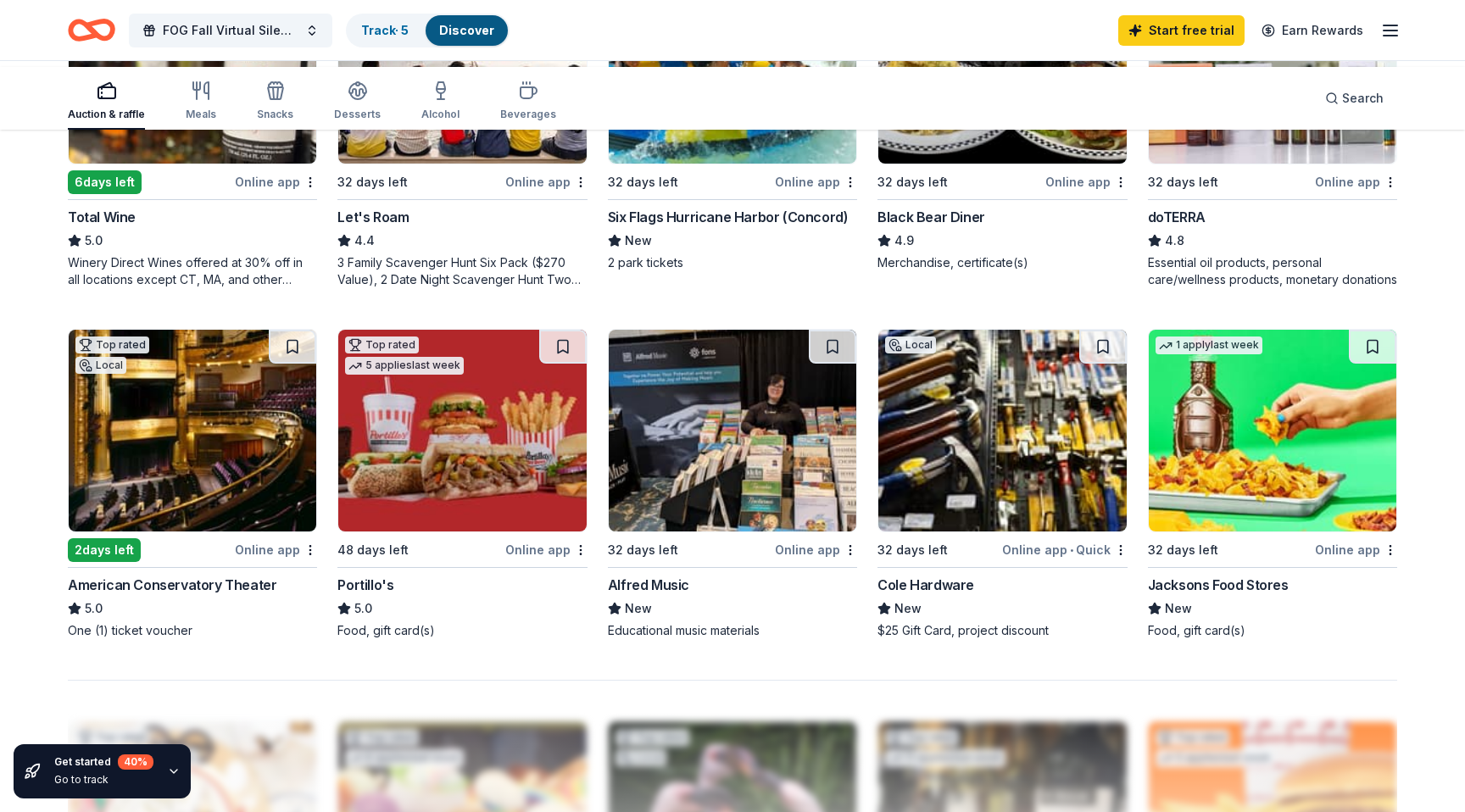 click at bounding box center [192, 63] 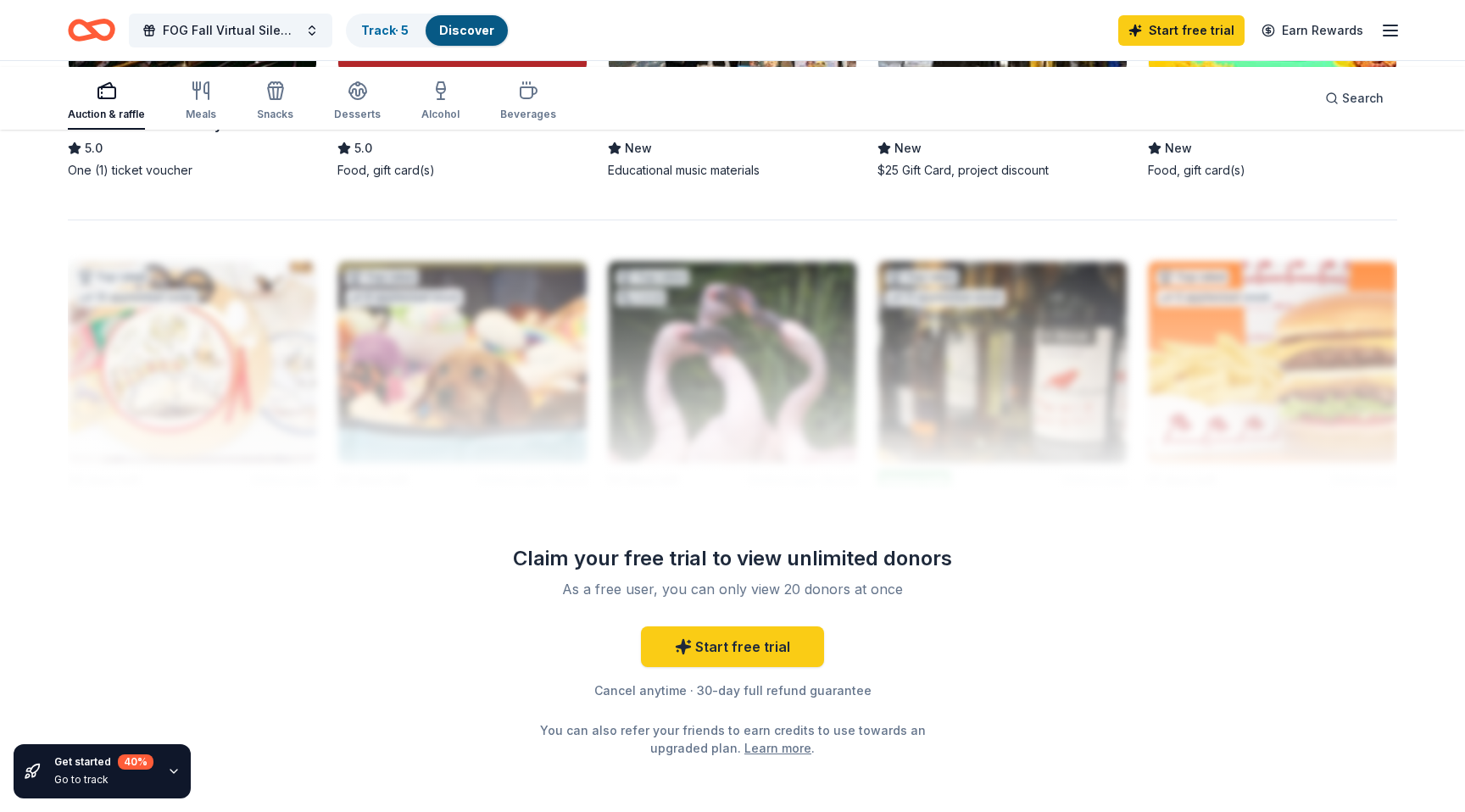 scroll, scrollTop: 1533, scrollLeft: 0, axis: vertical 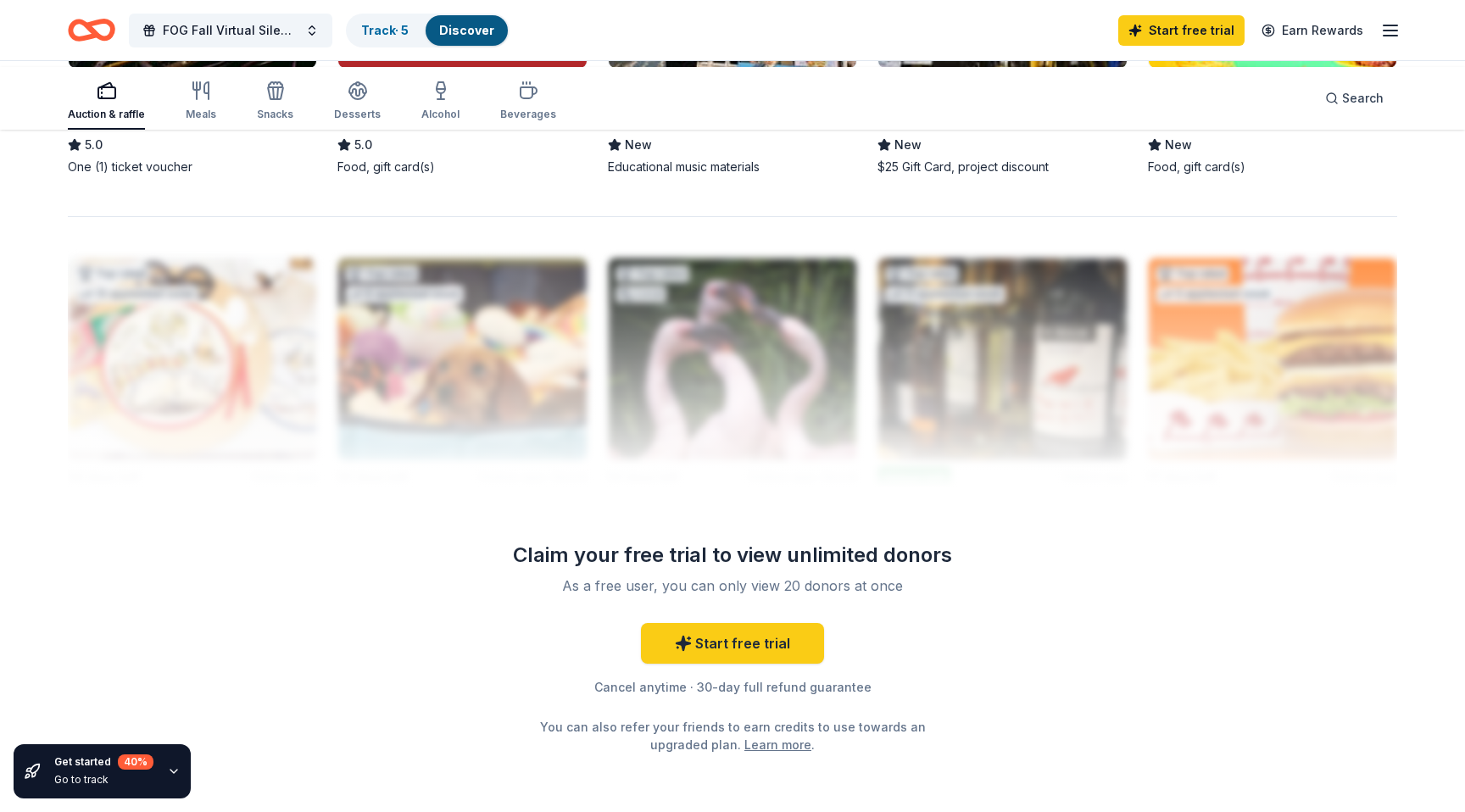 click at bounding box center [192, -33] 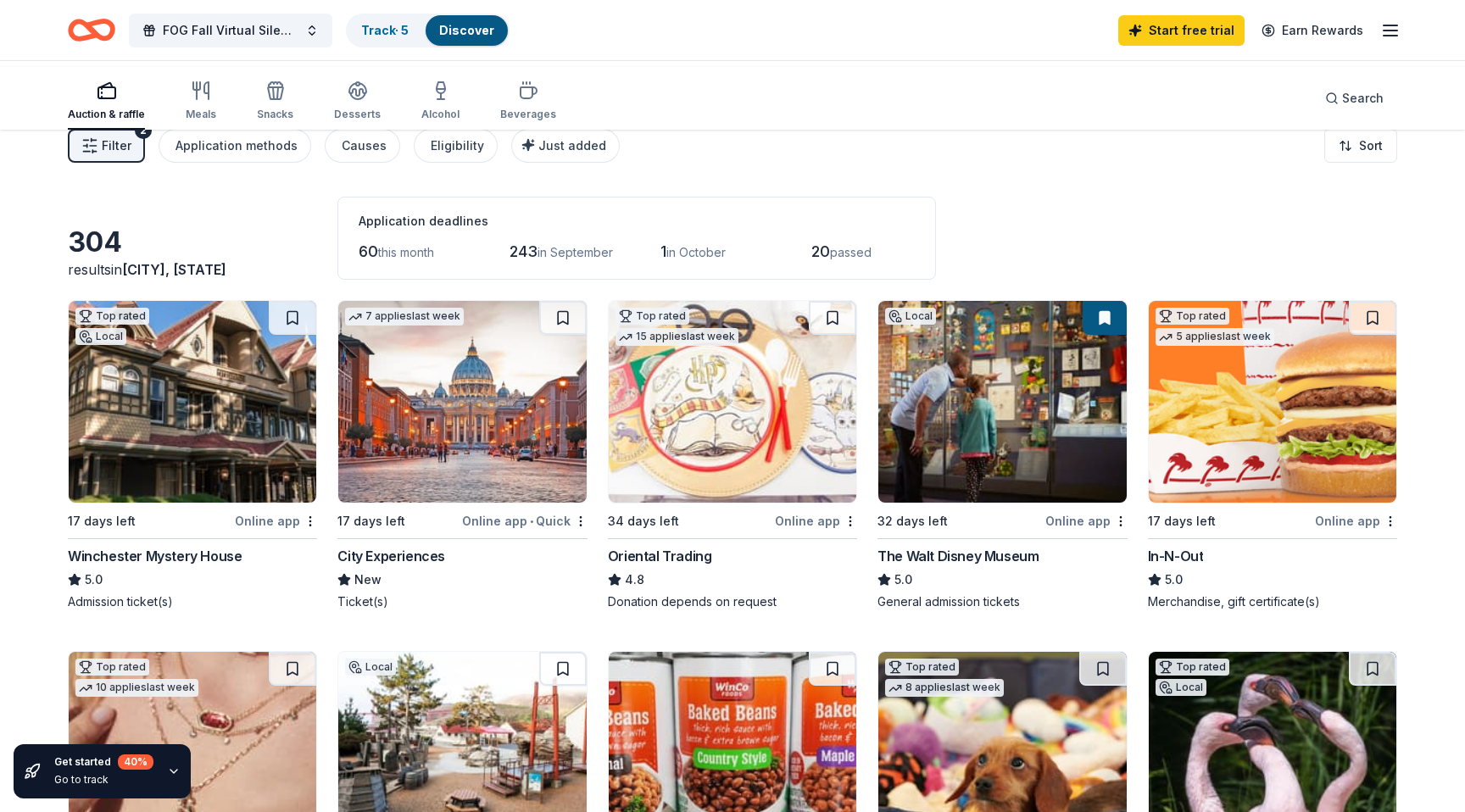 scroll, scrollTop: 0, scrollLeft: 0, axis: both 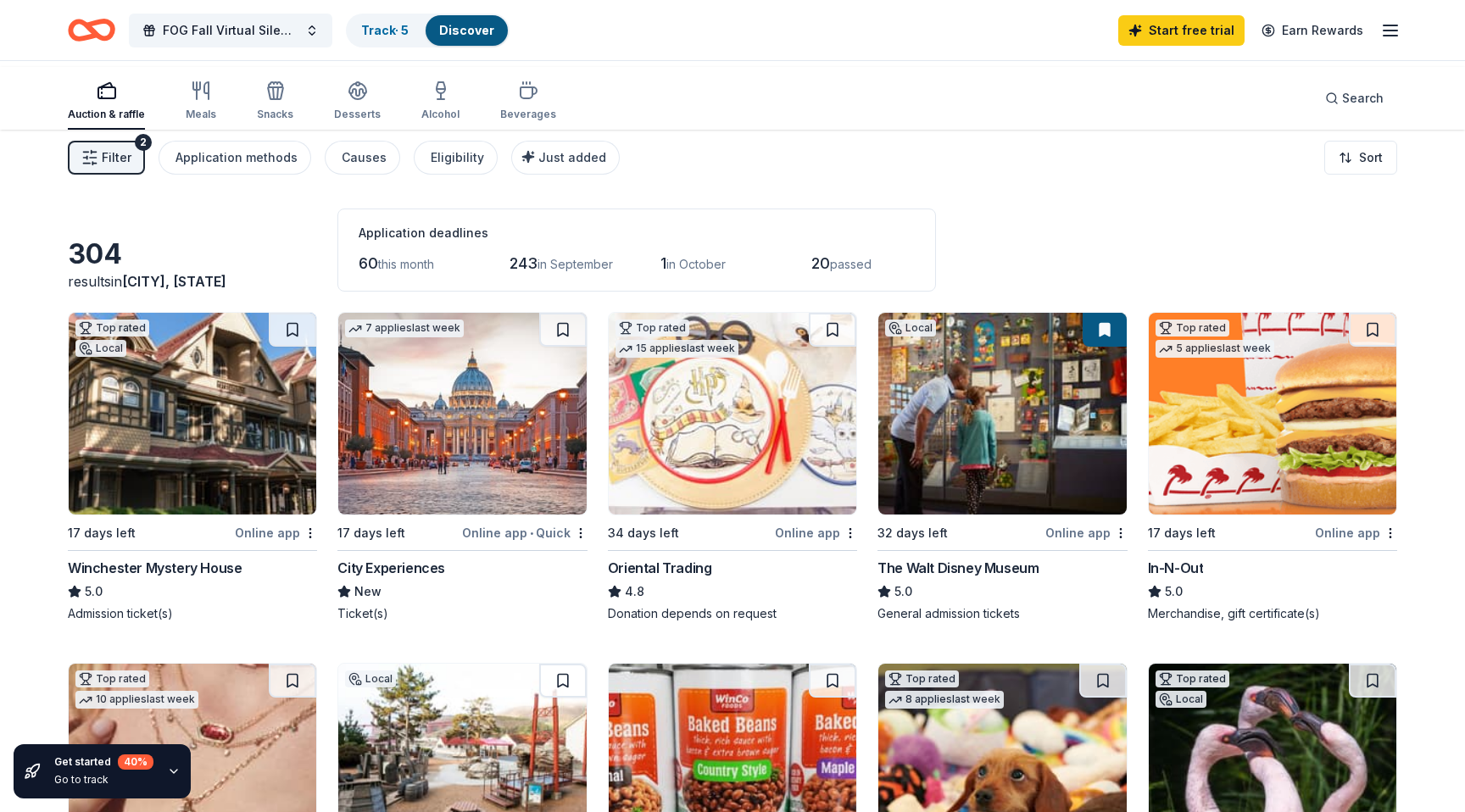 click on "Filter" at bounding box center (116, 158) 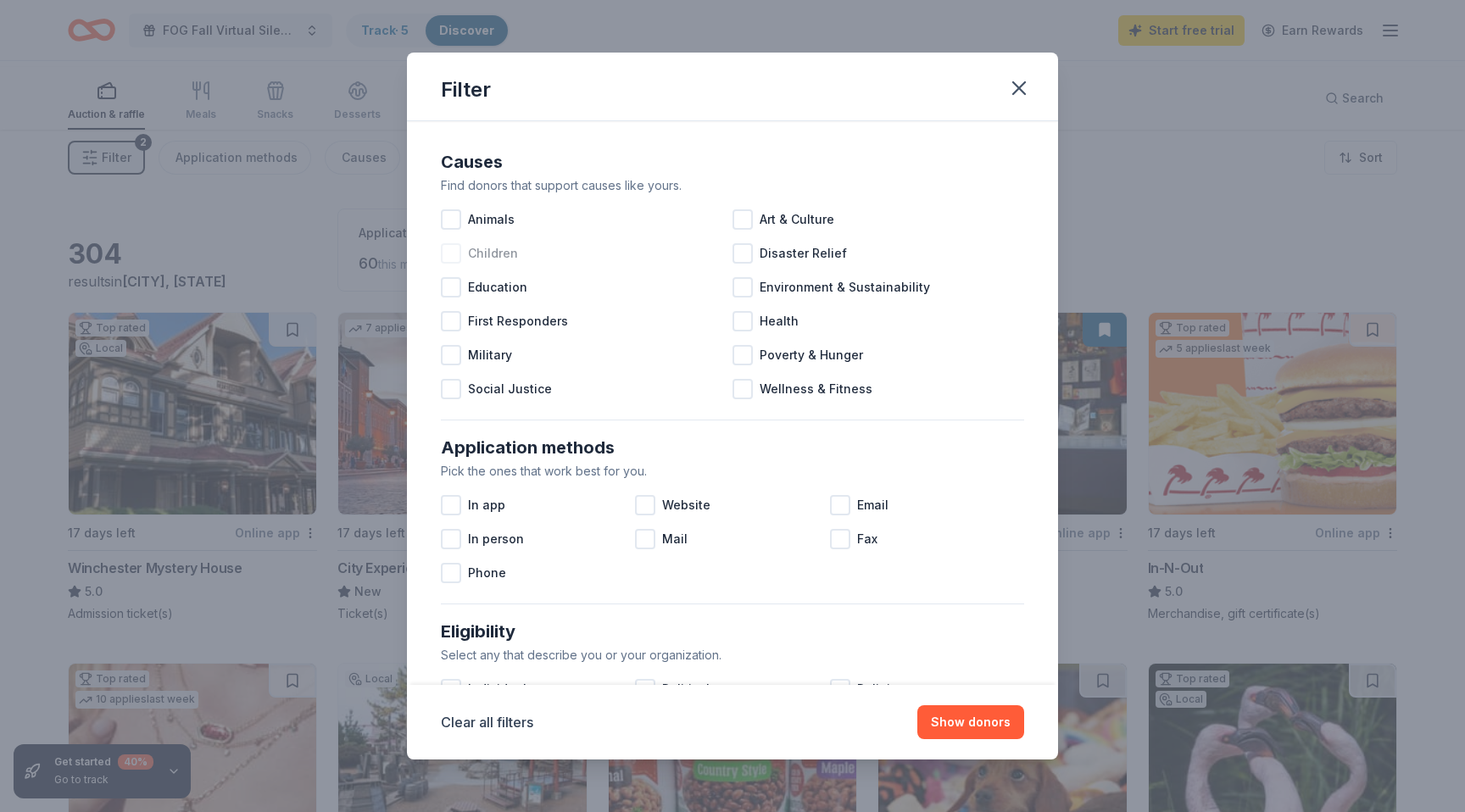 click at bounding box center (451, 253) 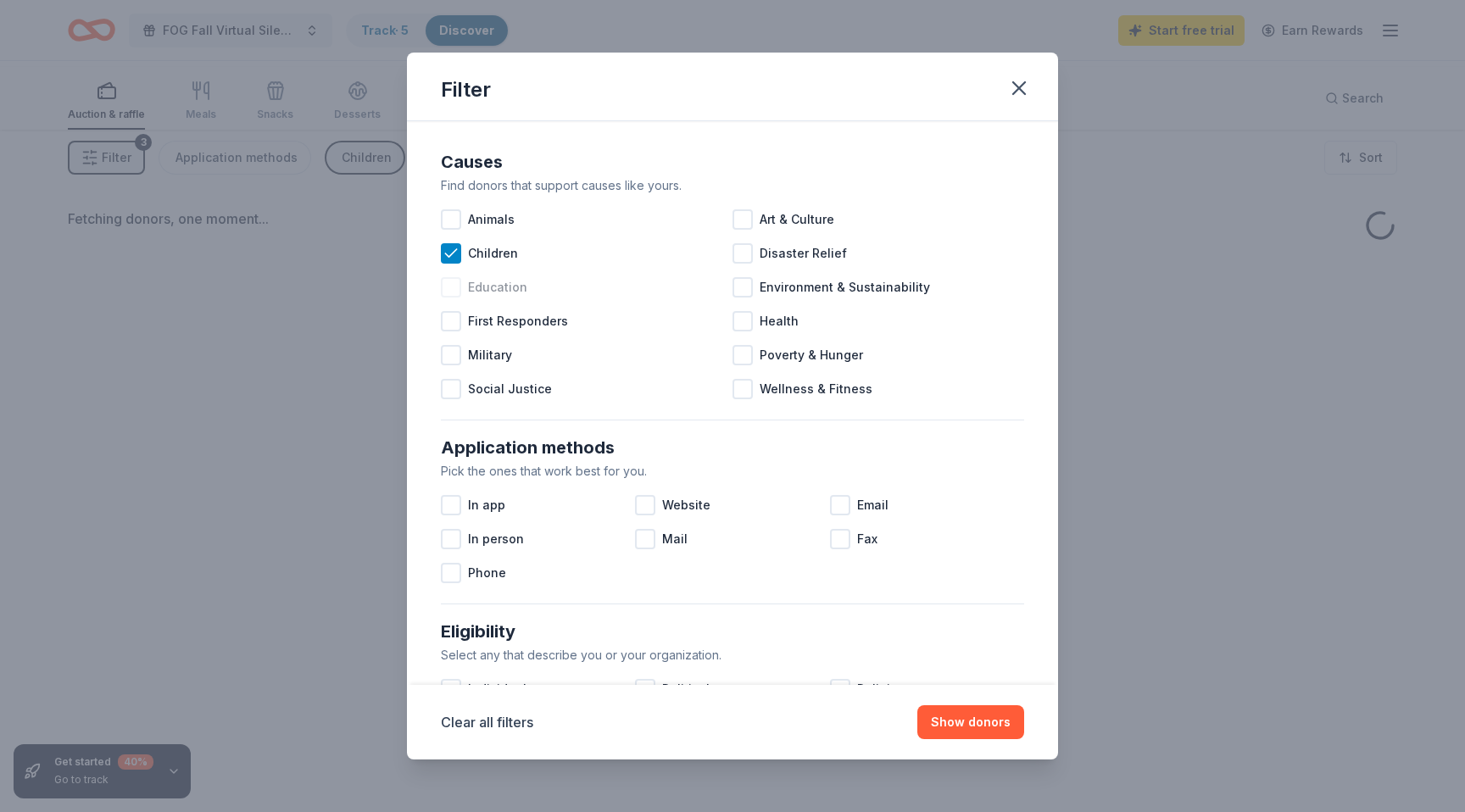 click at bounding box center [451, 287] 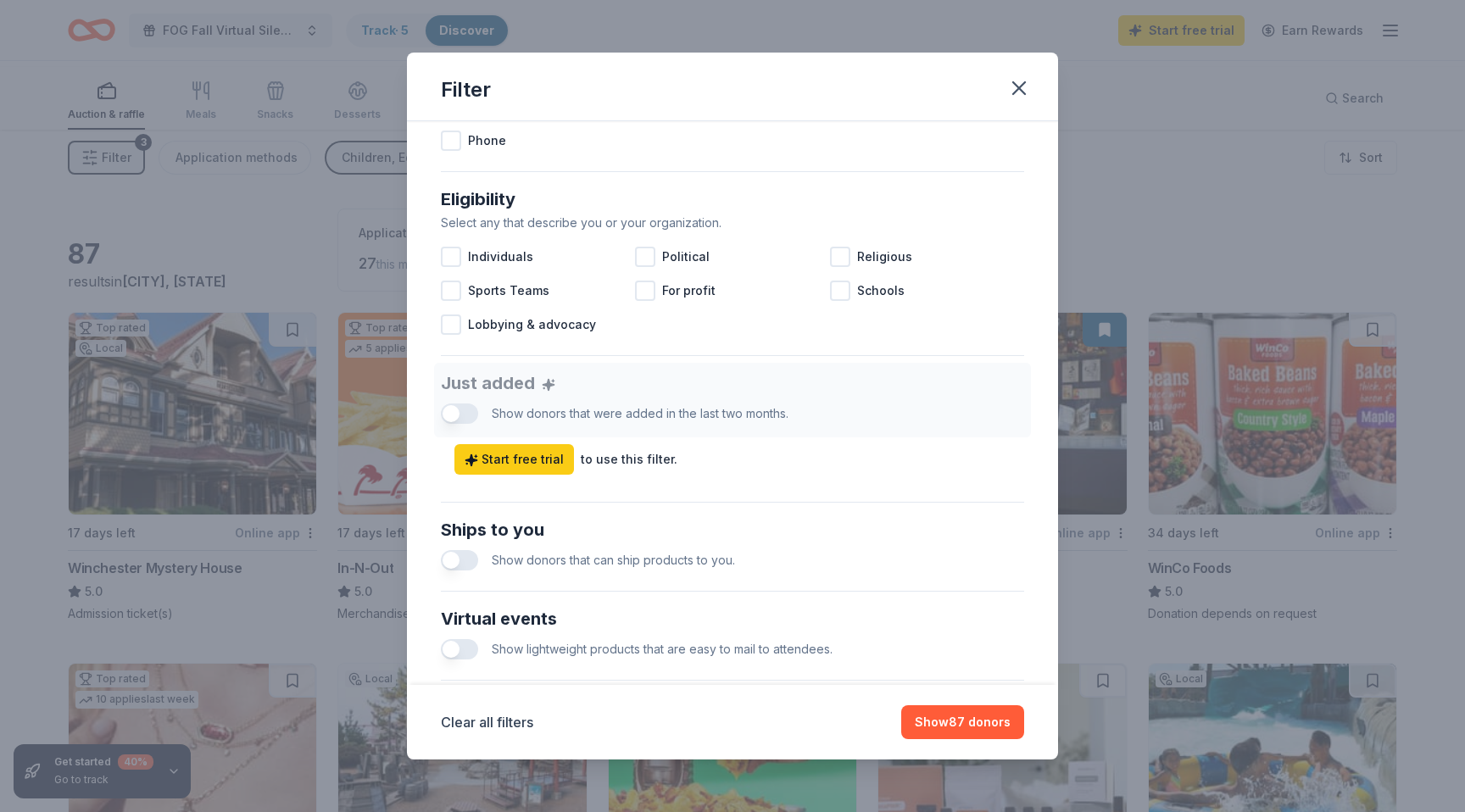 scroll, scrollTop: 449, scrollLeft: 0, axis: vertical 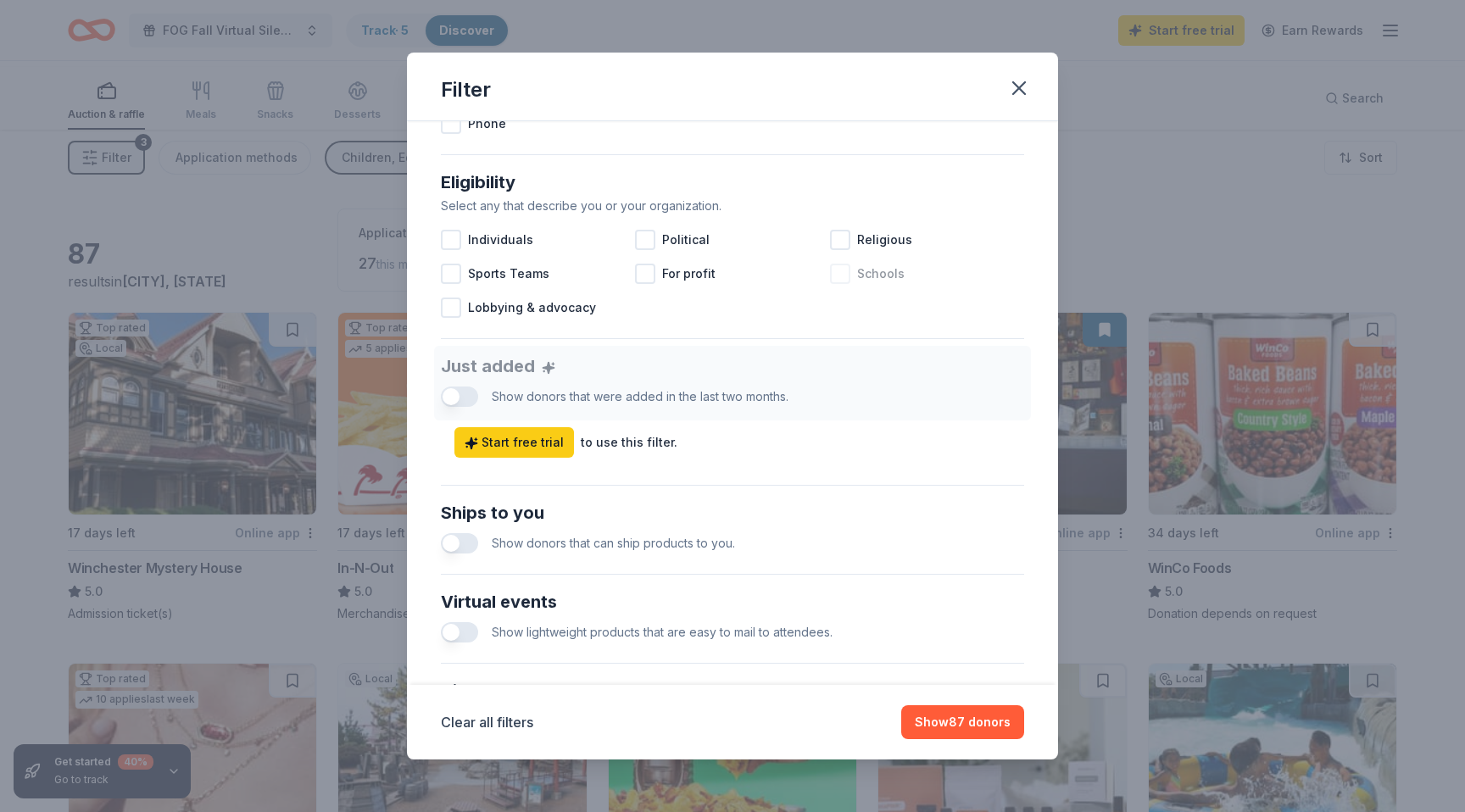 click at bounding box center [840, 274] 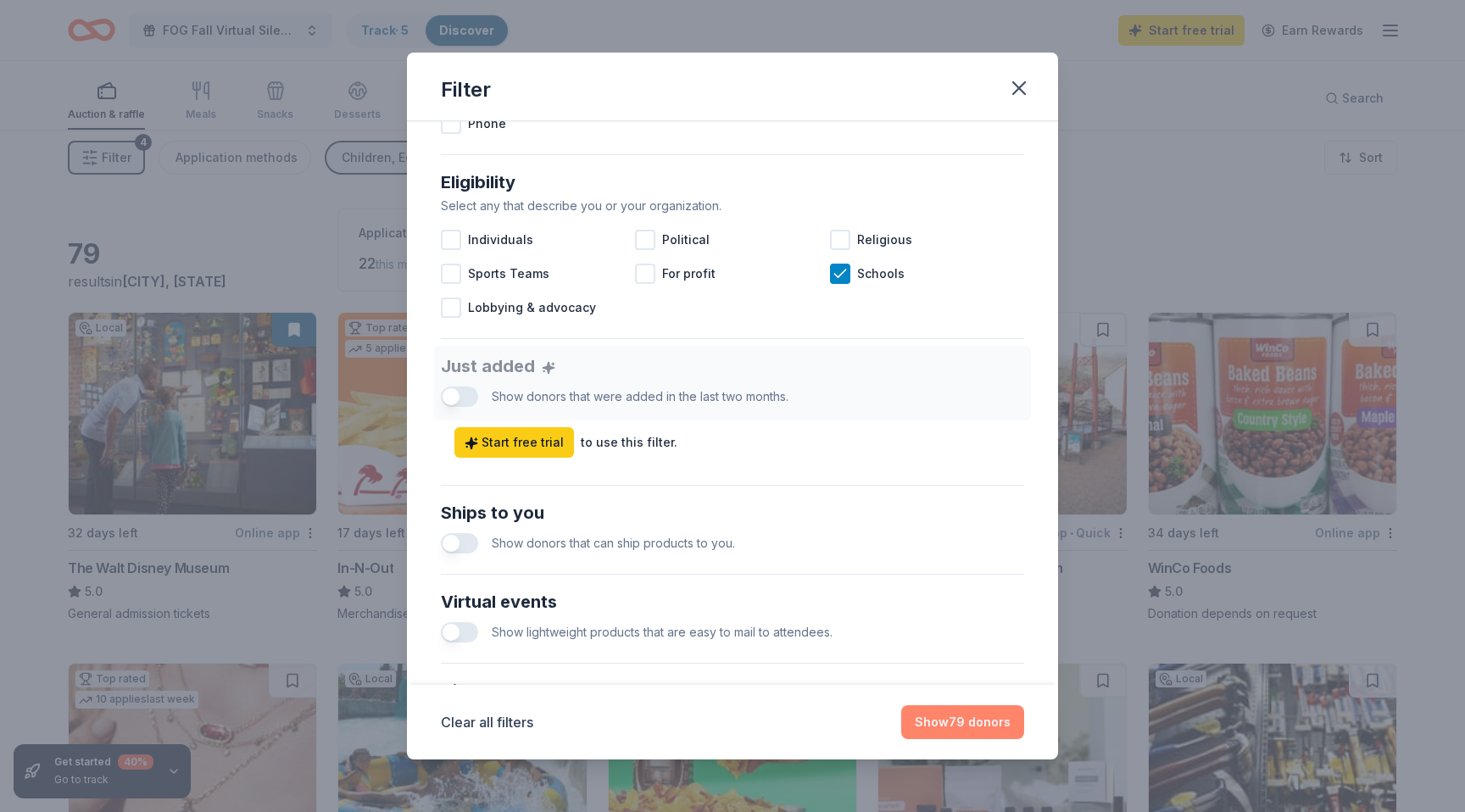 click on "Show  79   donors" at bounding box center (962, 722) 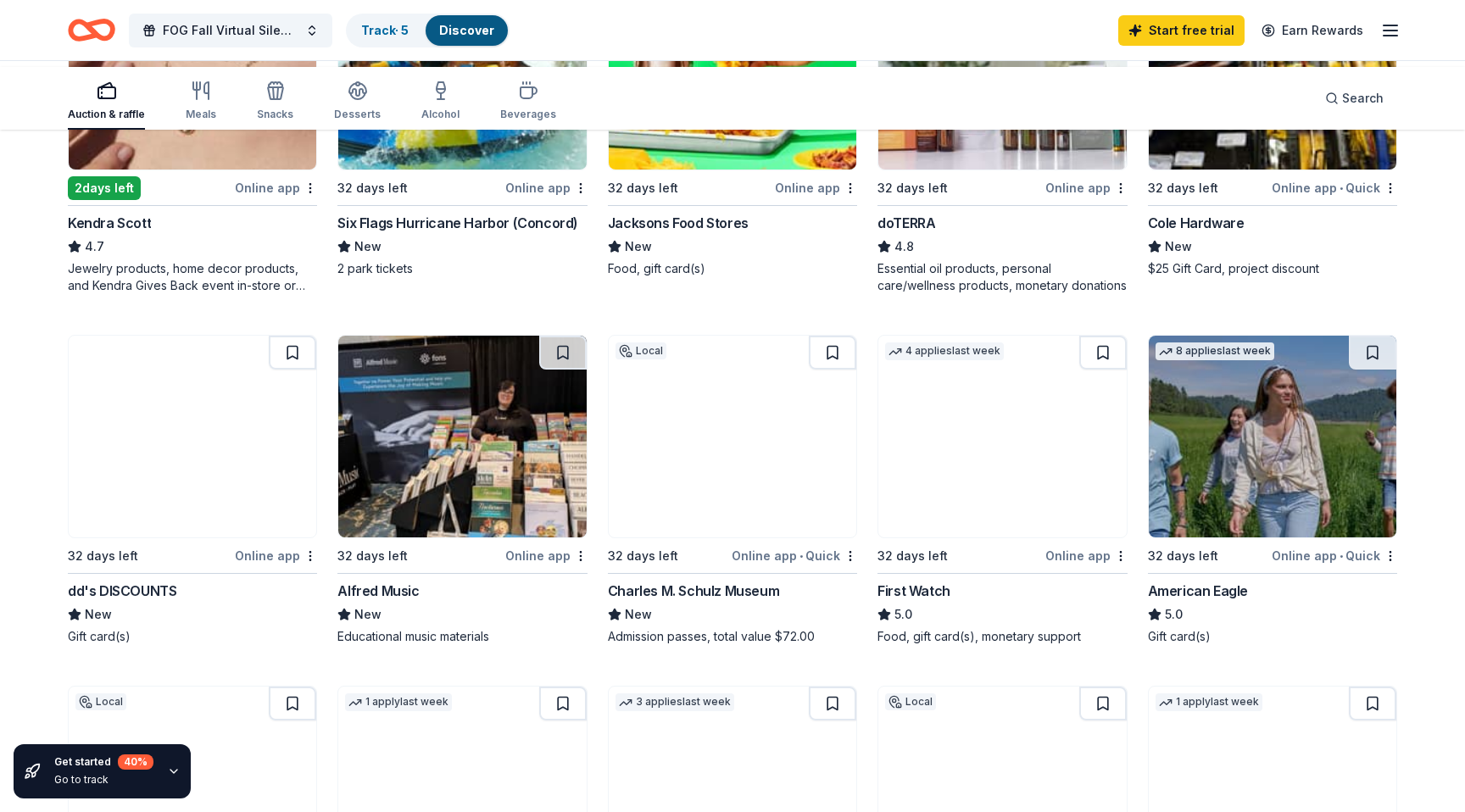 scroll, scrollTop: 726, scrollLeft: 0, axis: vertical 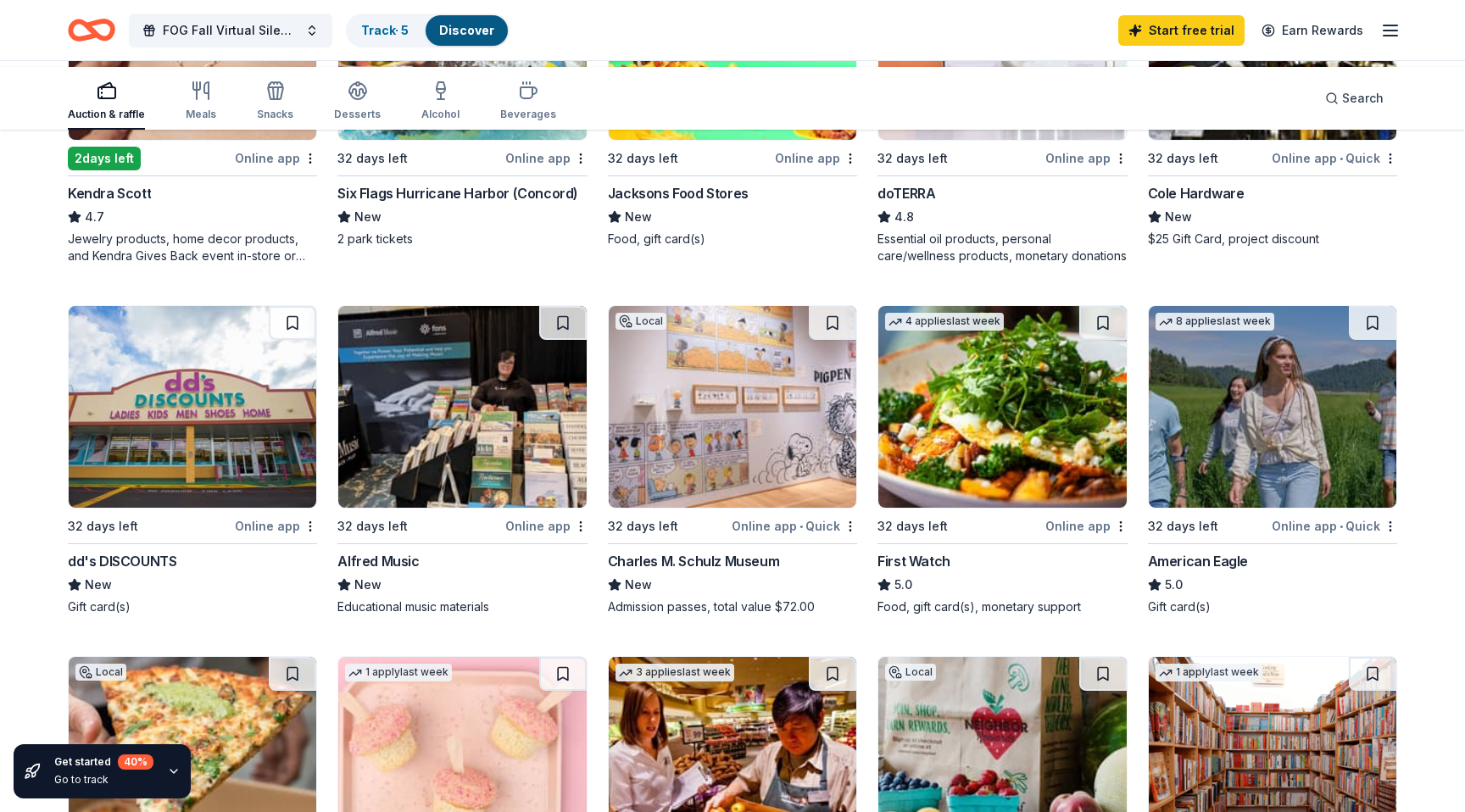 click at bounding box center (192, 39) 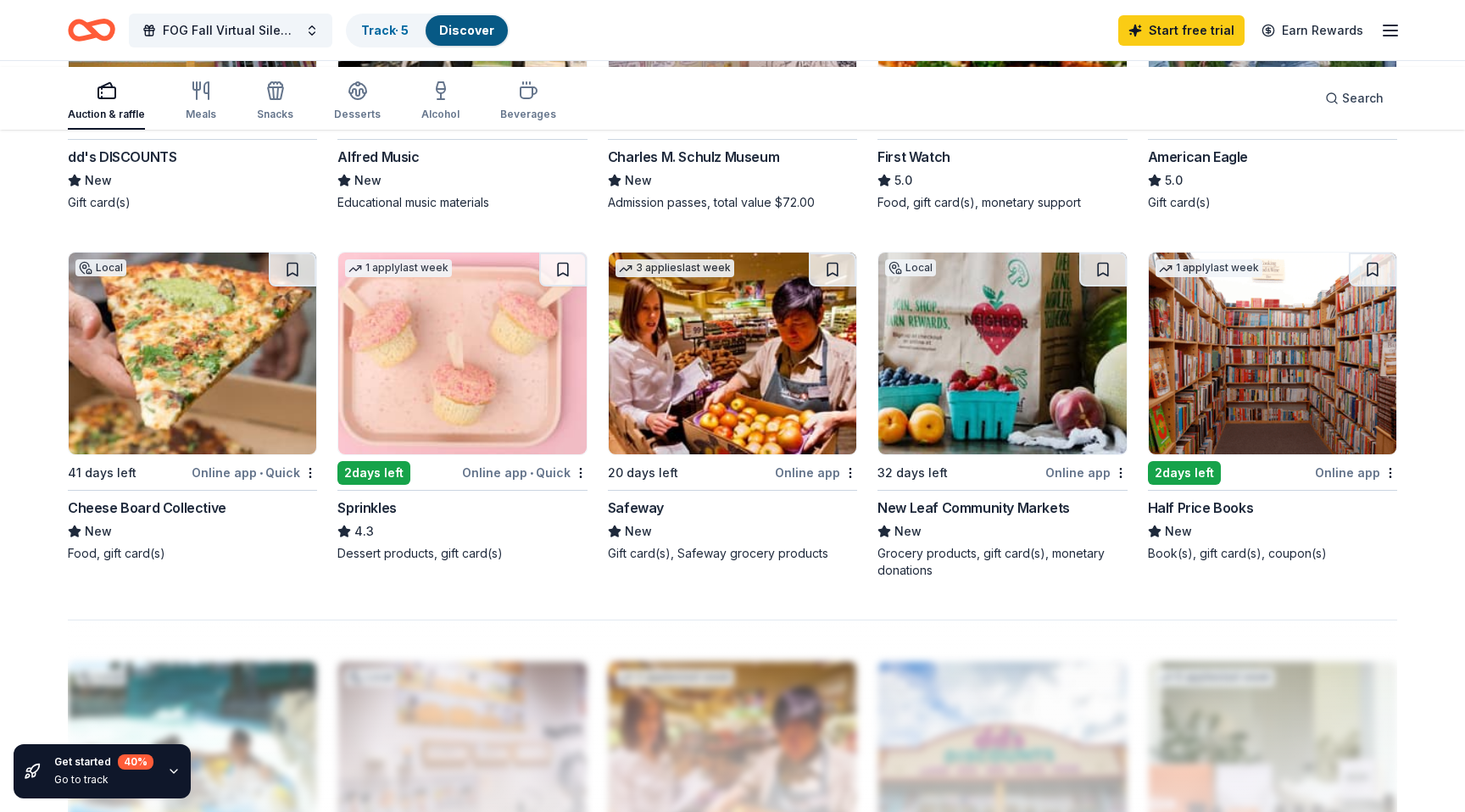 scroll, scrollTop: 1125, scrollLeft: 0, axis: vertical 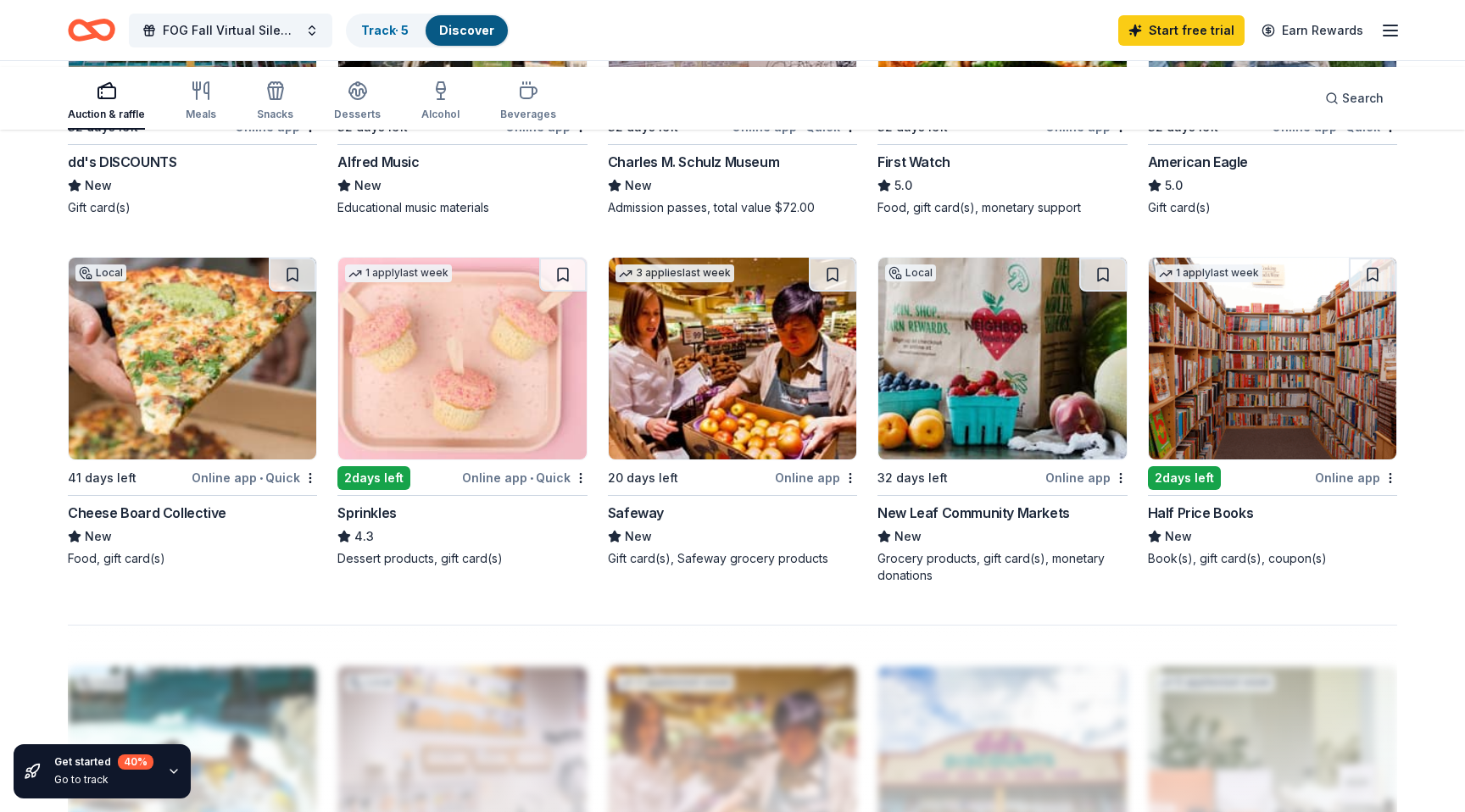 click at bounding box center [732, 8] 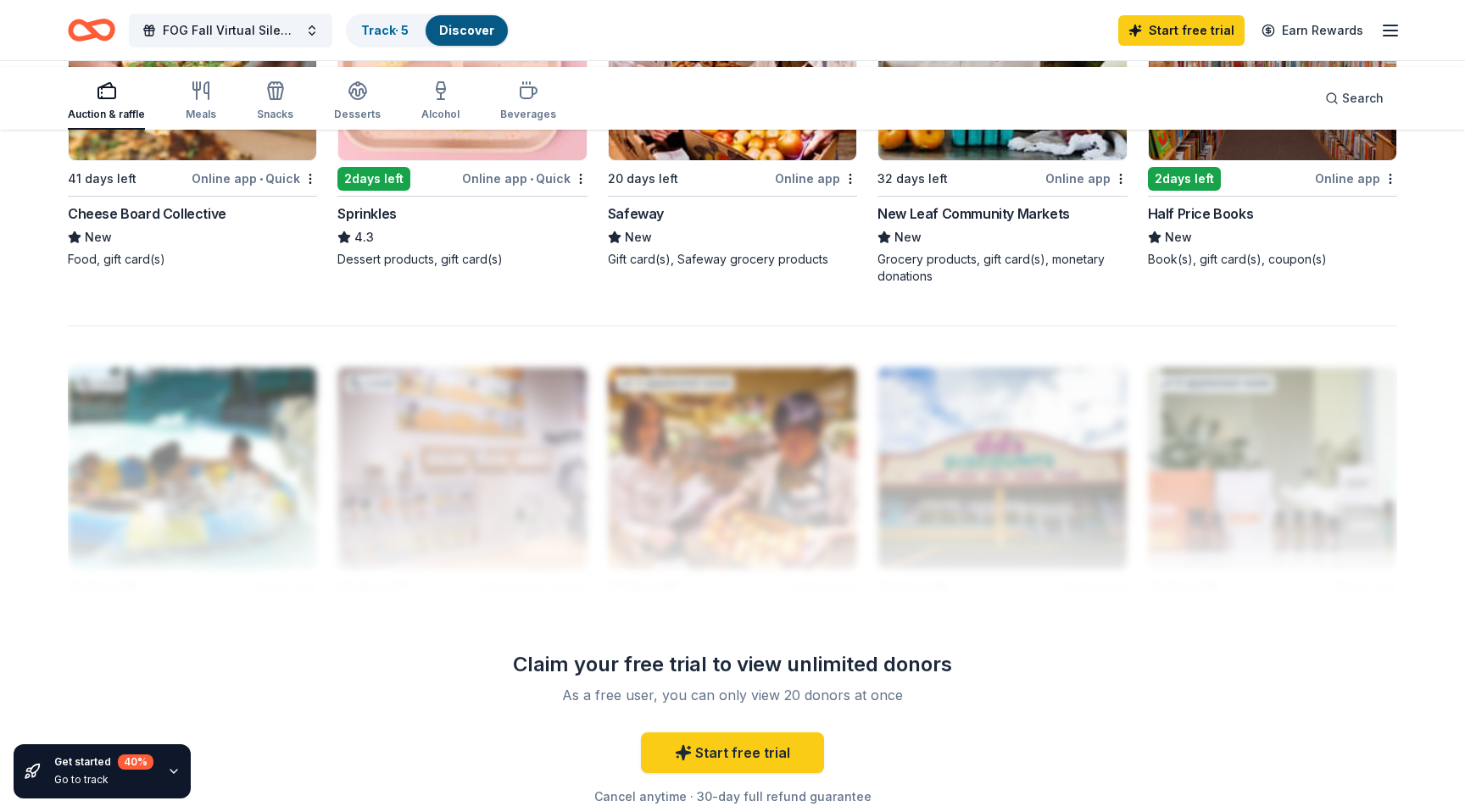 scroll, scrollTop: 1427, scrollLeft: 0, axis: vertical 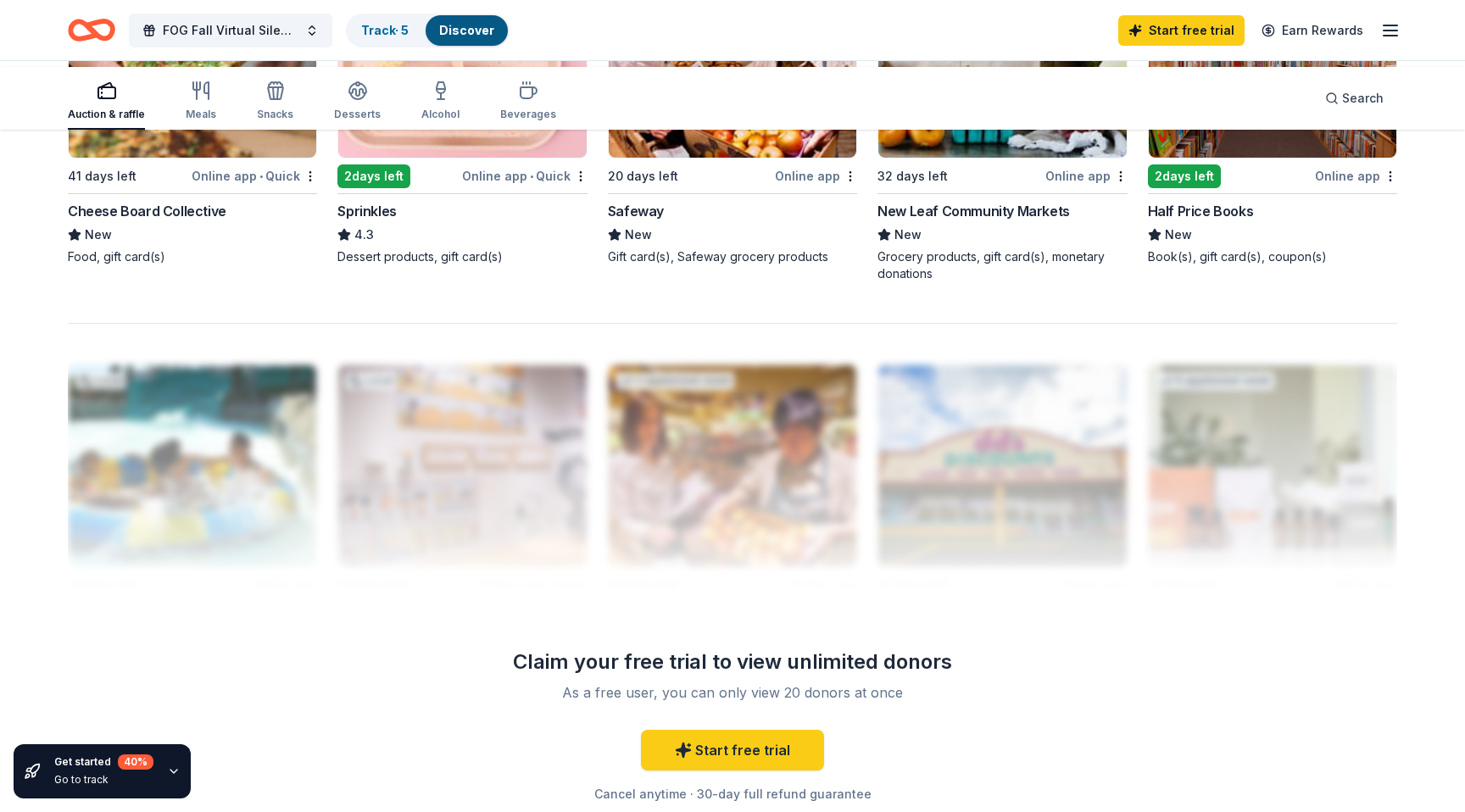 click at bounding box center [1273, 57] 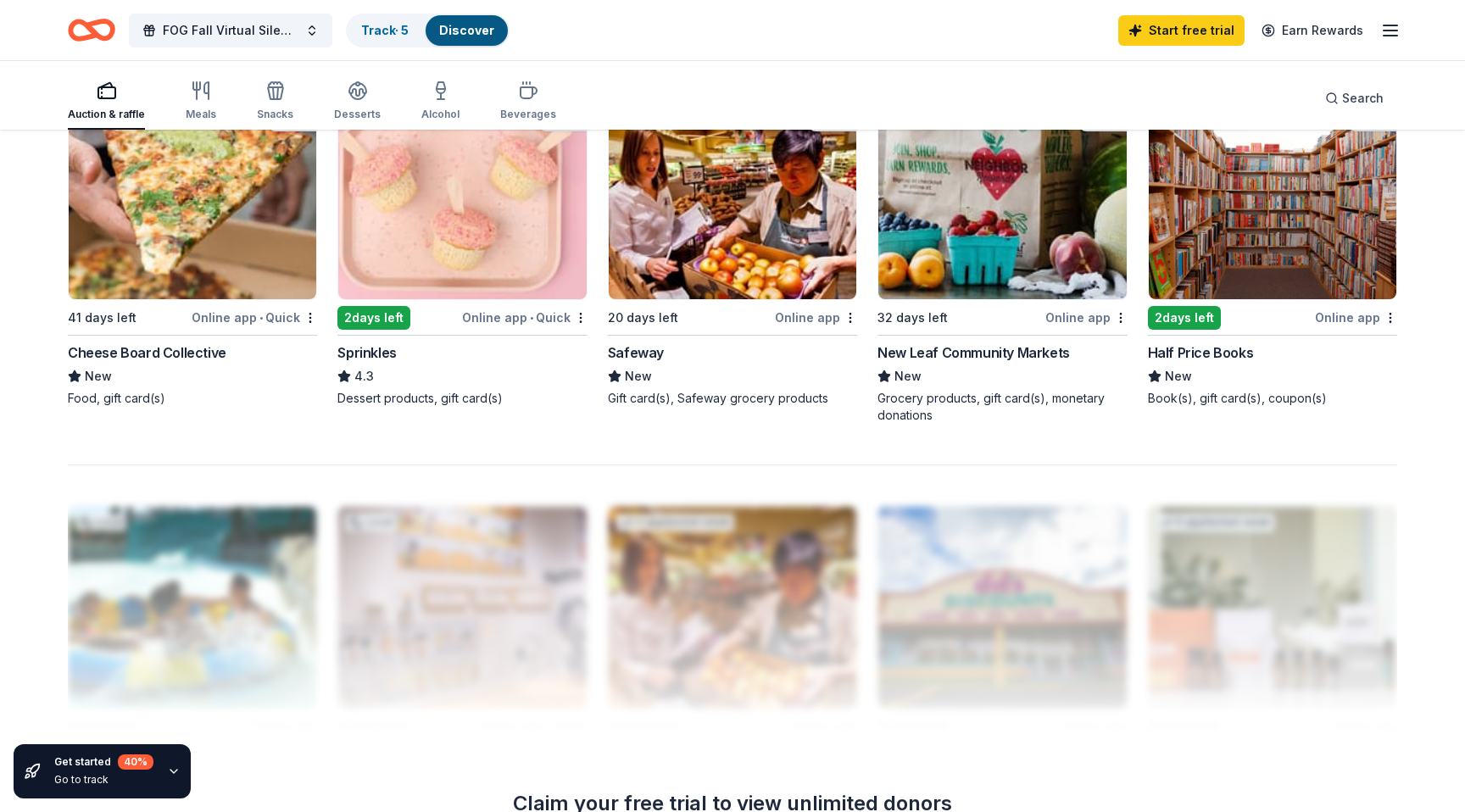 scroll, scrollTop: 1210, scrollLeft: 0, axis: vertical 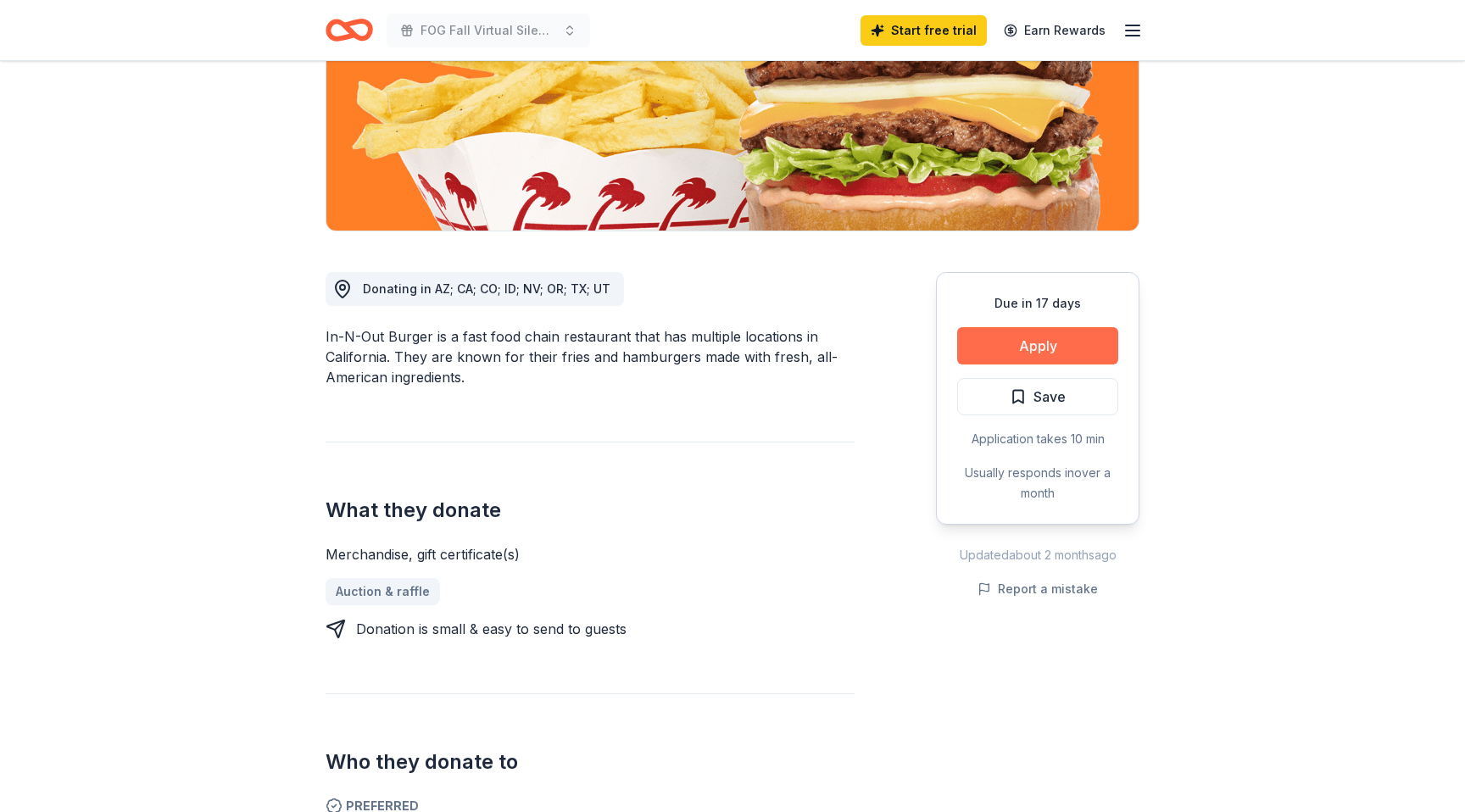click on "Apply" at bounding box center [1038, 346] 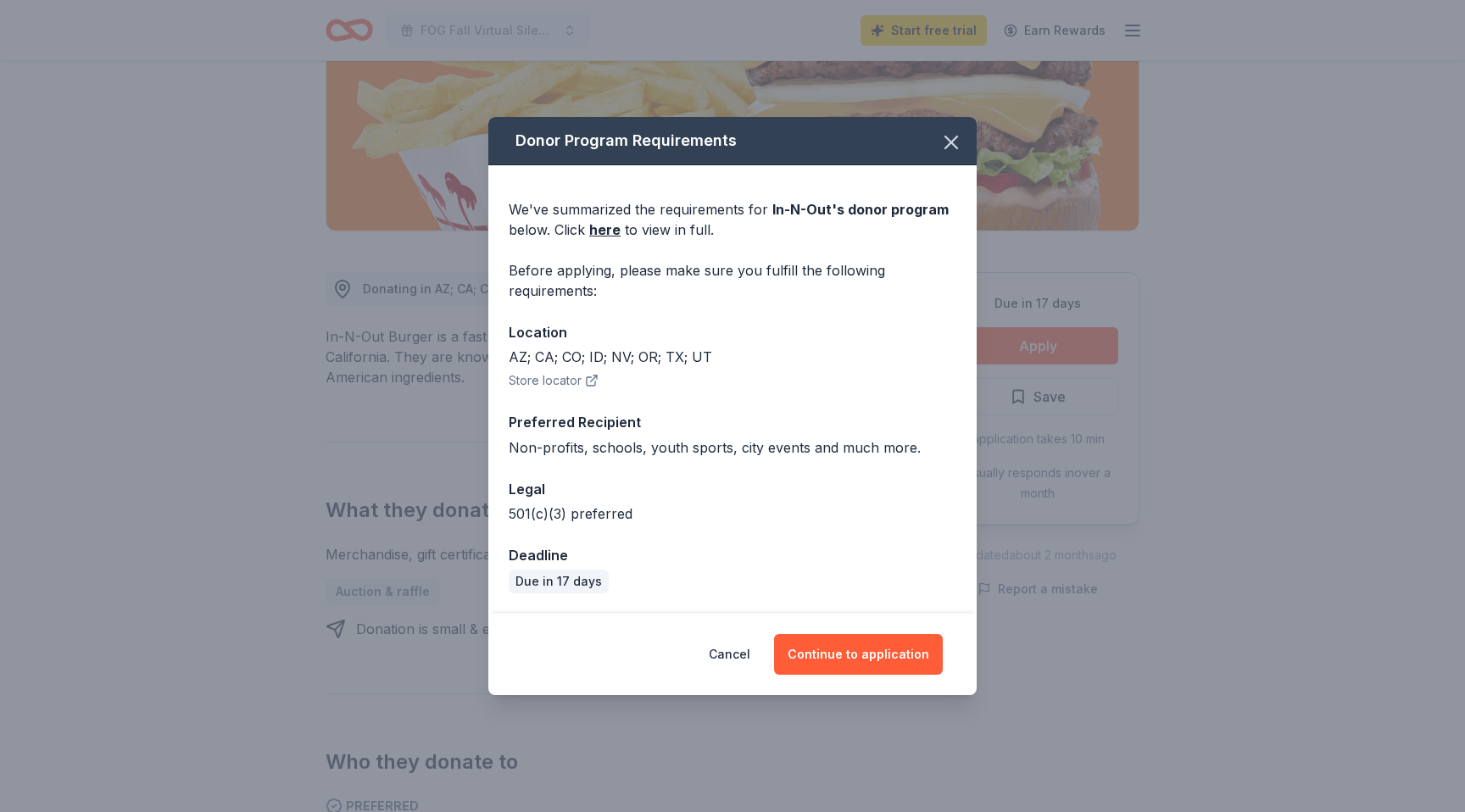 scroll, scrollTop: 23, scrollLeft: 0, axis: vertical 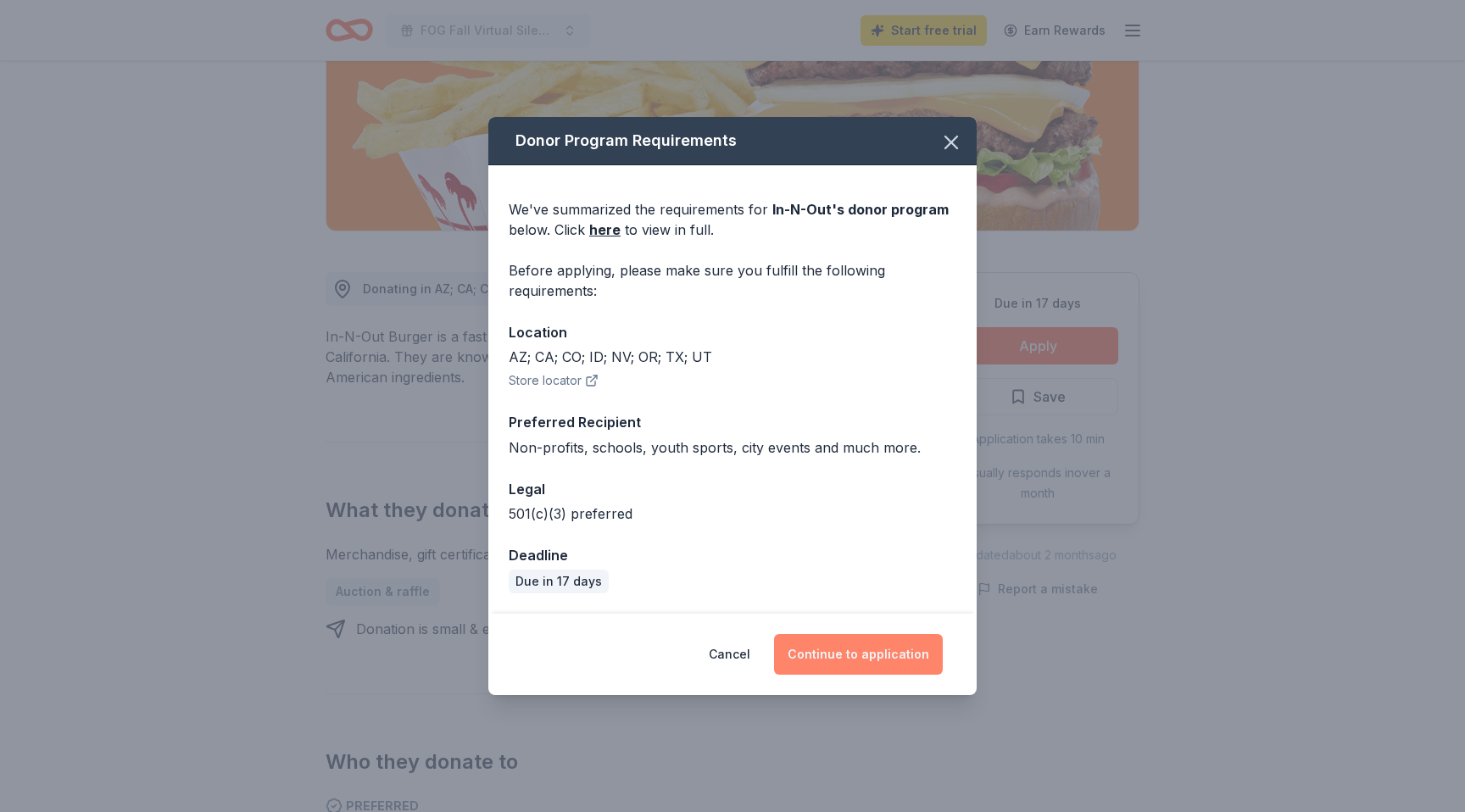 click on "Continue to application" at bounding box center (858, 654) 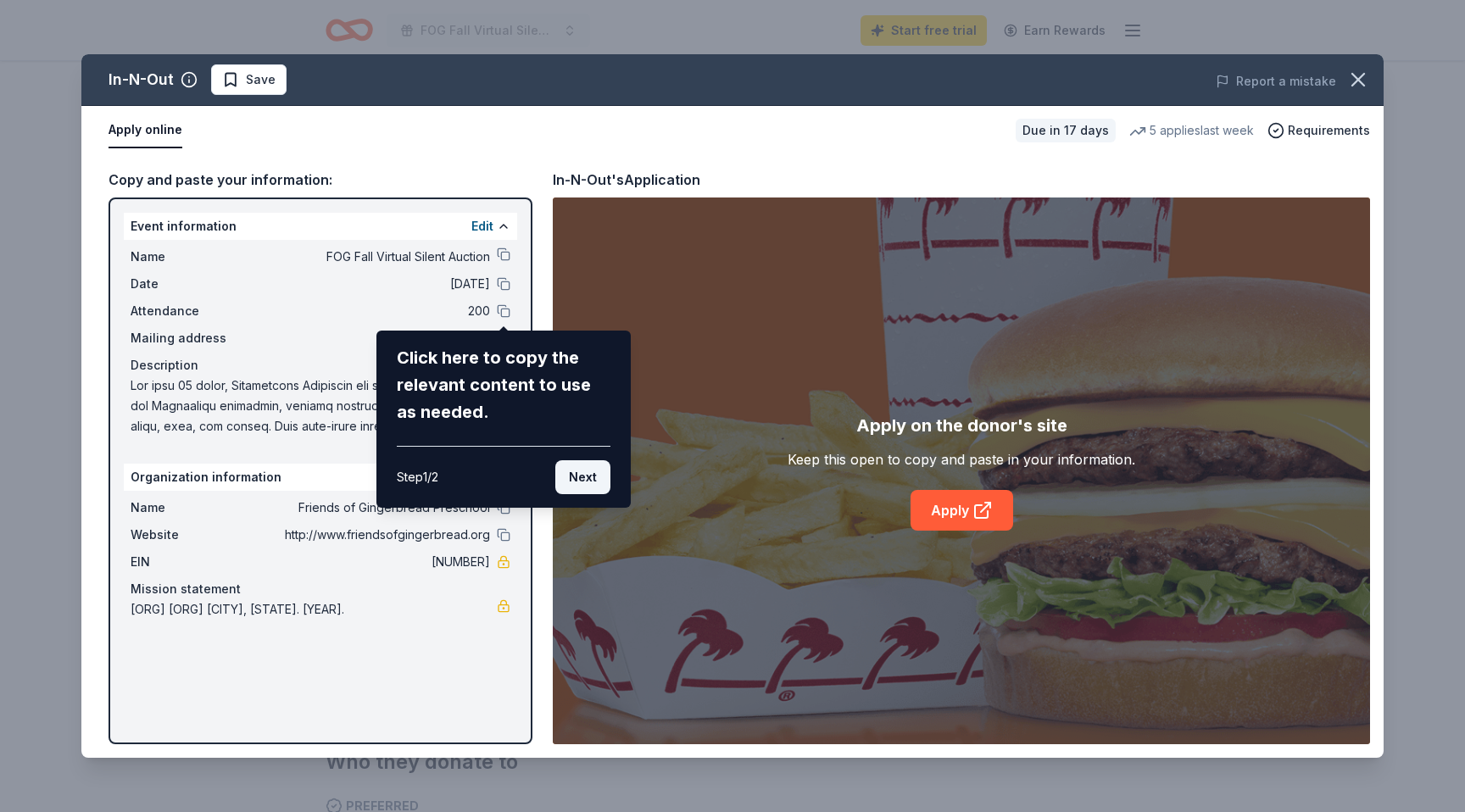 click on "Next" at bounding box center (582, 477) 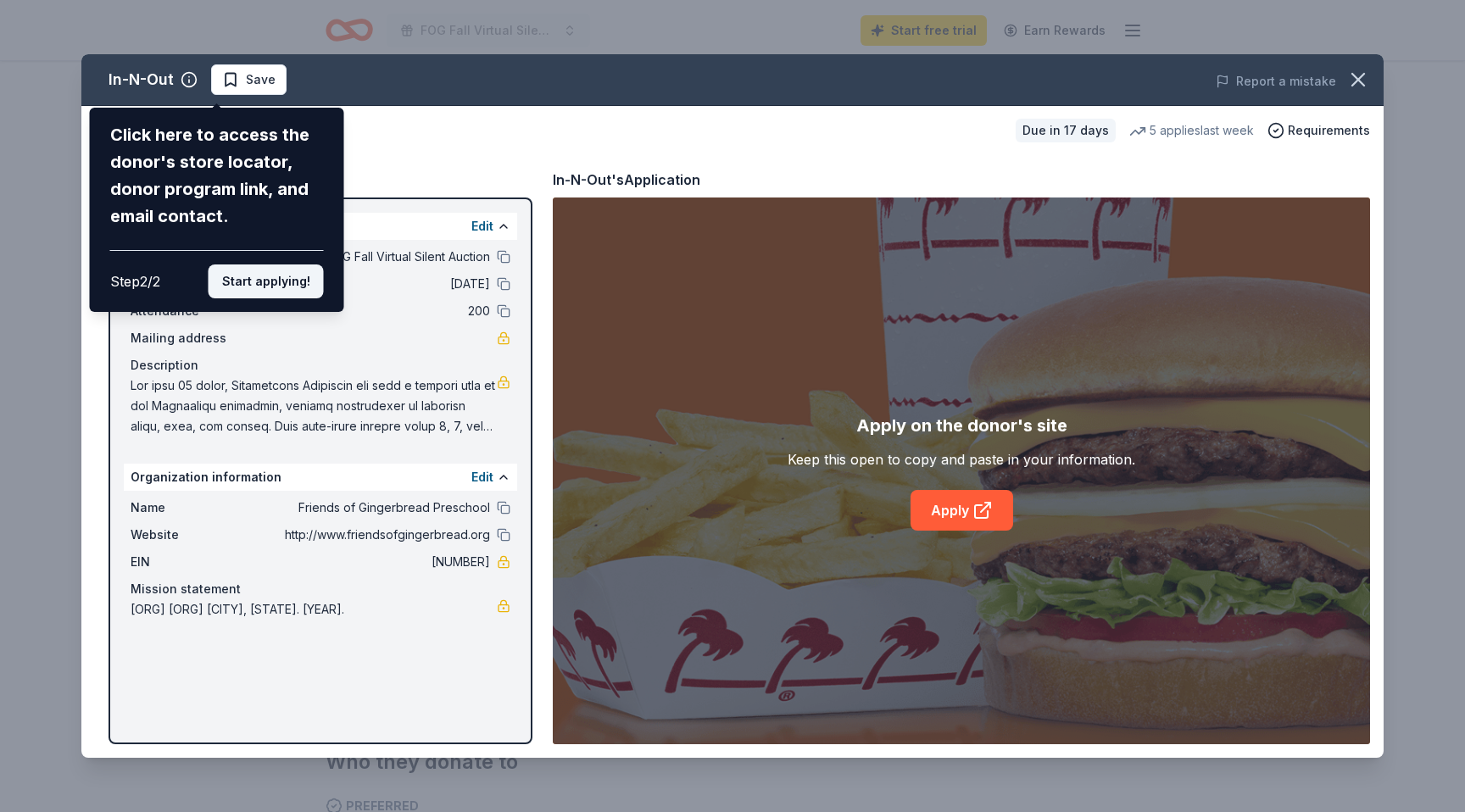click on "Start applying!" at bounding box center (266, 281) 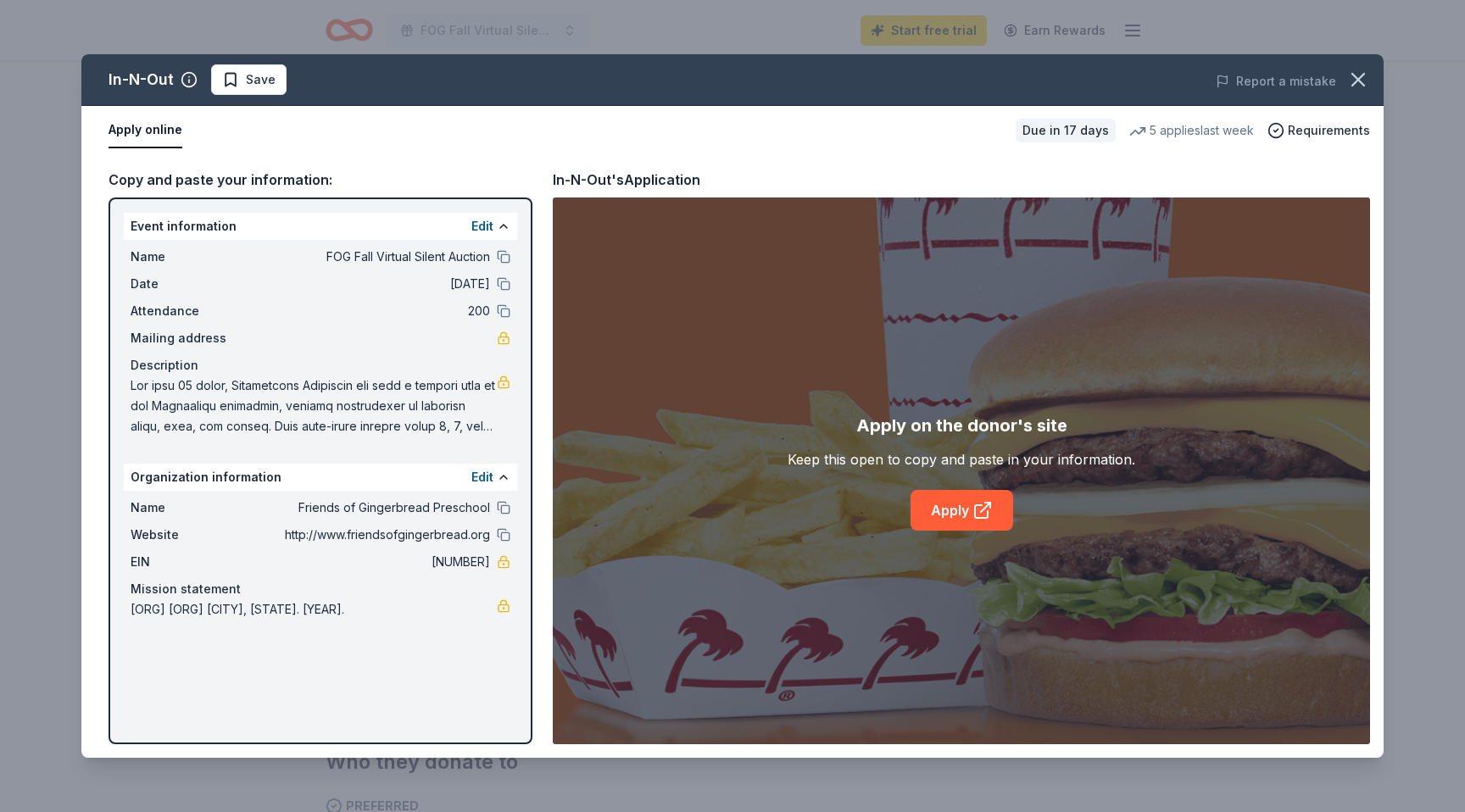 click at bounding box center (504, 257) 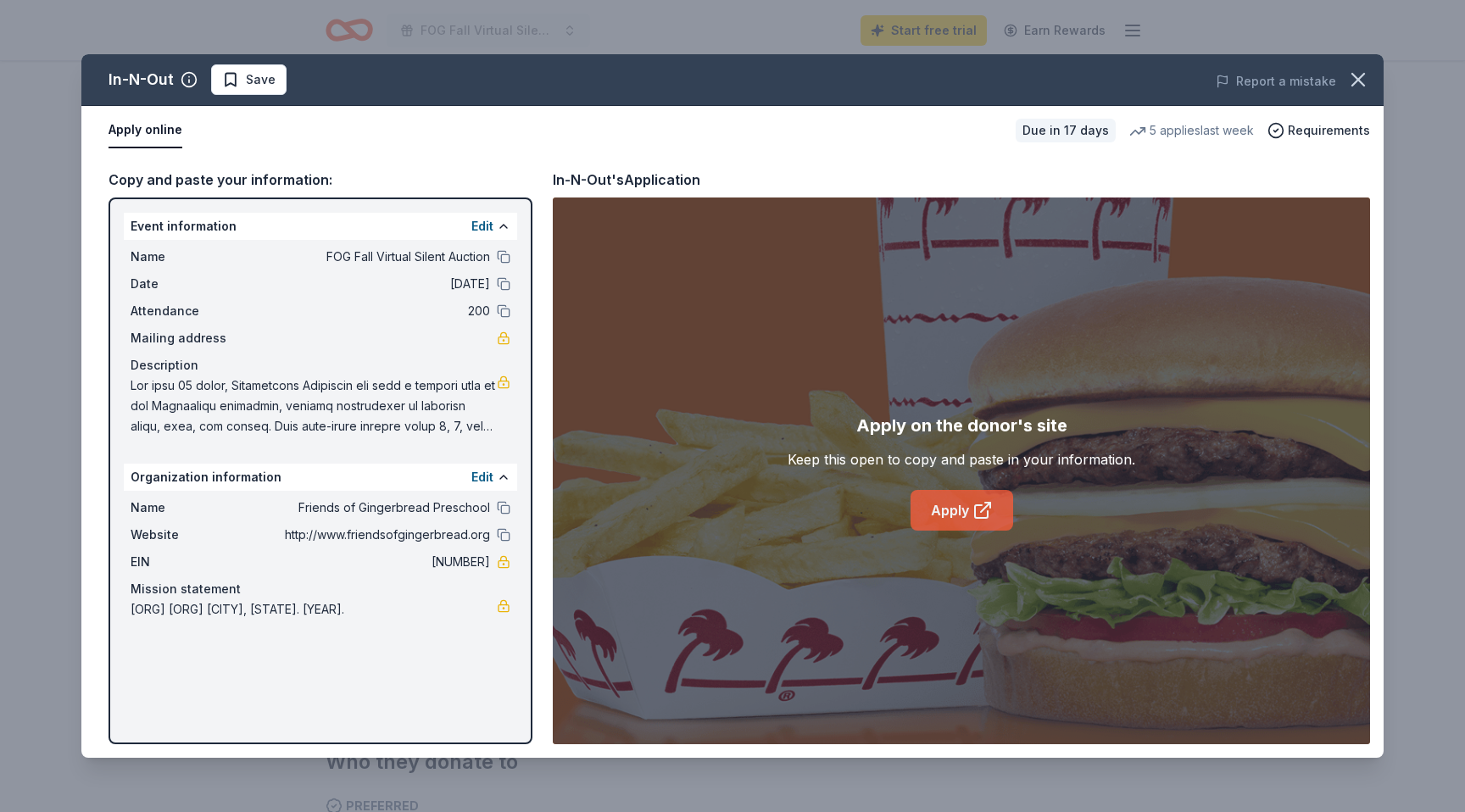 click on "Apply" at bounding box center (961, 510) 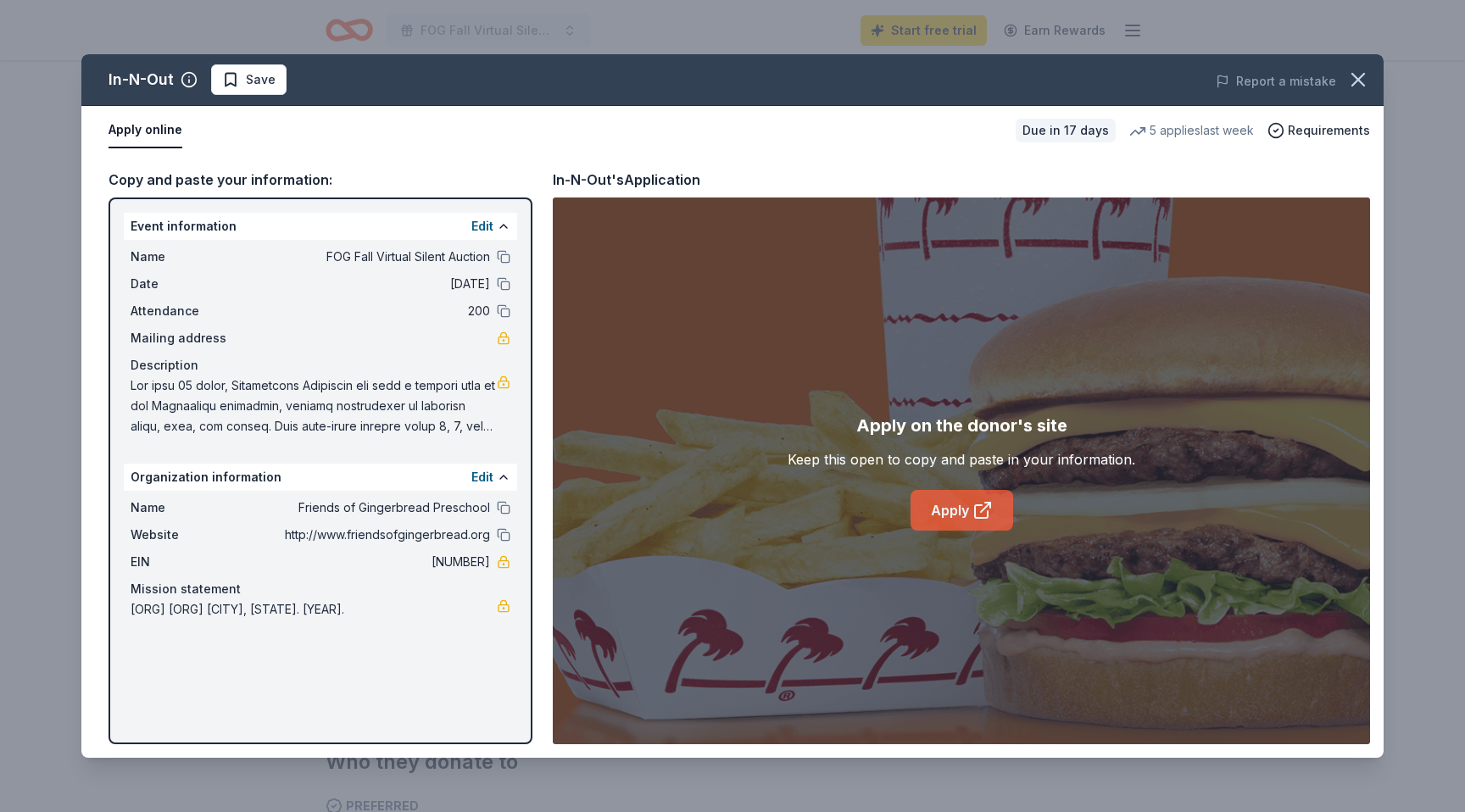 click on "Apply" at bounding box center [961, 510] 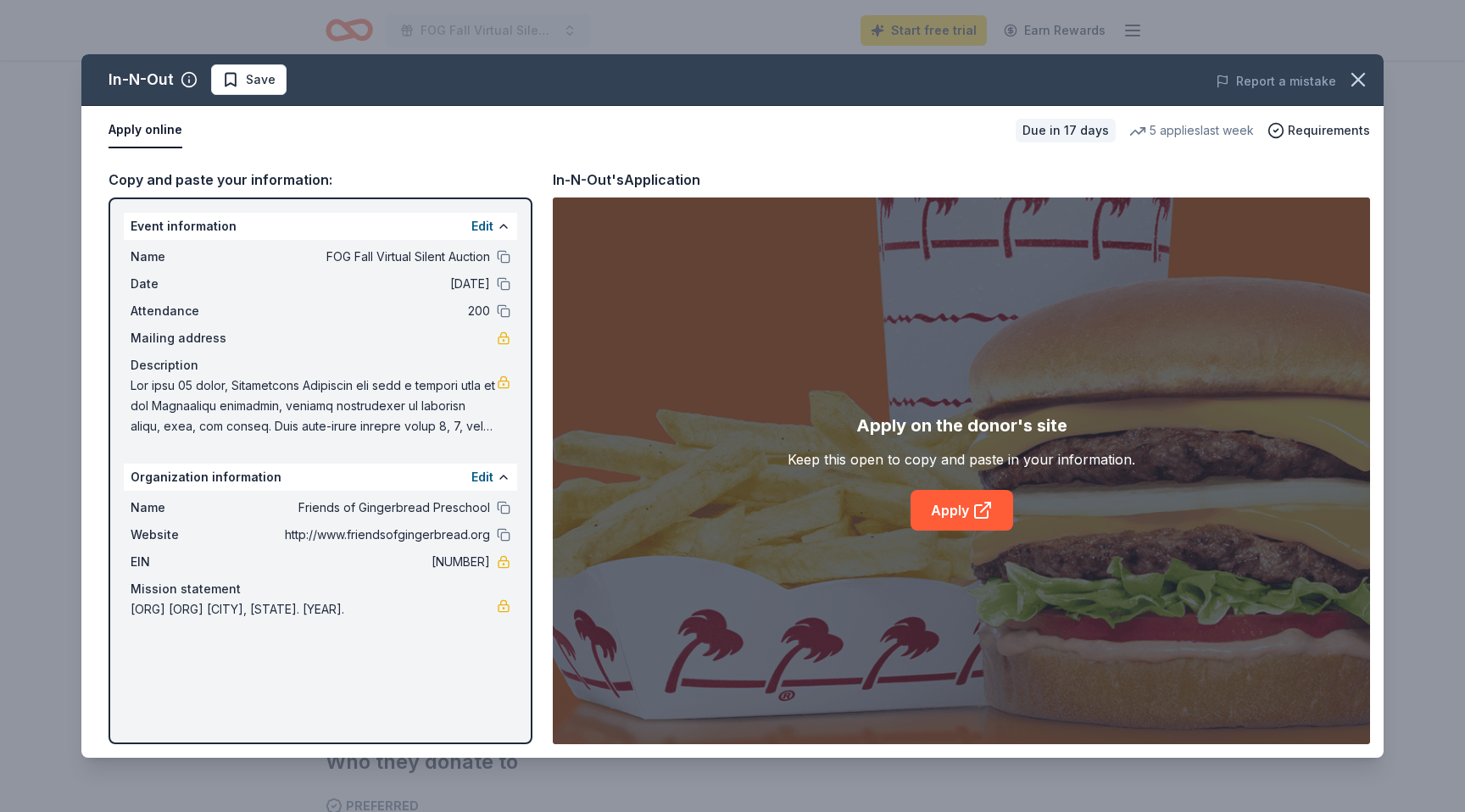 drag, startPoint x: 1257, startPoint y: 165, endPoint x: 1234, endPoint y: 131, distance: 41.048752 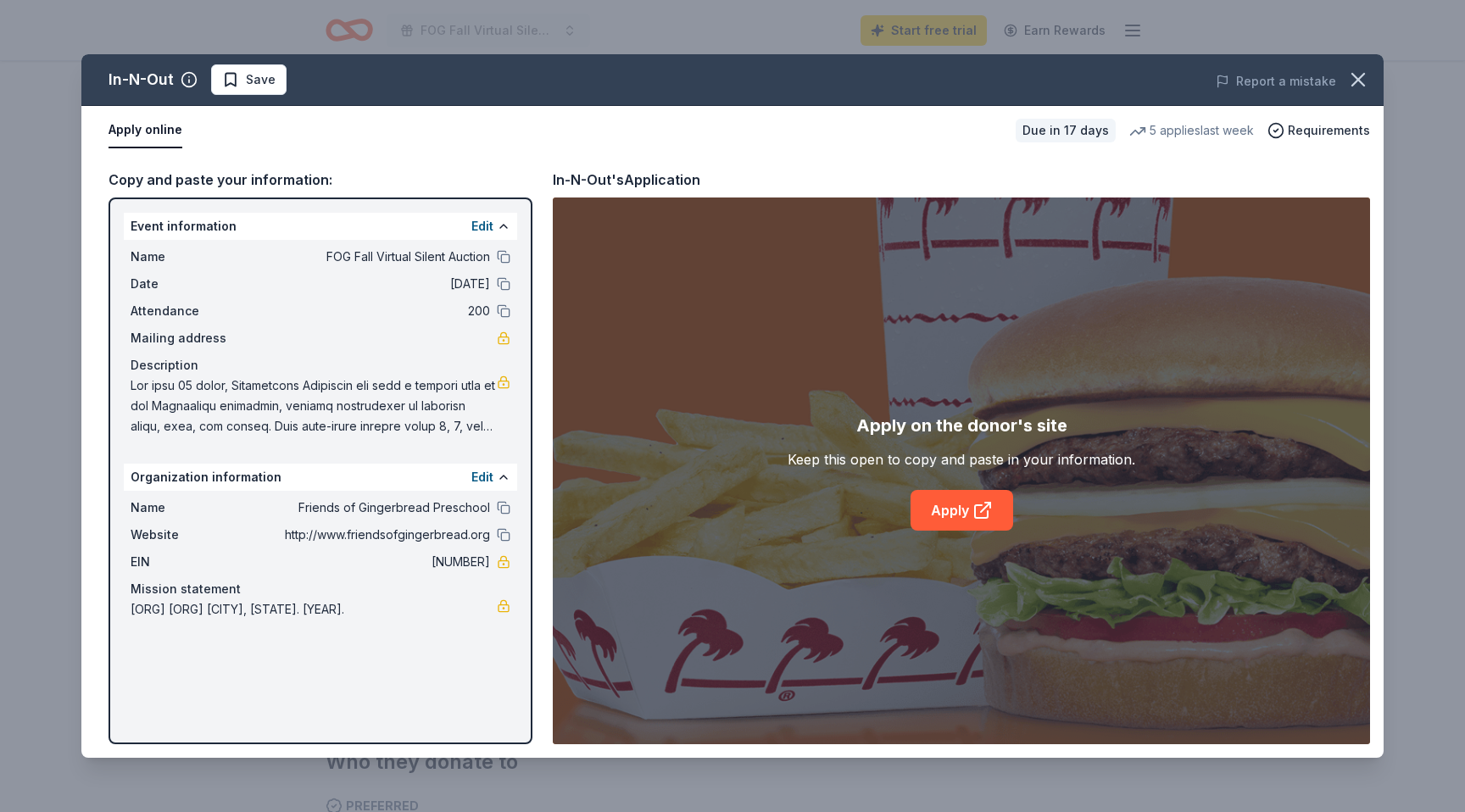 scroll, scrollTop: 148, scrollLeft: 0, axis: vertical 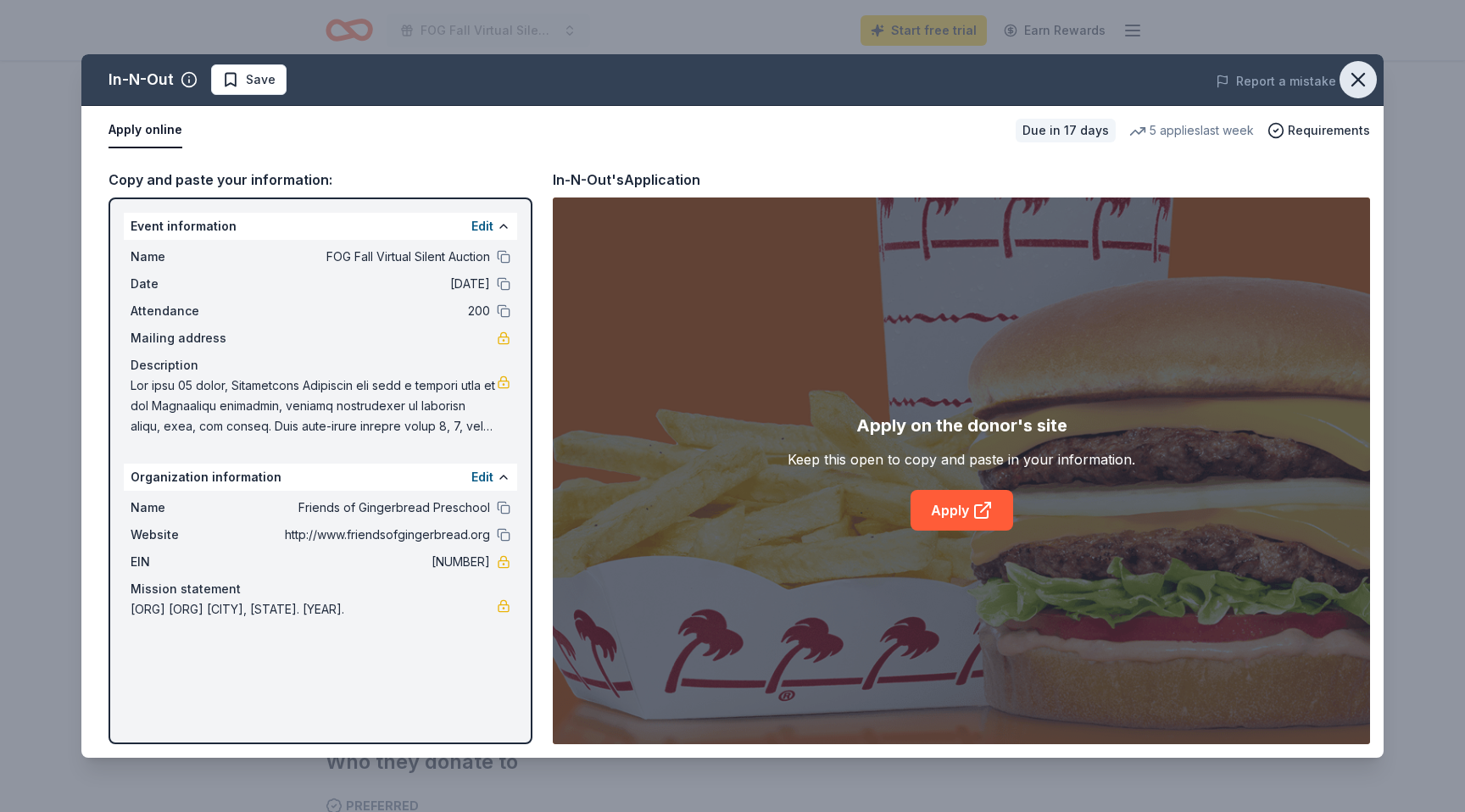 click 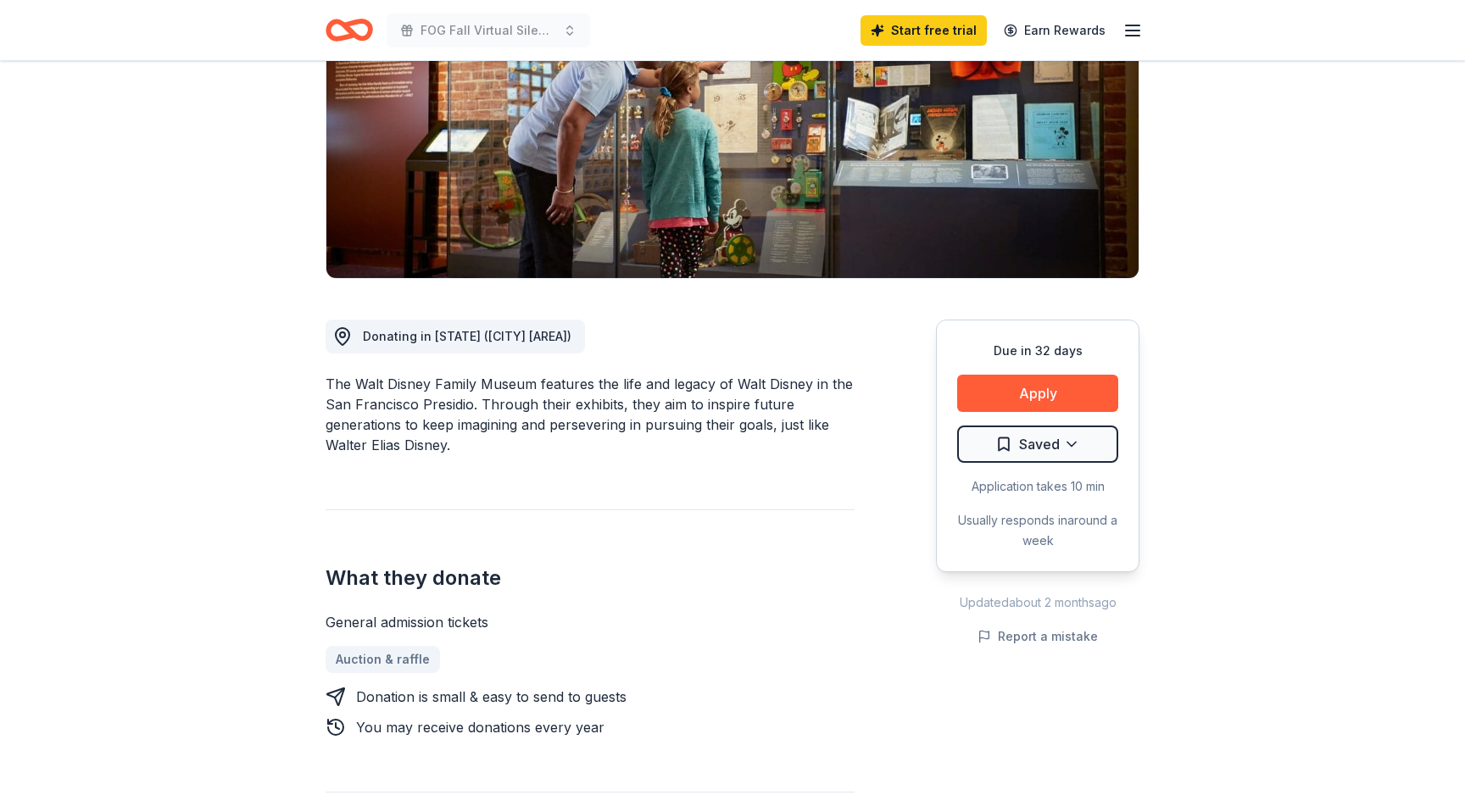 scroll, scrollTop: 267, scrollLeft: 0, axis: vertical 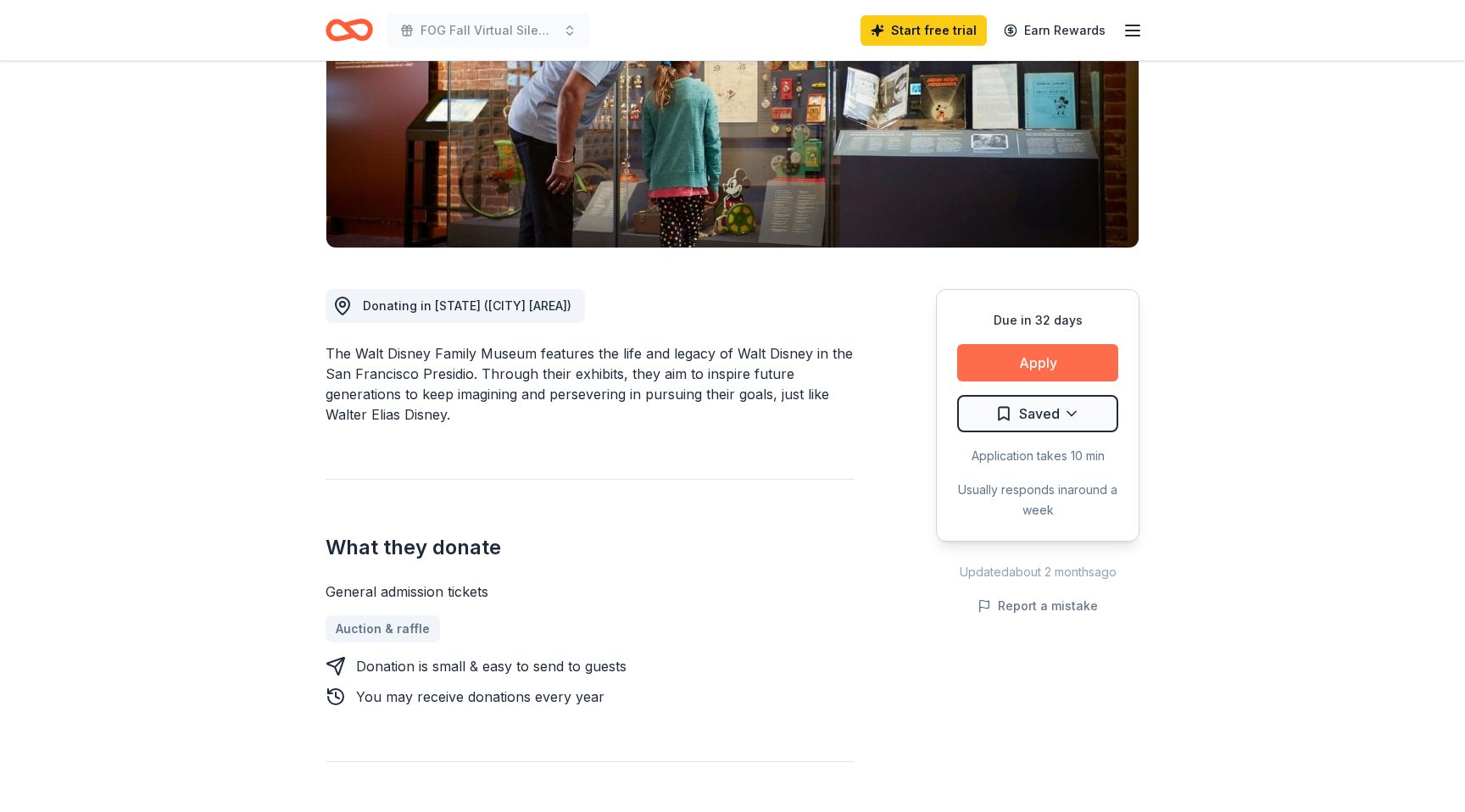 click on "Apply" at bounding box center (1038, 363) 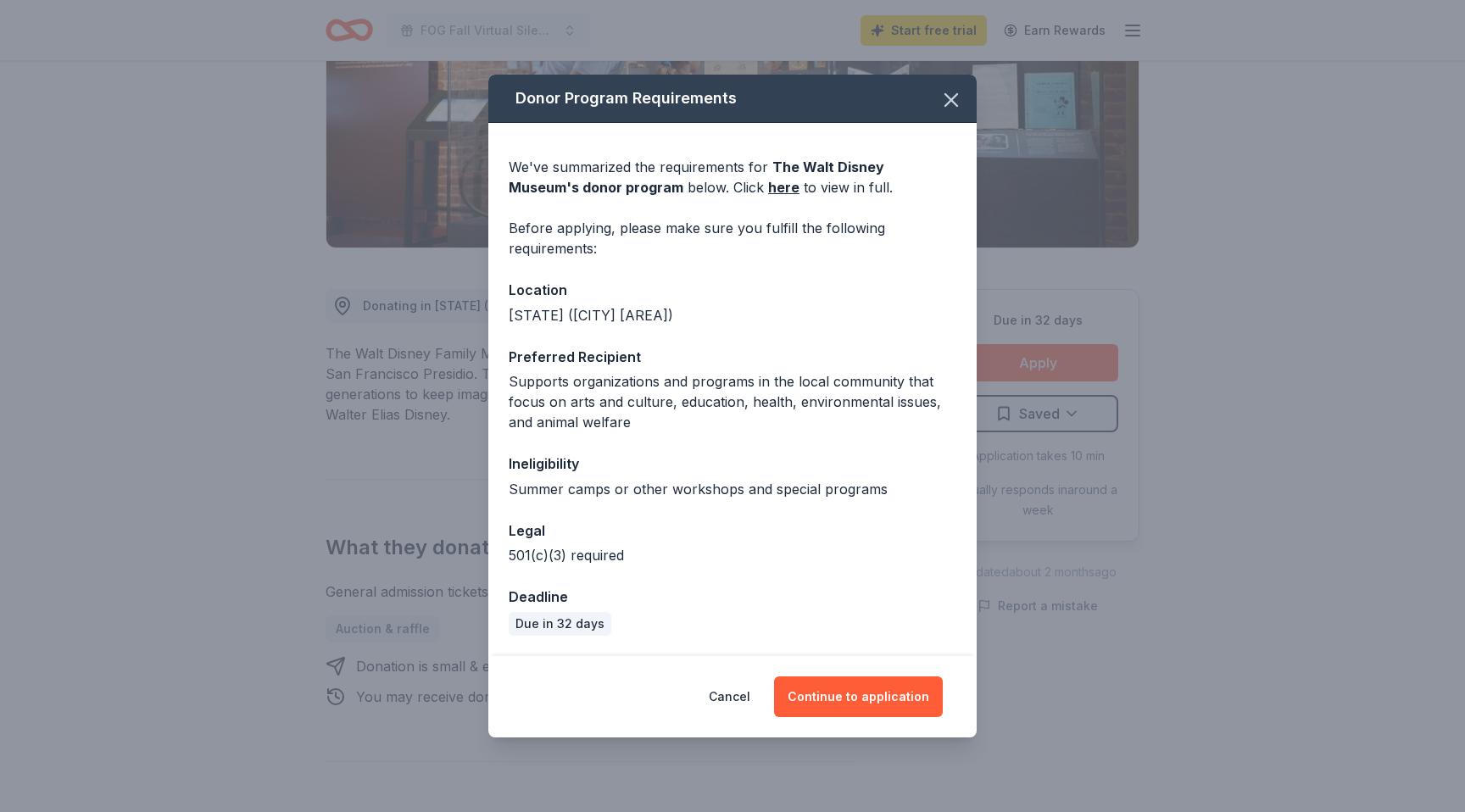 scroll, scrollTop: 127, scrollLeft: 0, axis: vertical 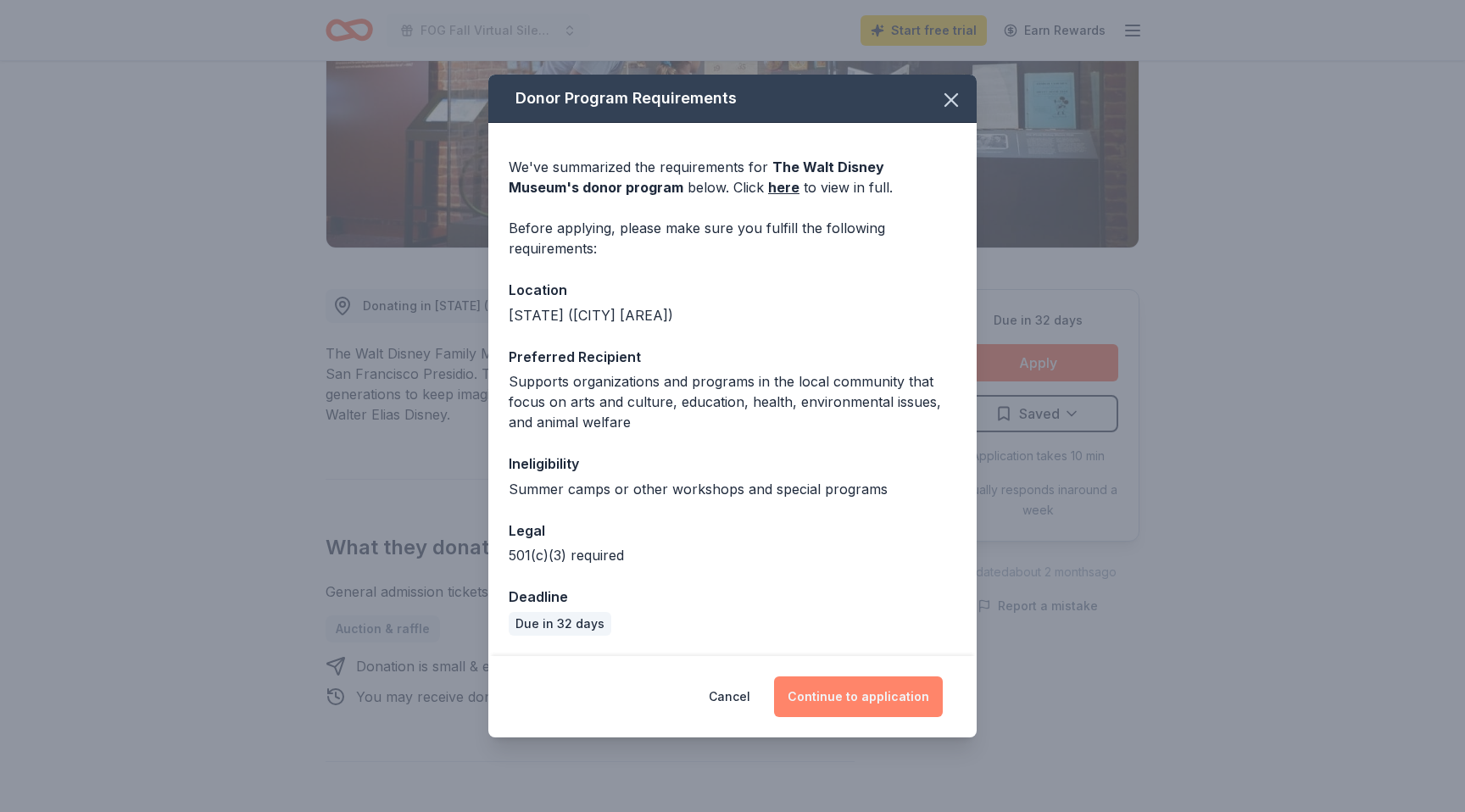 click on "Continue to application" at bounding box center (858, 697) 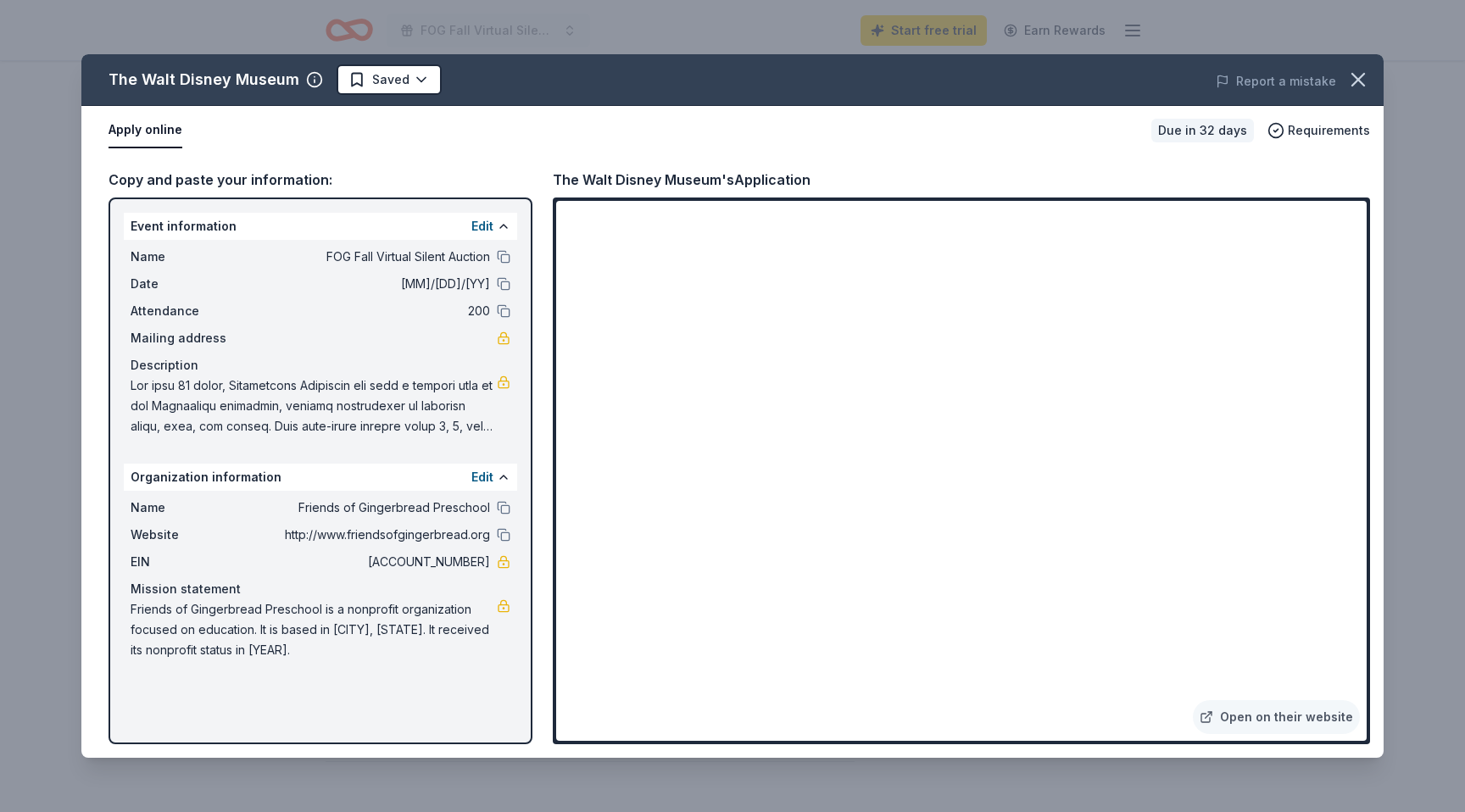 scroll, scrollTop: 0, scrollLeft: 0, axis: both 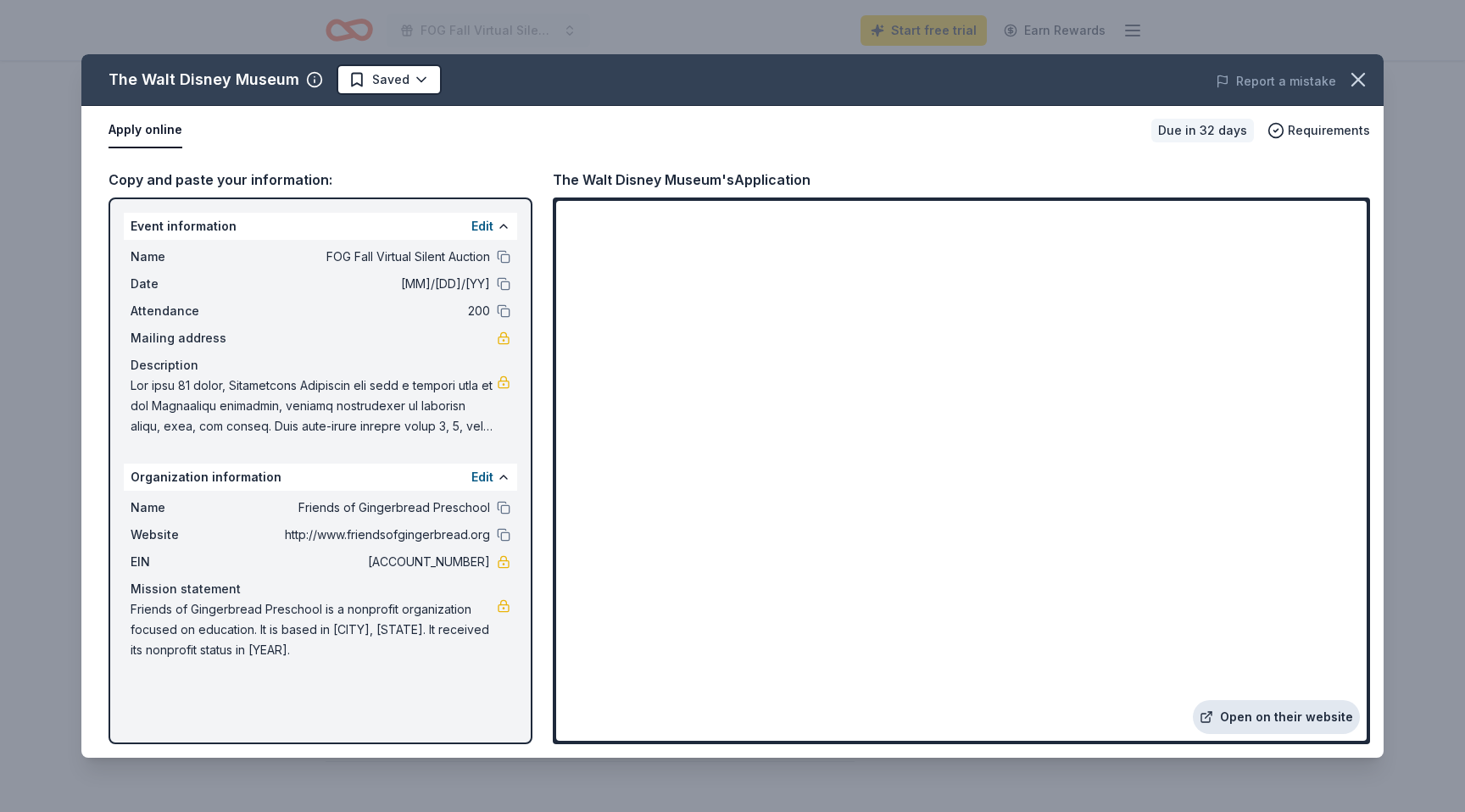 click on "Open on their website" at bounding box center (1276, 717) 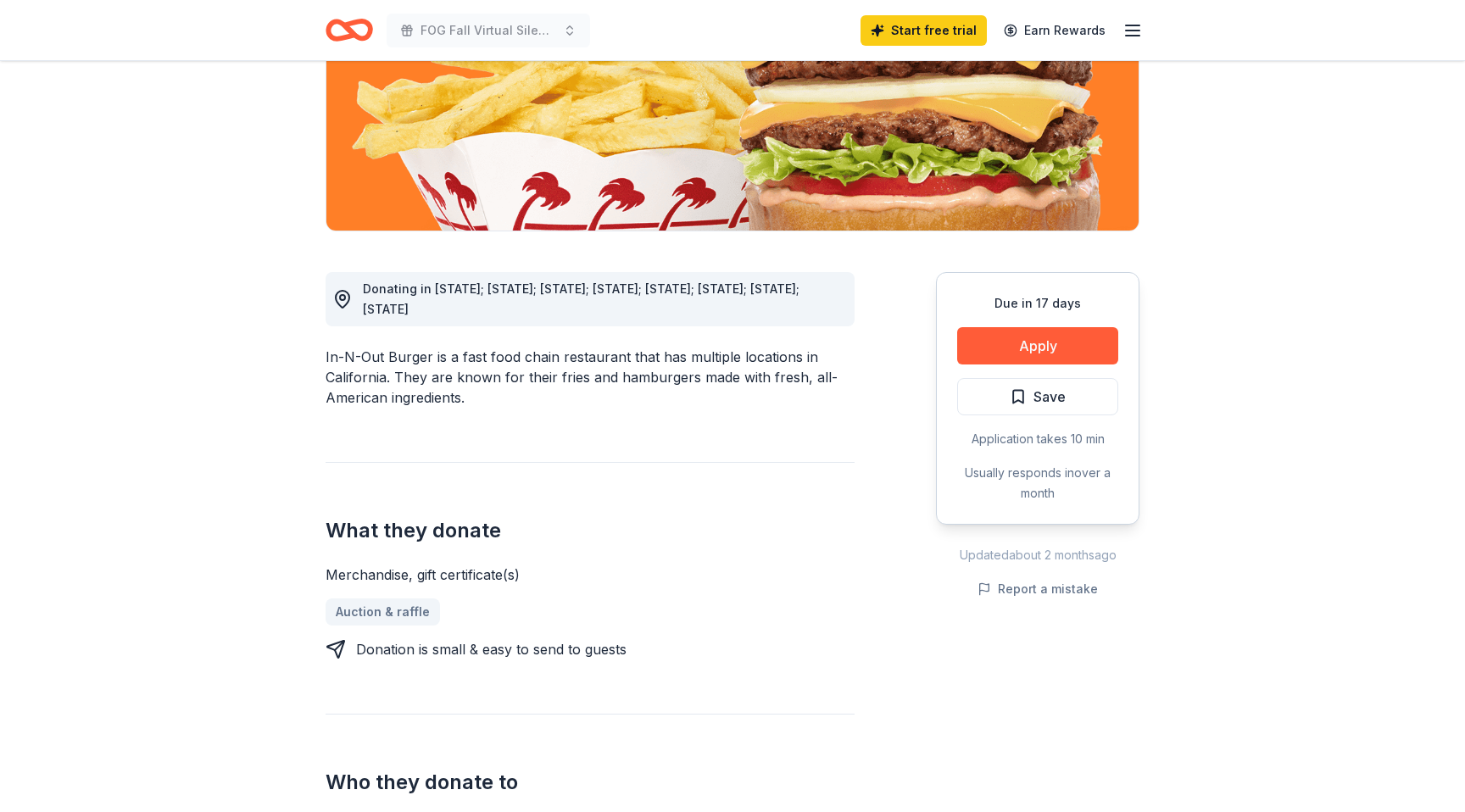 scroll, scrollTop: 285, scrollLeft: 0, axis: vertical 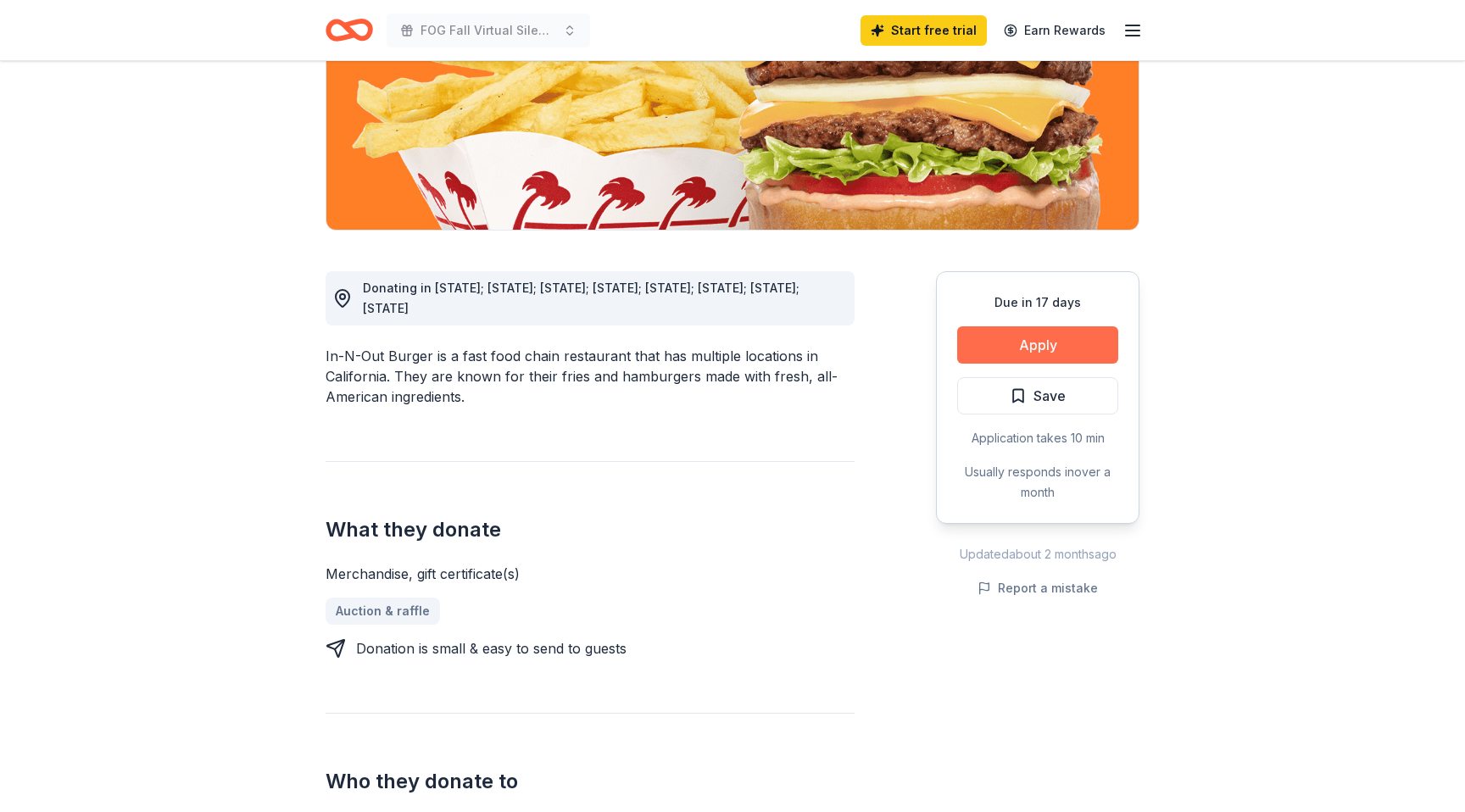 click on "Apply" at bounding box center (1038, 345) 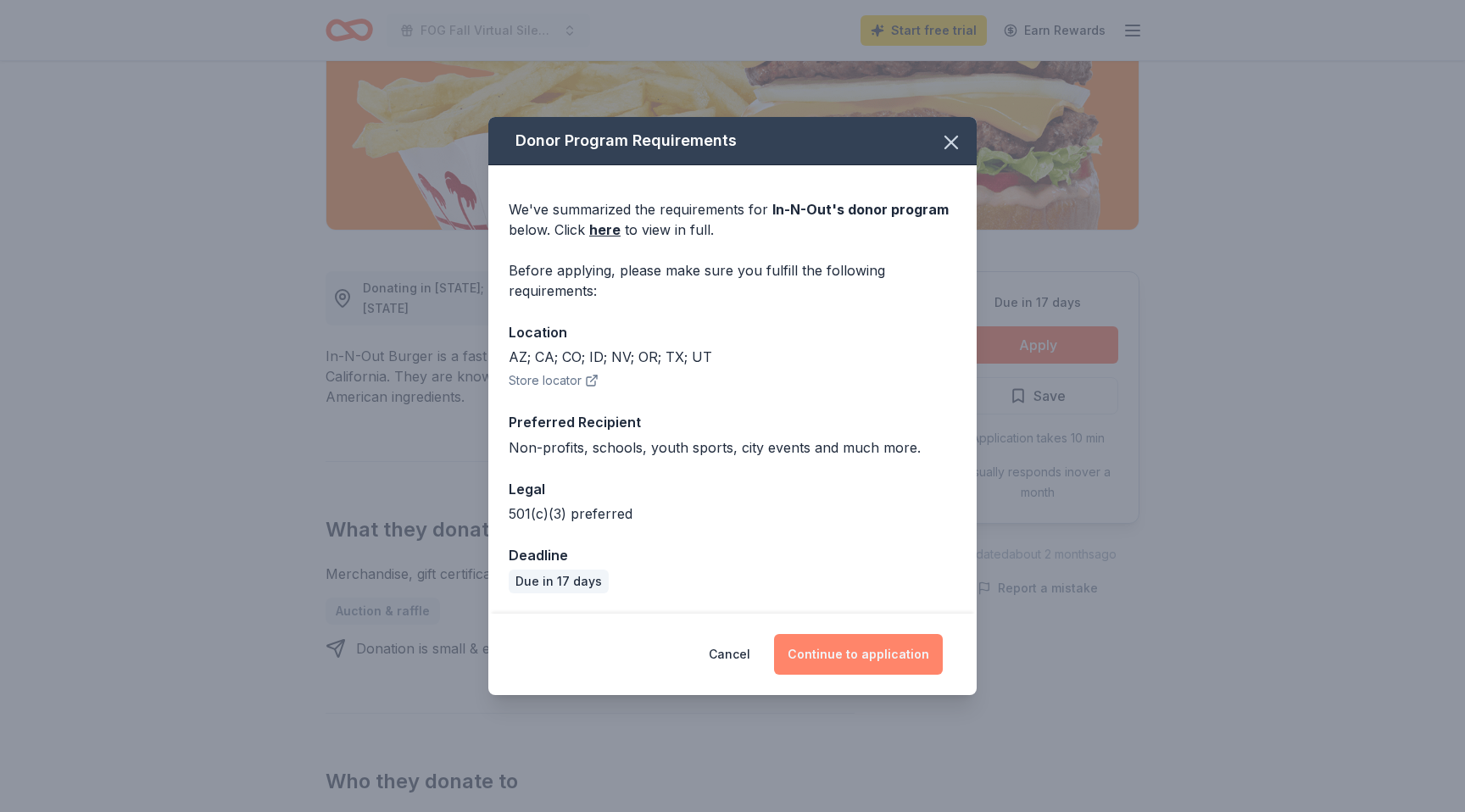 click on "Continue to application" at bounding box center (858, 654) 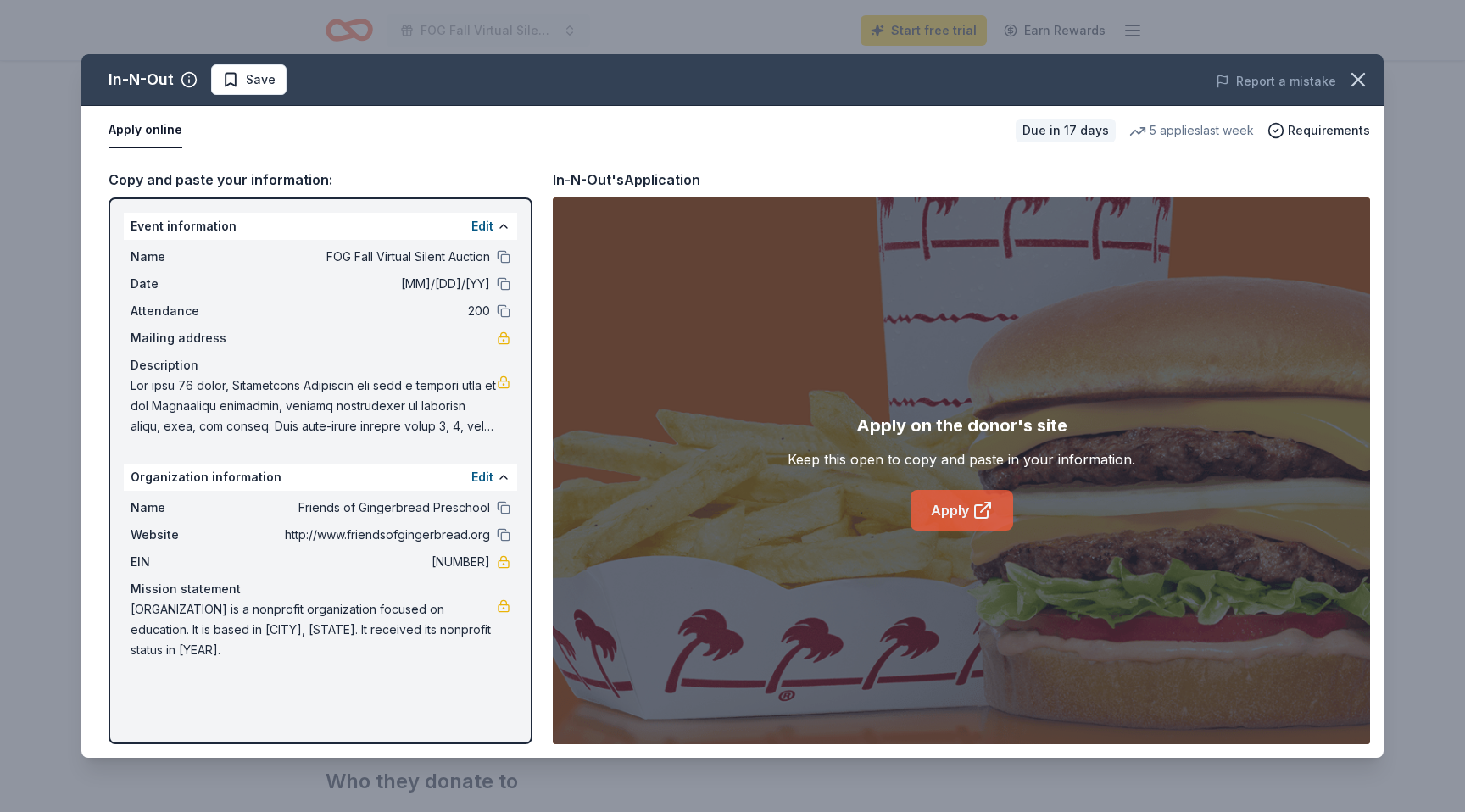 click on "Apply" at bounding box center (961, 510) 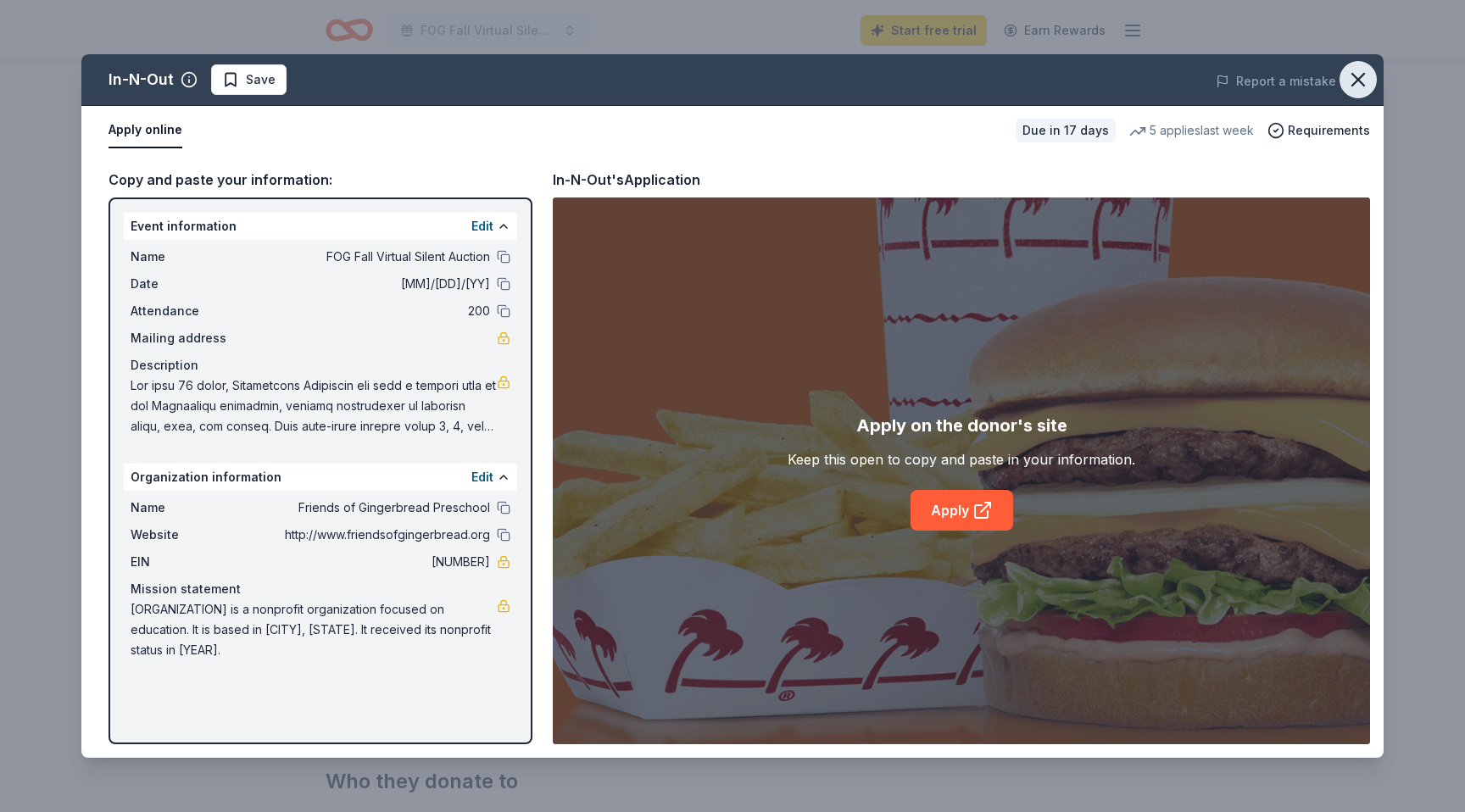 click 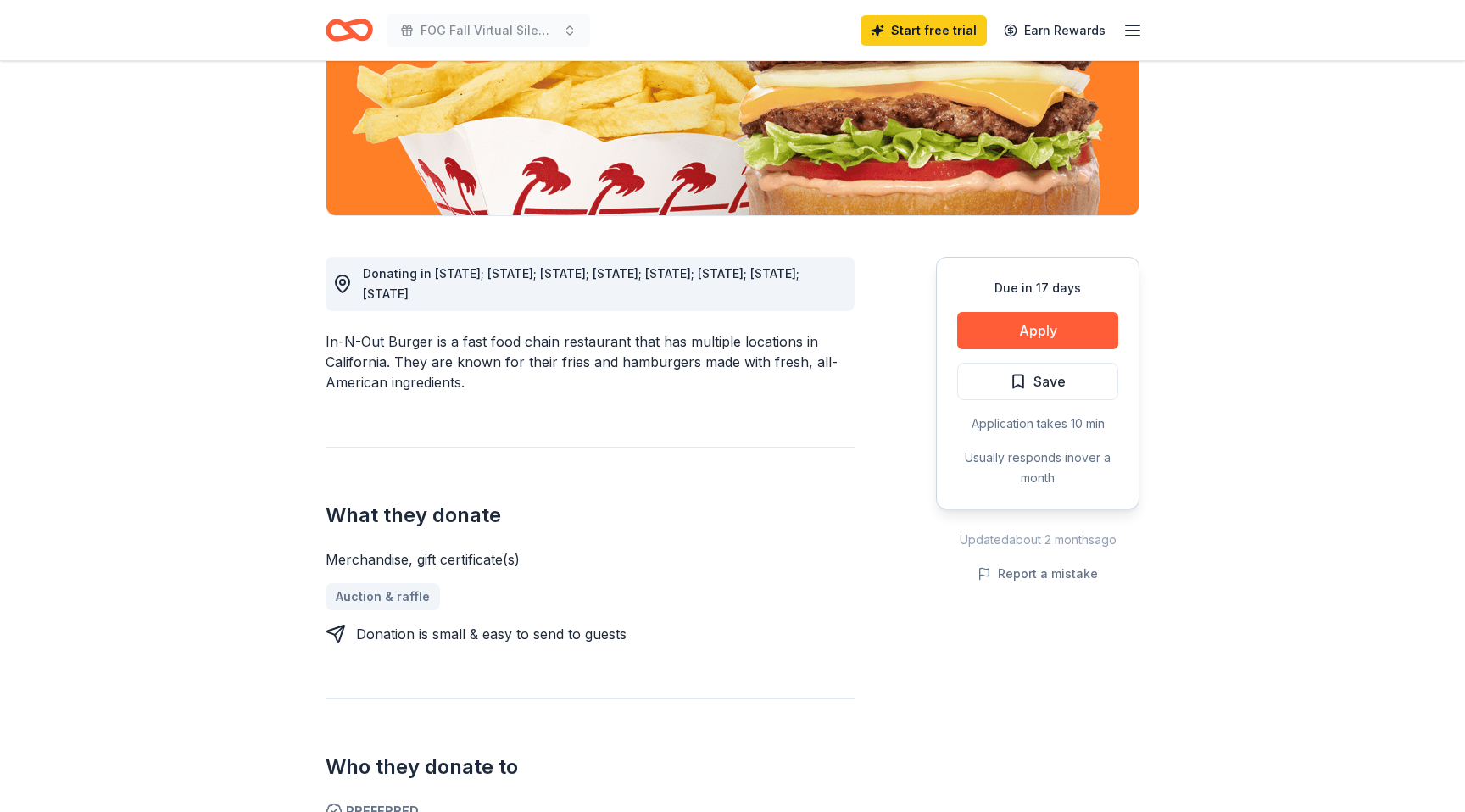 scroll, scrollTop: 0, scrollLeft: 0, axis: both 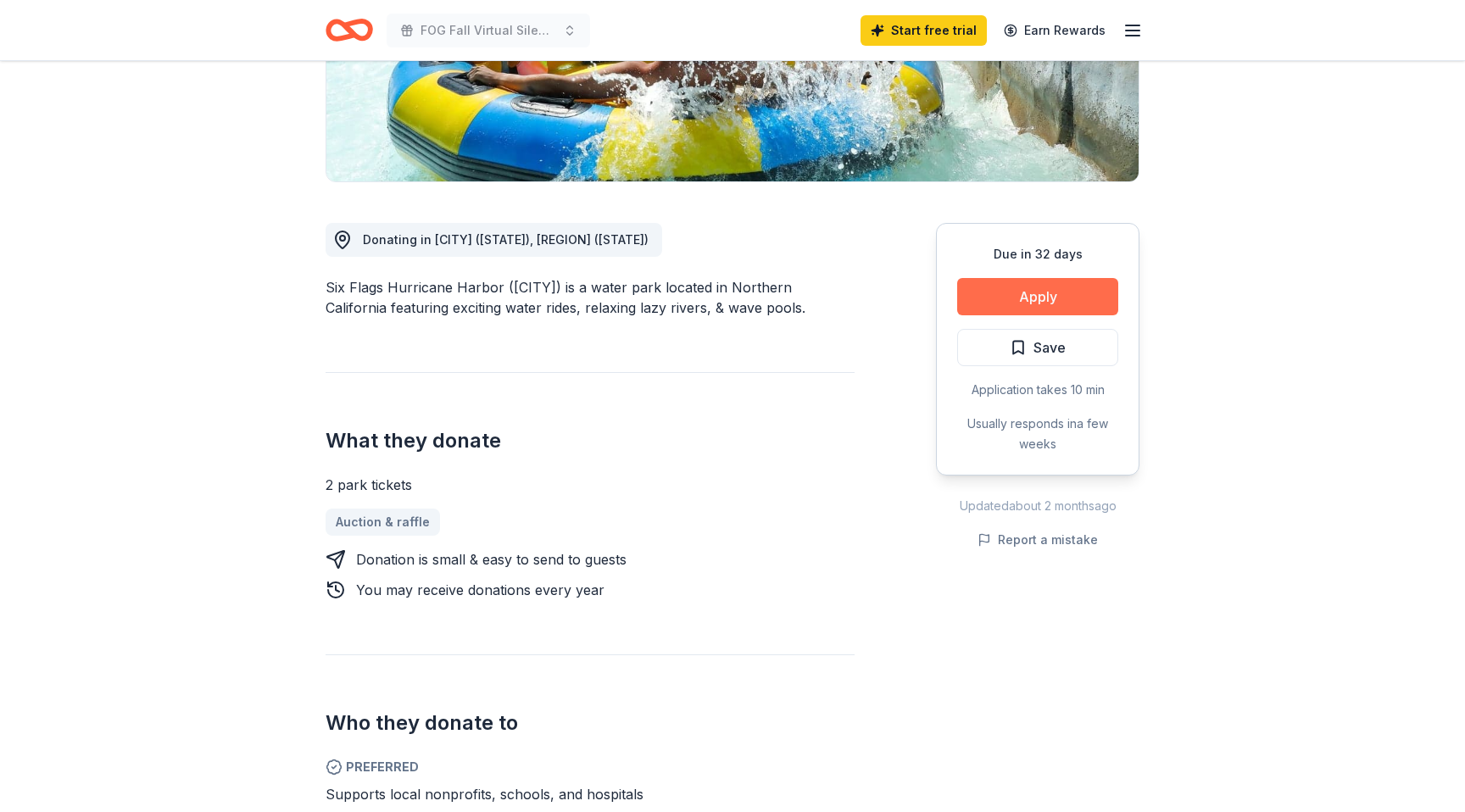 click on "Apply" at bounding box center (1038, 297) 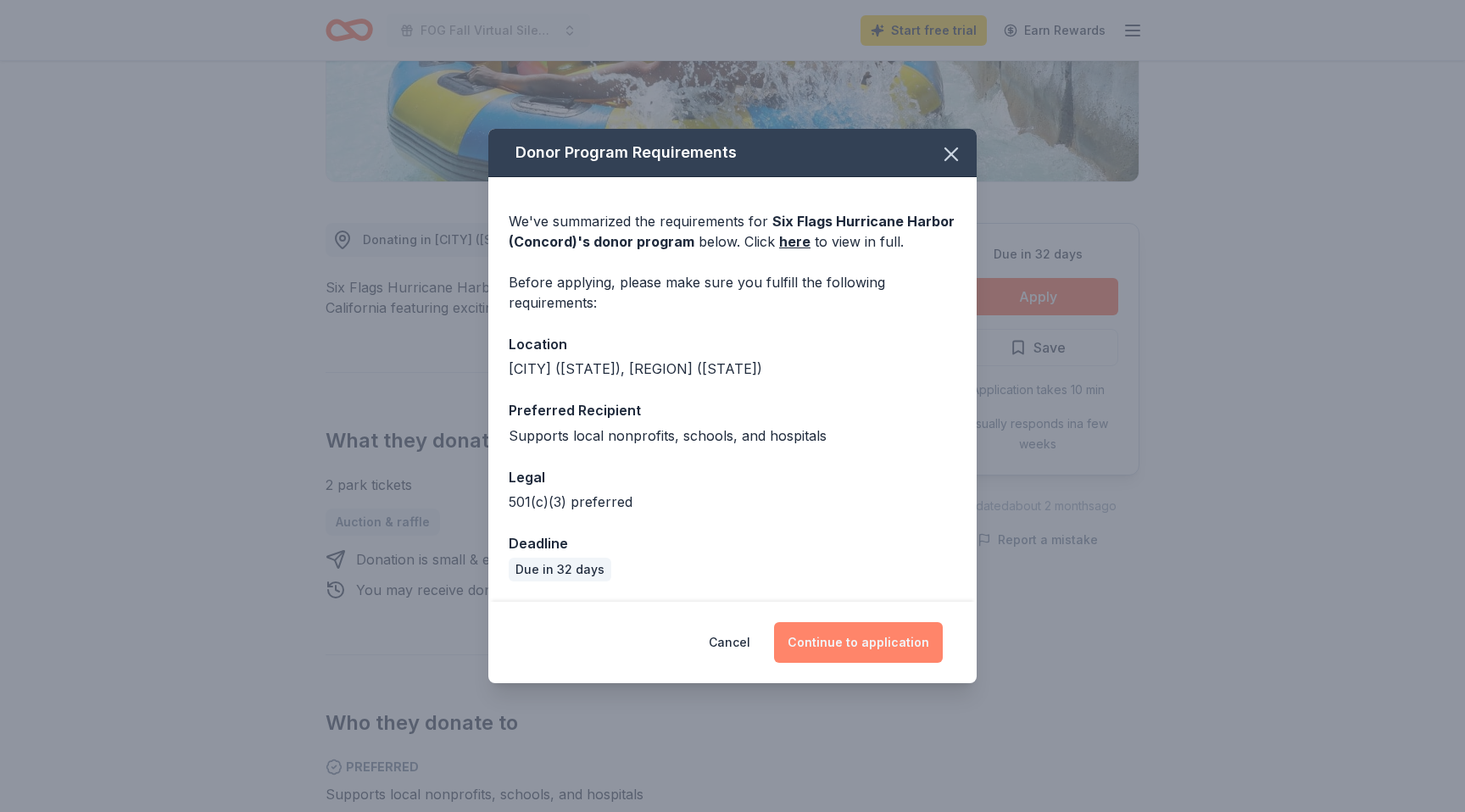 click on "Continue to application" at bounding box center (858, 642) 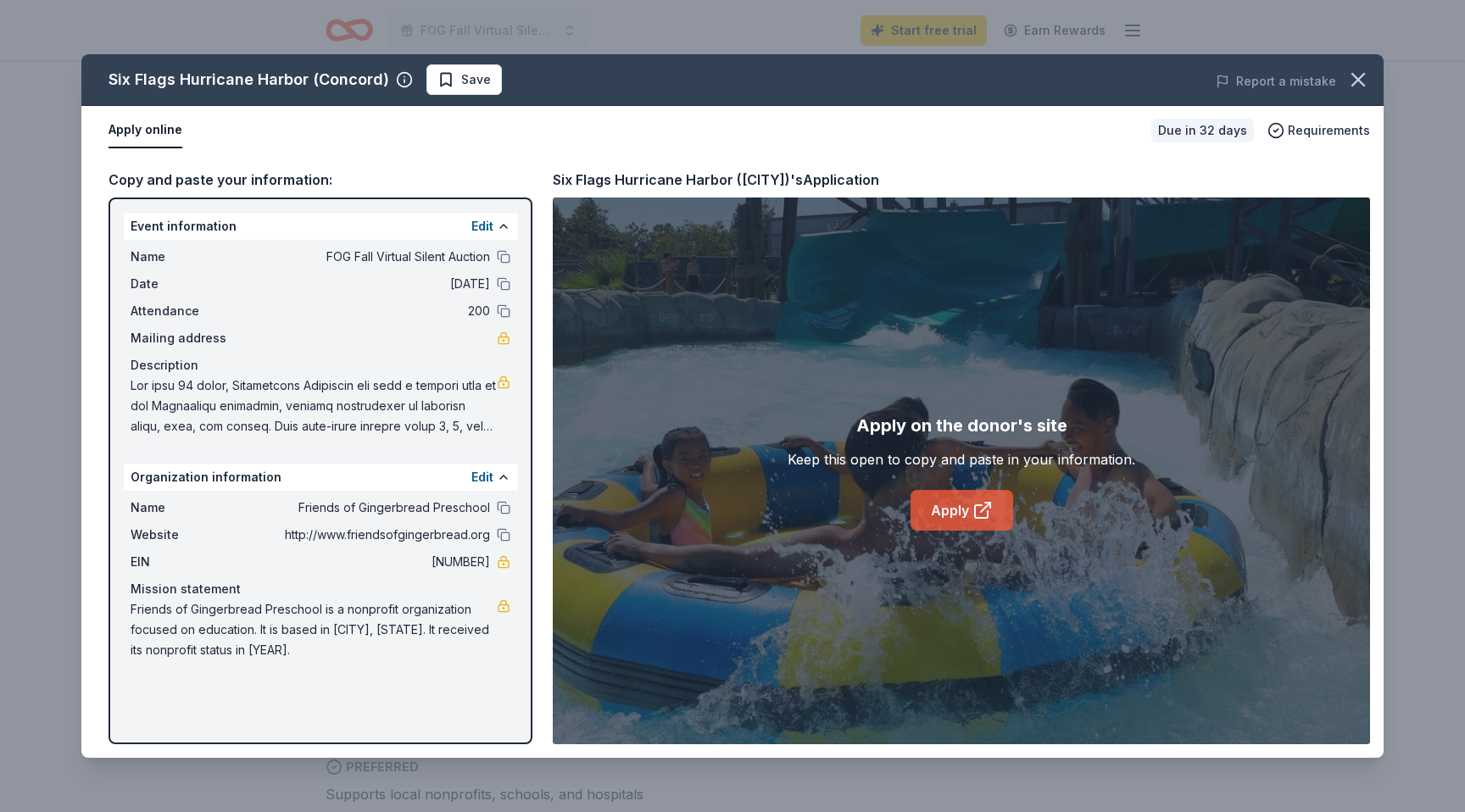 click on "Apply" at bounding box center [961, 510] 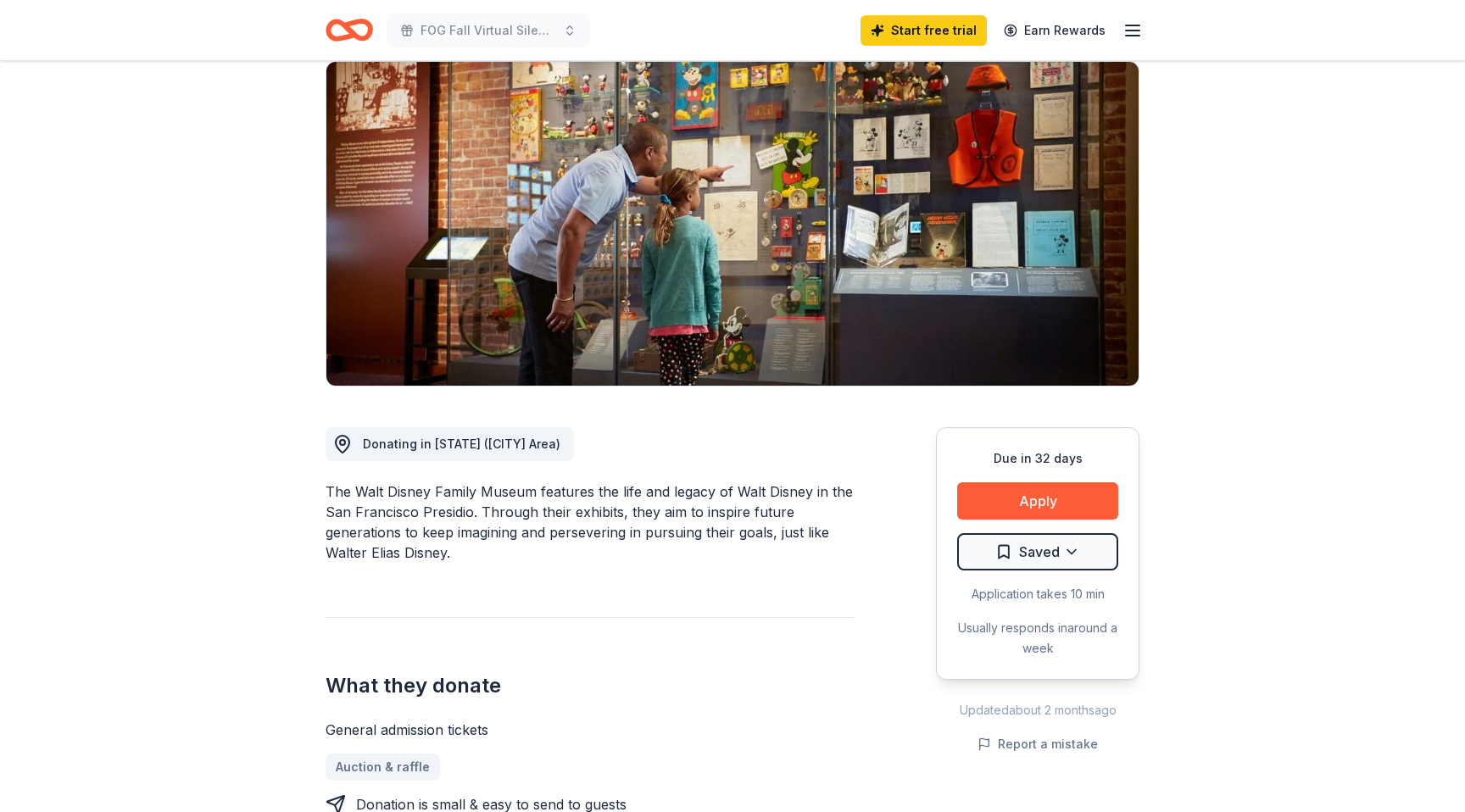 scroll, scrollTop: 157, scrollLeft: 0, axis: vertical 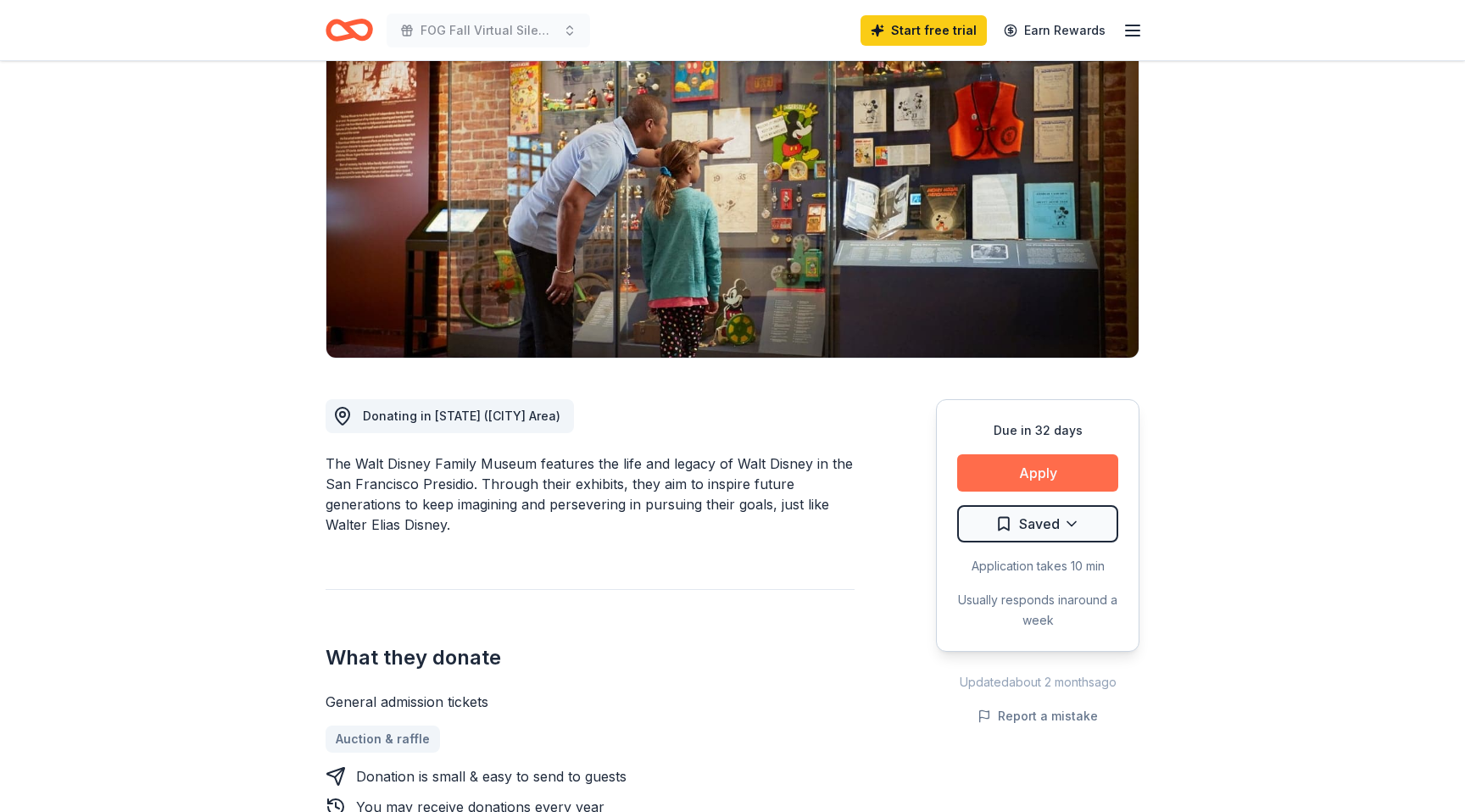 click on "Apply" at bounding box center (1038, 473) 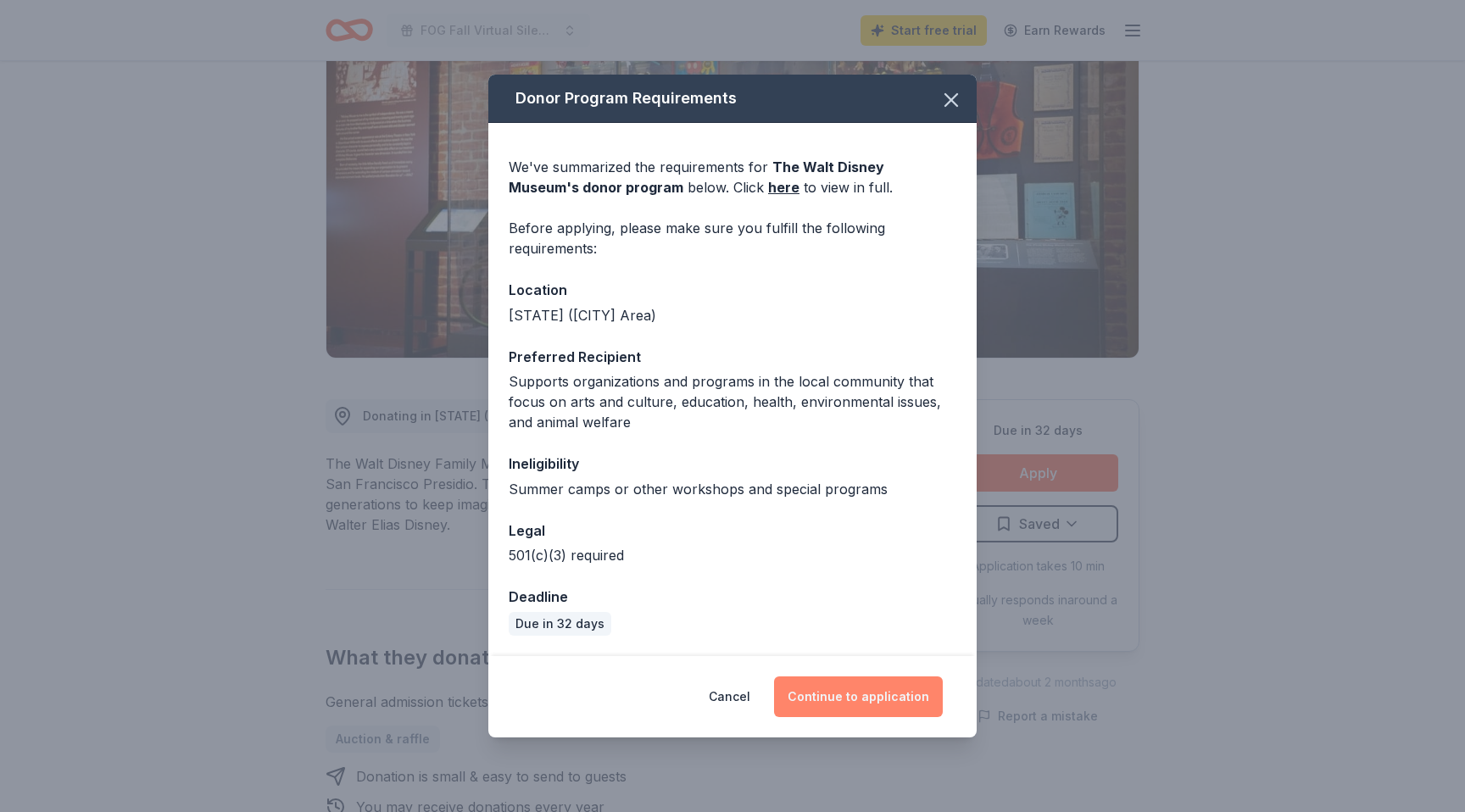 click on "Continue to application" at bounding box center [858, 697] 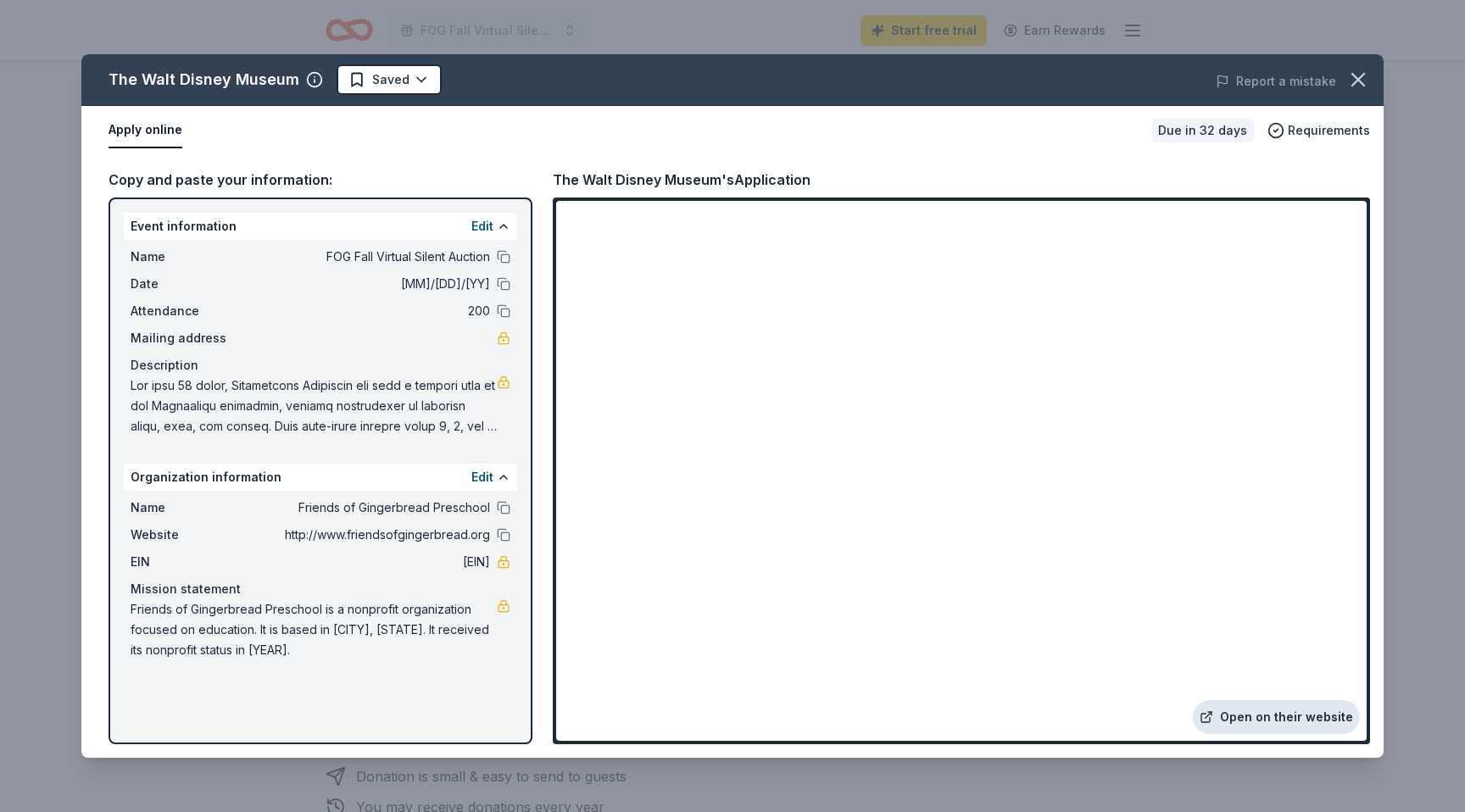 click on "Open on their website" at bounding box center (1276, 717) 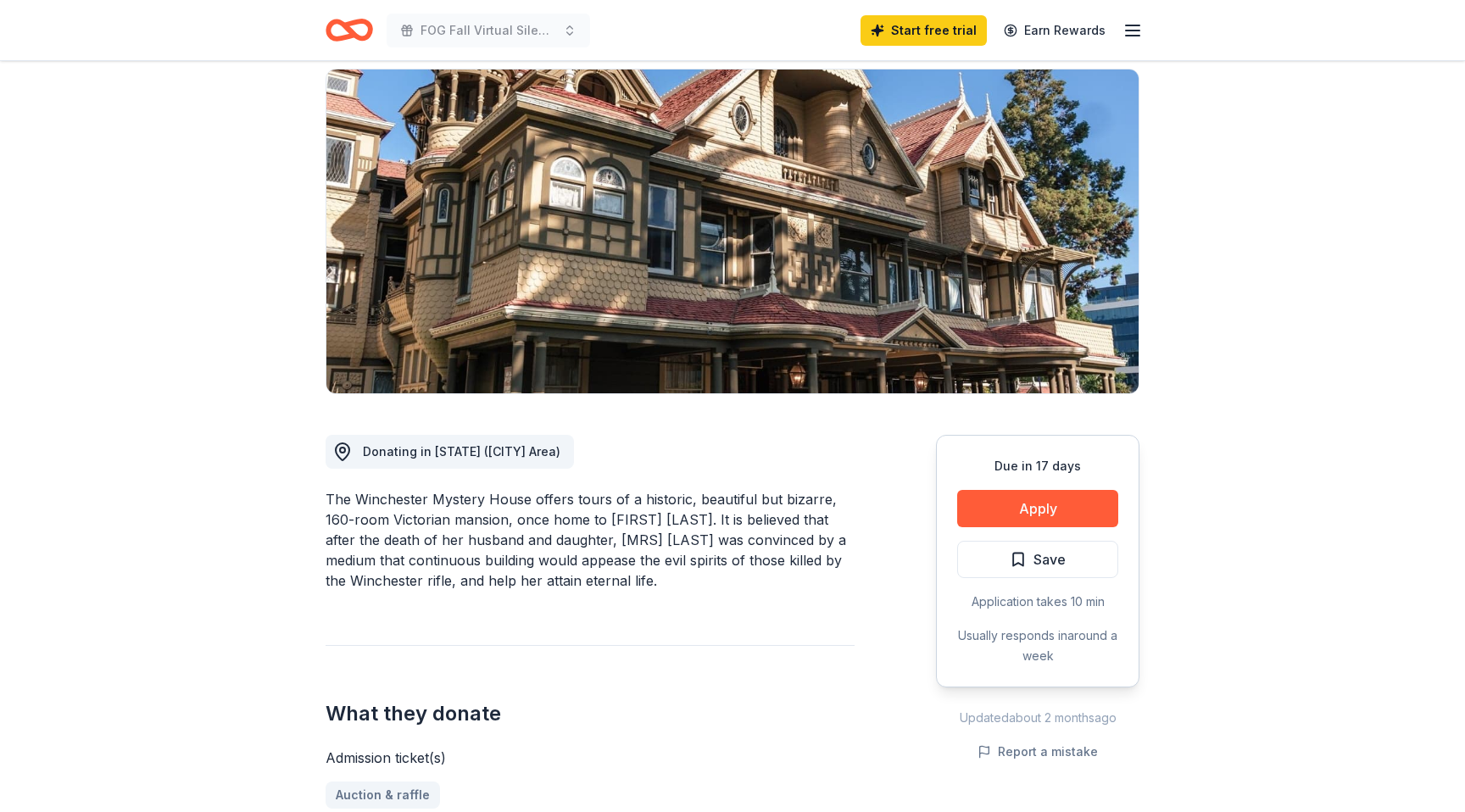 scroll, scrollTop: 143, scrollLeft: 0, axis: vertical 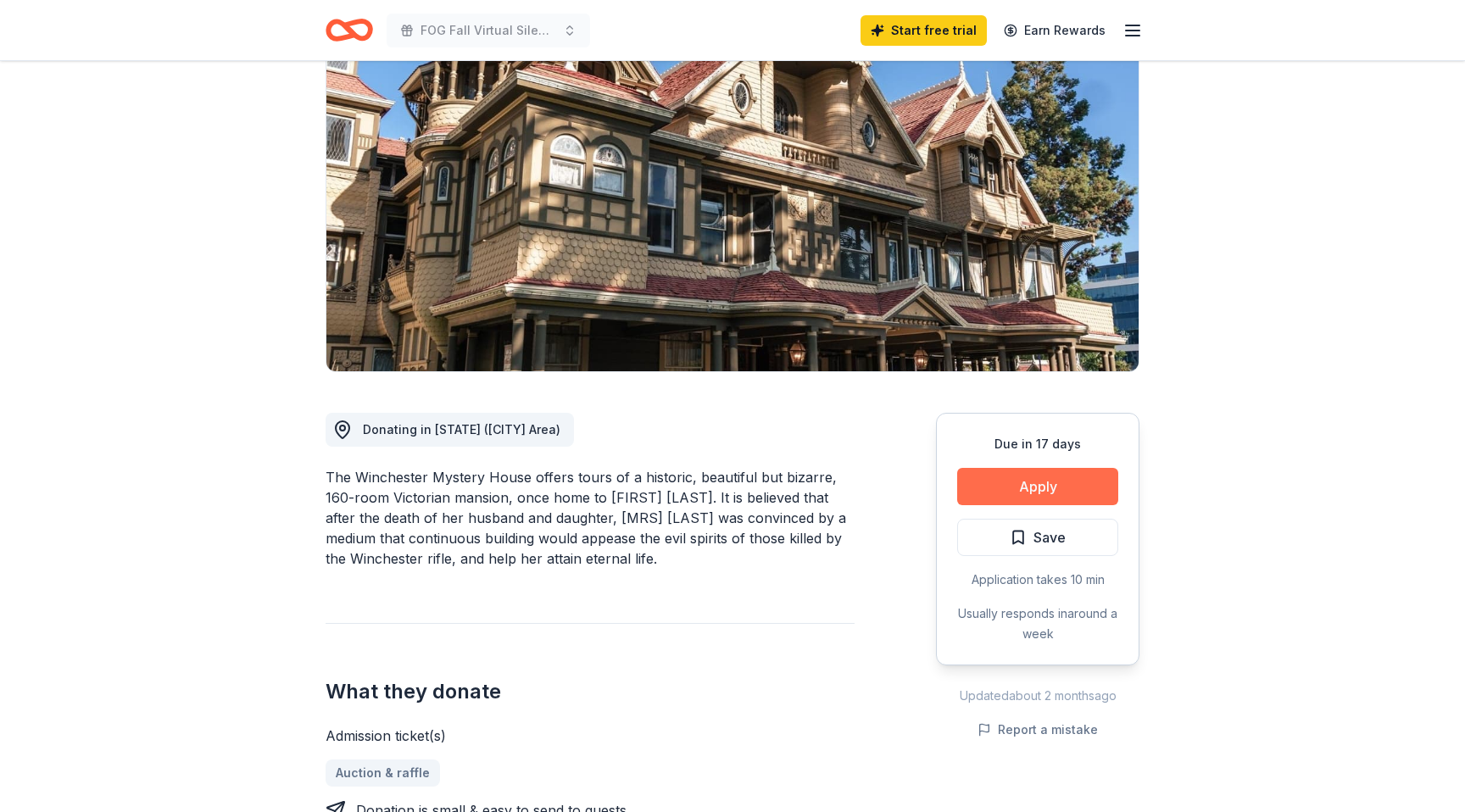 click on "Apply" at bounding box center (1038, 487) 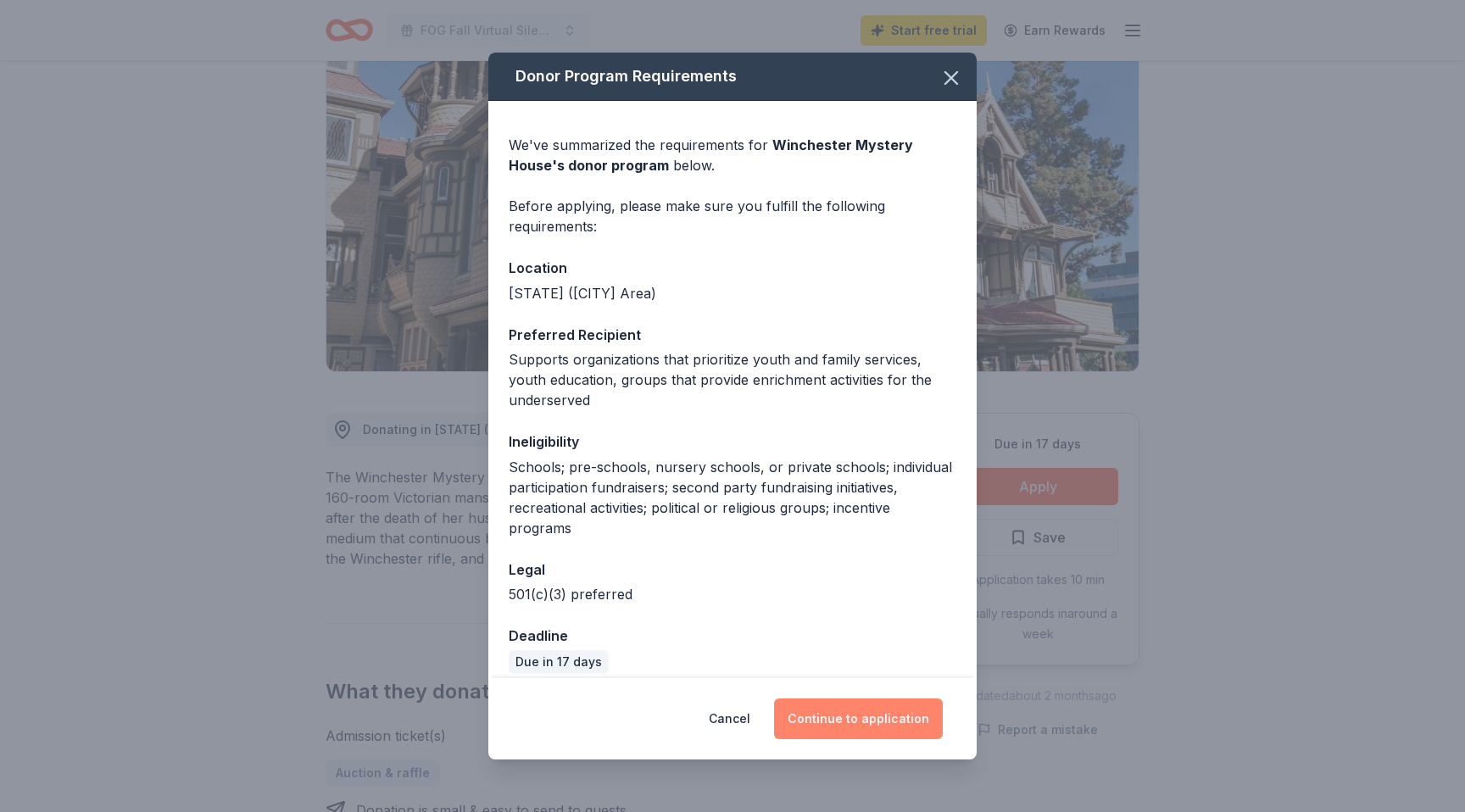 click on "Continue to application" at bounding box center (858, 719) 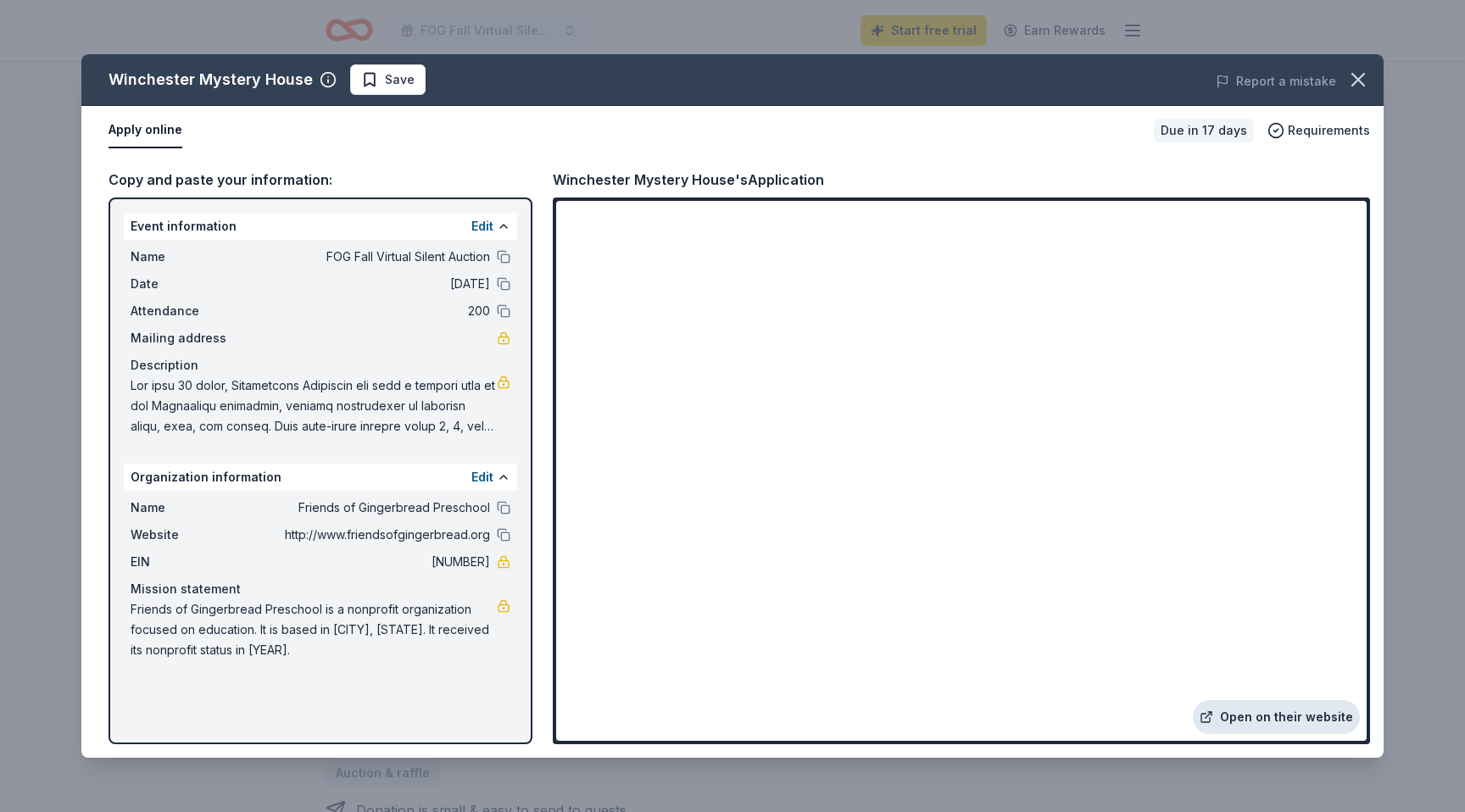 click on "Open on their website" at bounding box center (1276, 717) 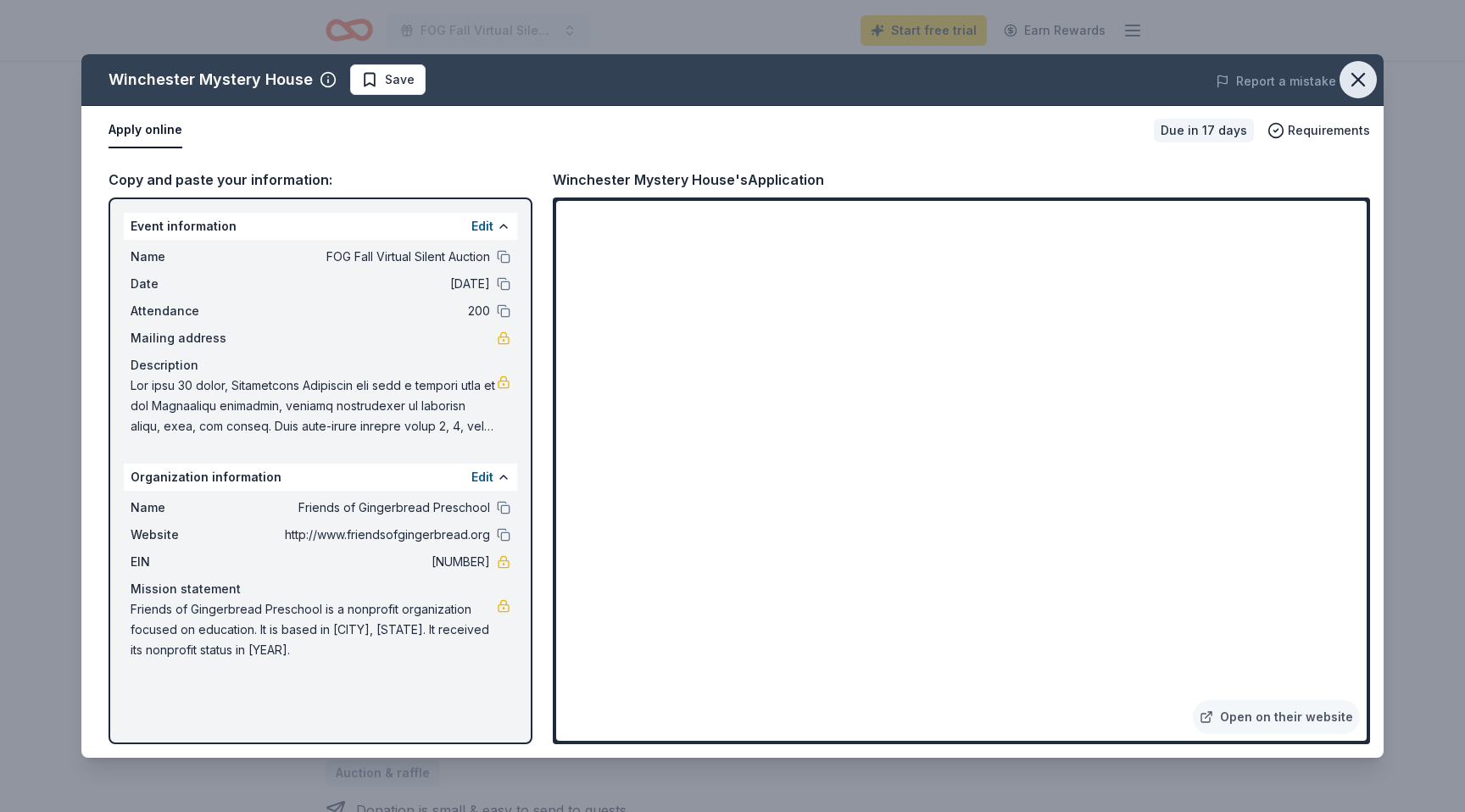 click at bounding box center (1358, 80) 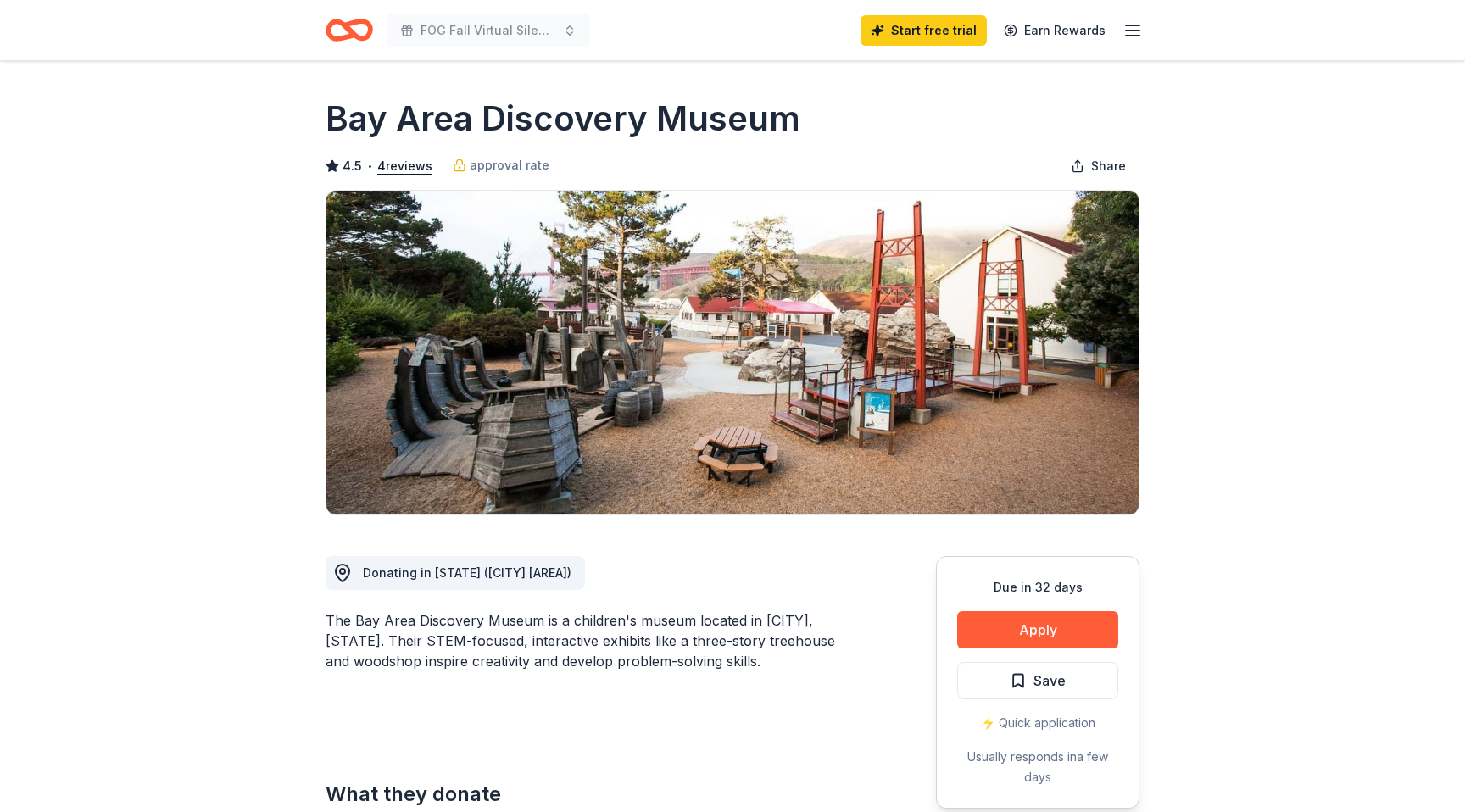 scroll, scrollTop: 13, scrollLeft: 0, axis: vertical 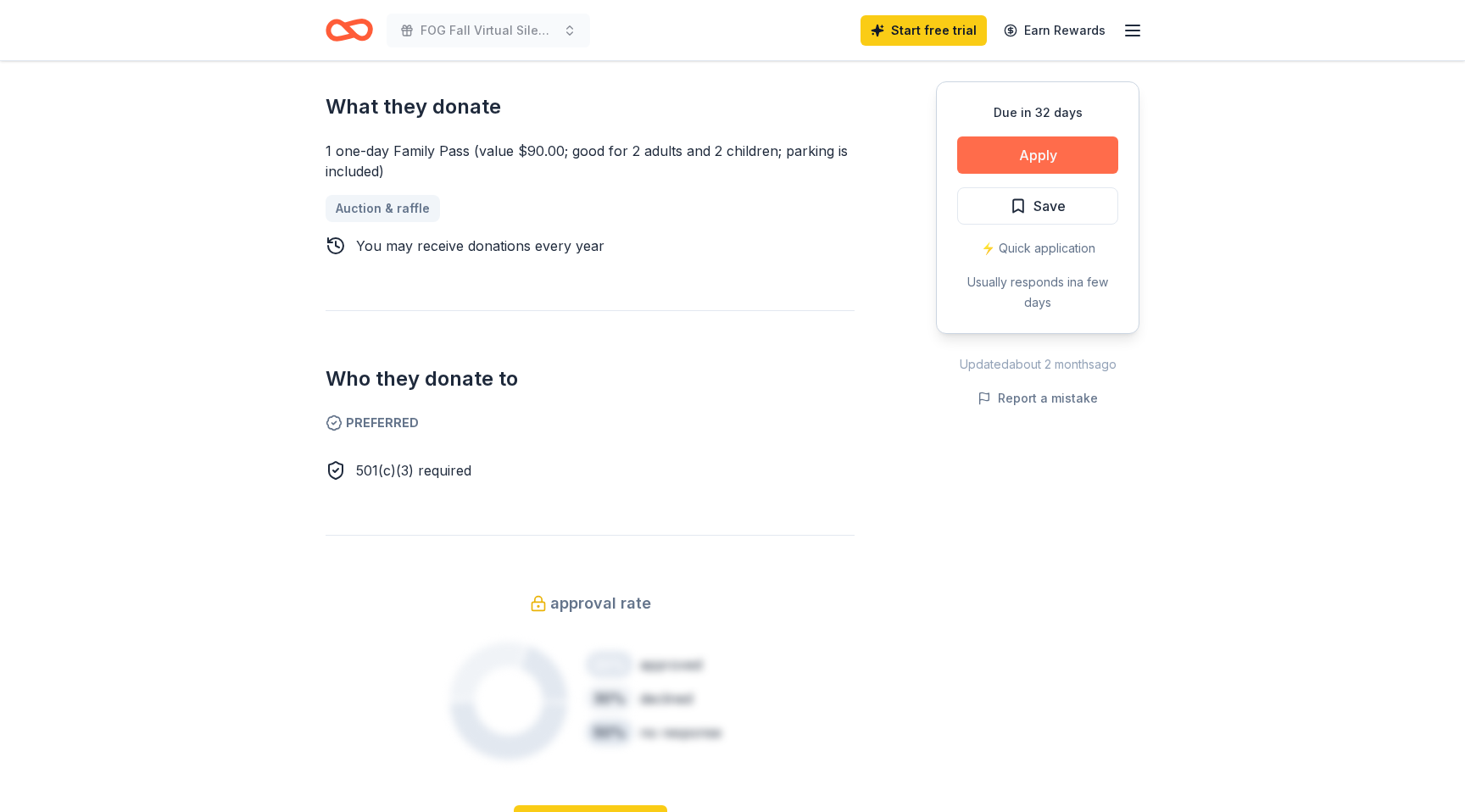 click on "Apply" at bounding box center (1038, 155) 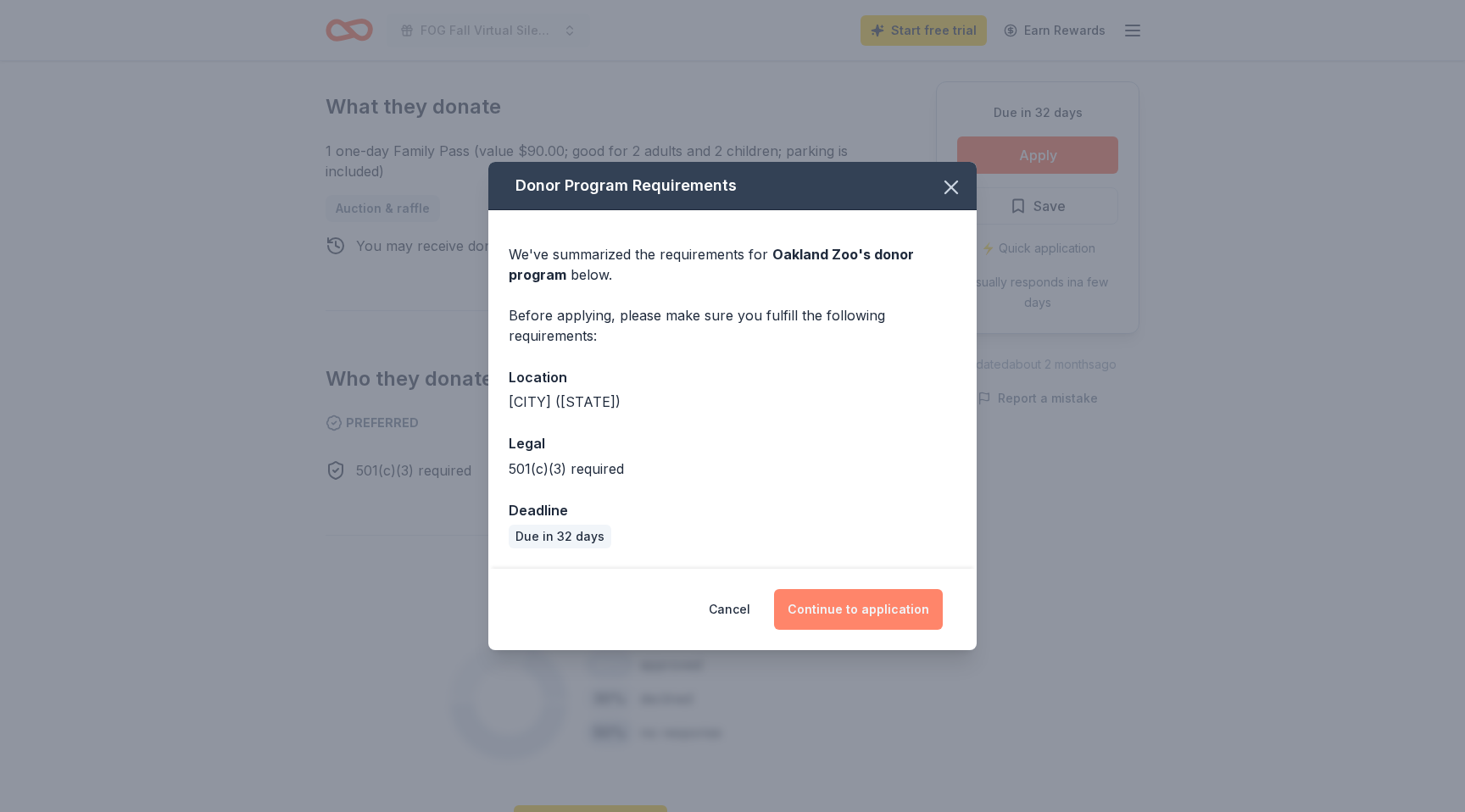 click on "Continue to application" at bounding box center (858, 609) 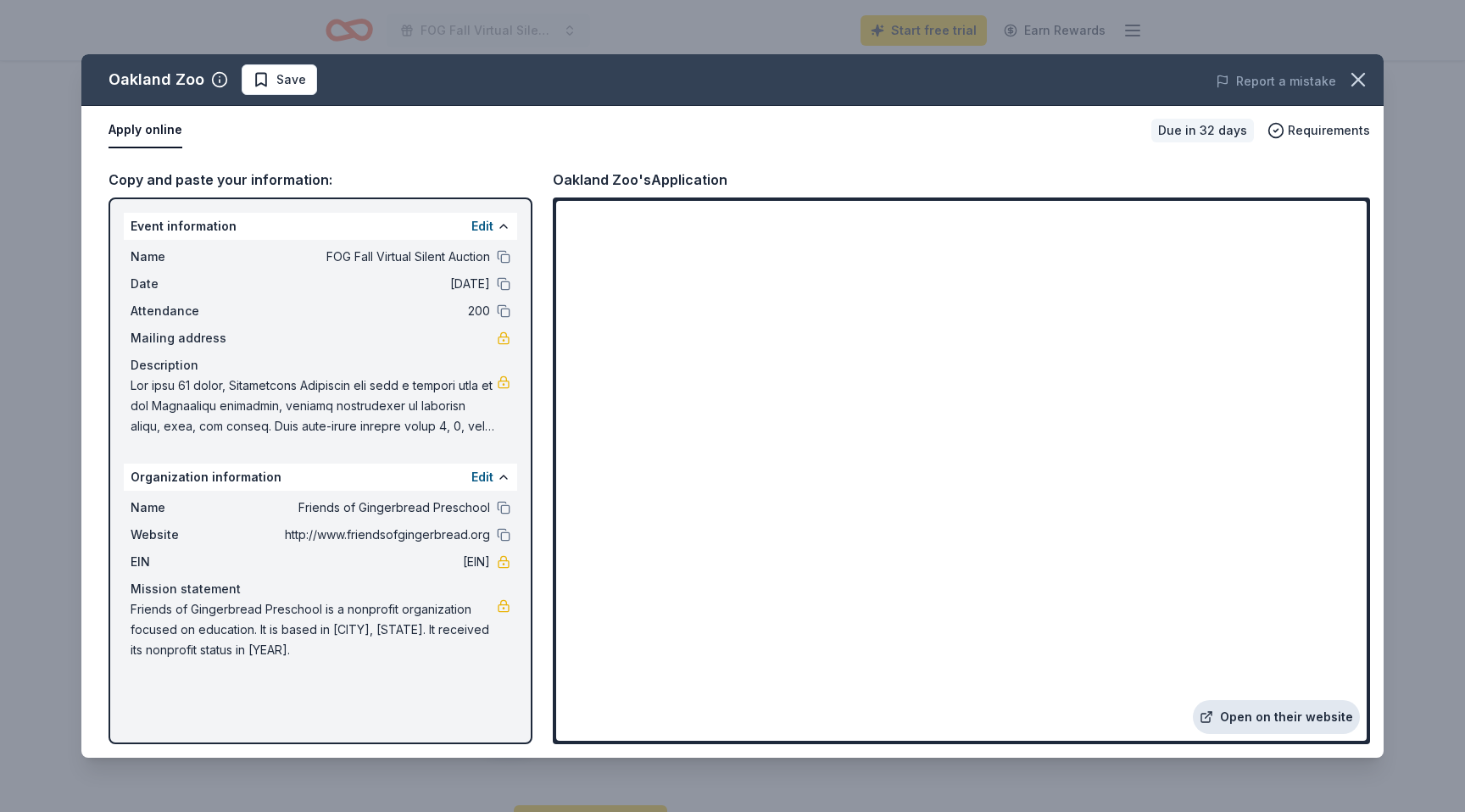 click on "Open on their website" at bounding box center [1276, 717] 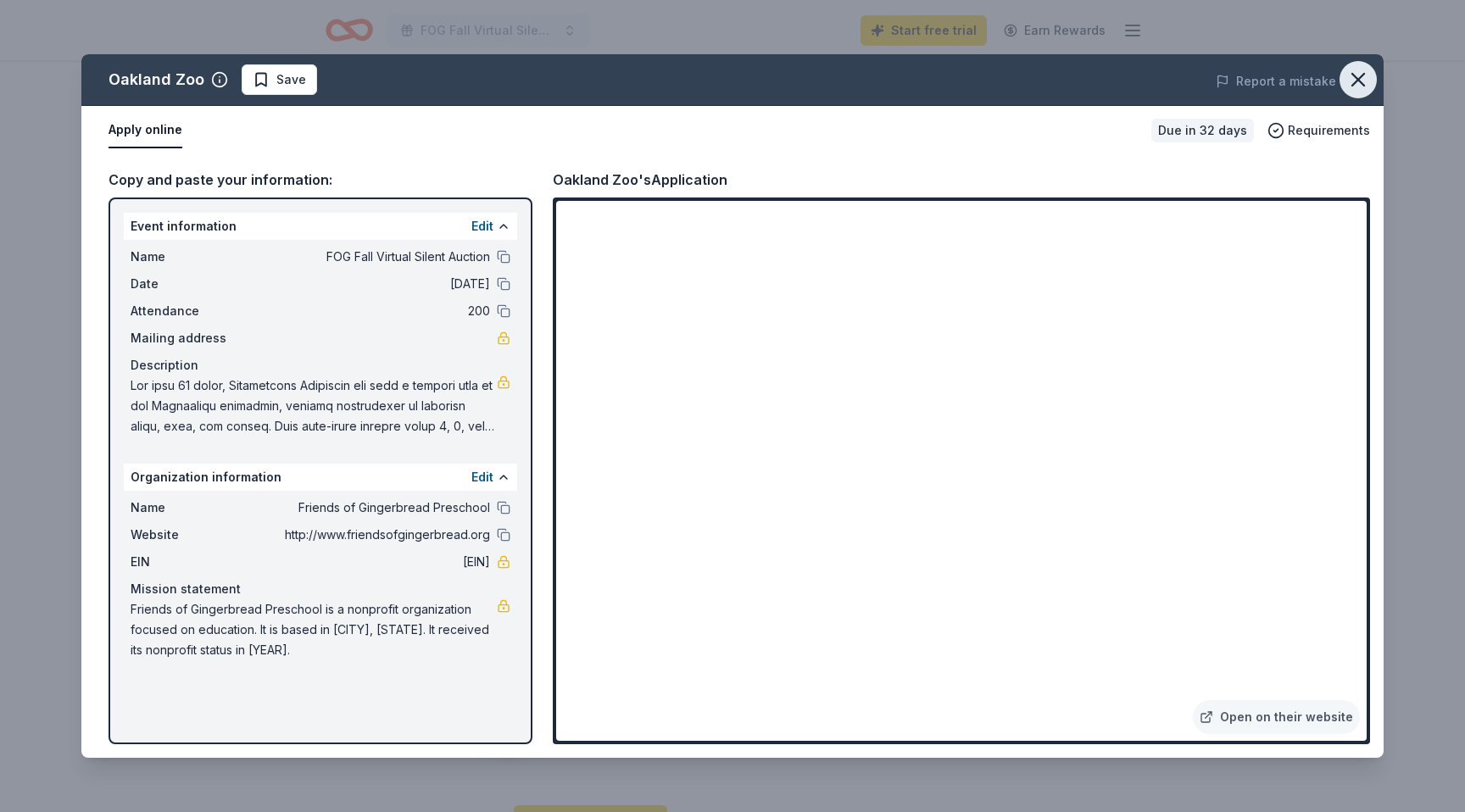 click 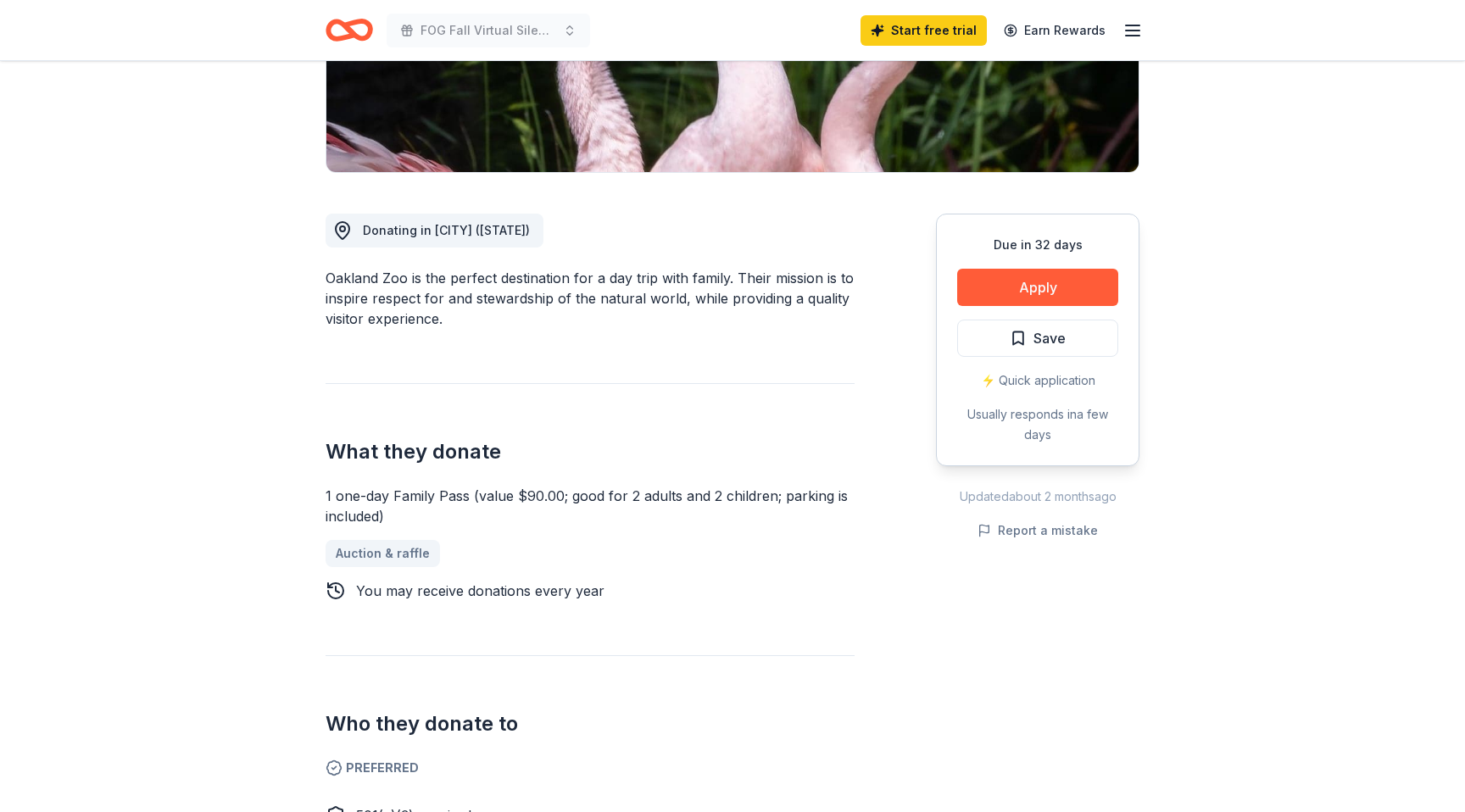 scroll, scrollTop: 0, scrollLeft: 0, axis: both 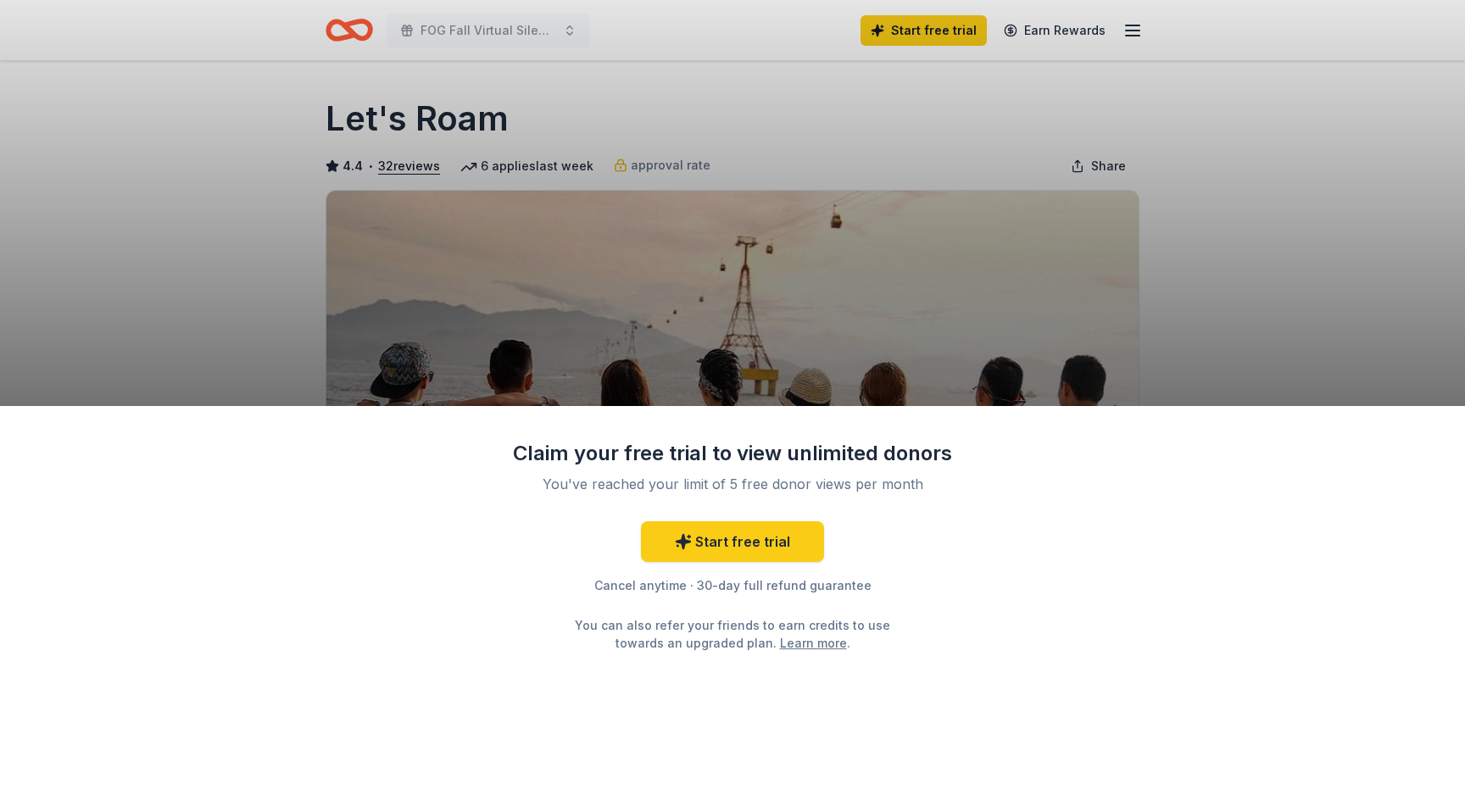 click on "Claim your free trial to view unlimited donors You've reached your limit of 5 free donor views per month Start free  trial Cancel anytime · 30-day full refund guarantee You can also refer your friends to earn credits to use towards an upgraded plan.   Learn more ." at bounding box center (732, 406) 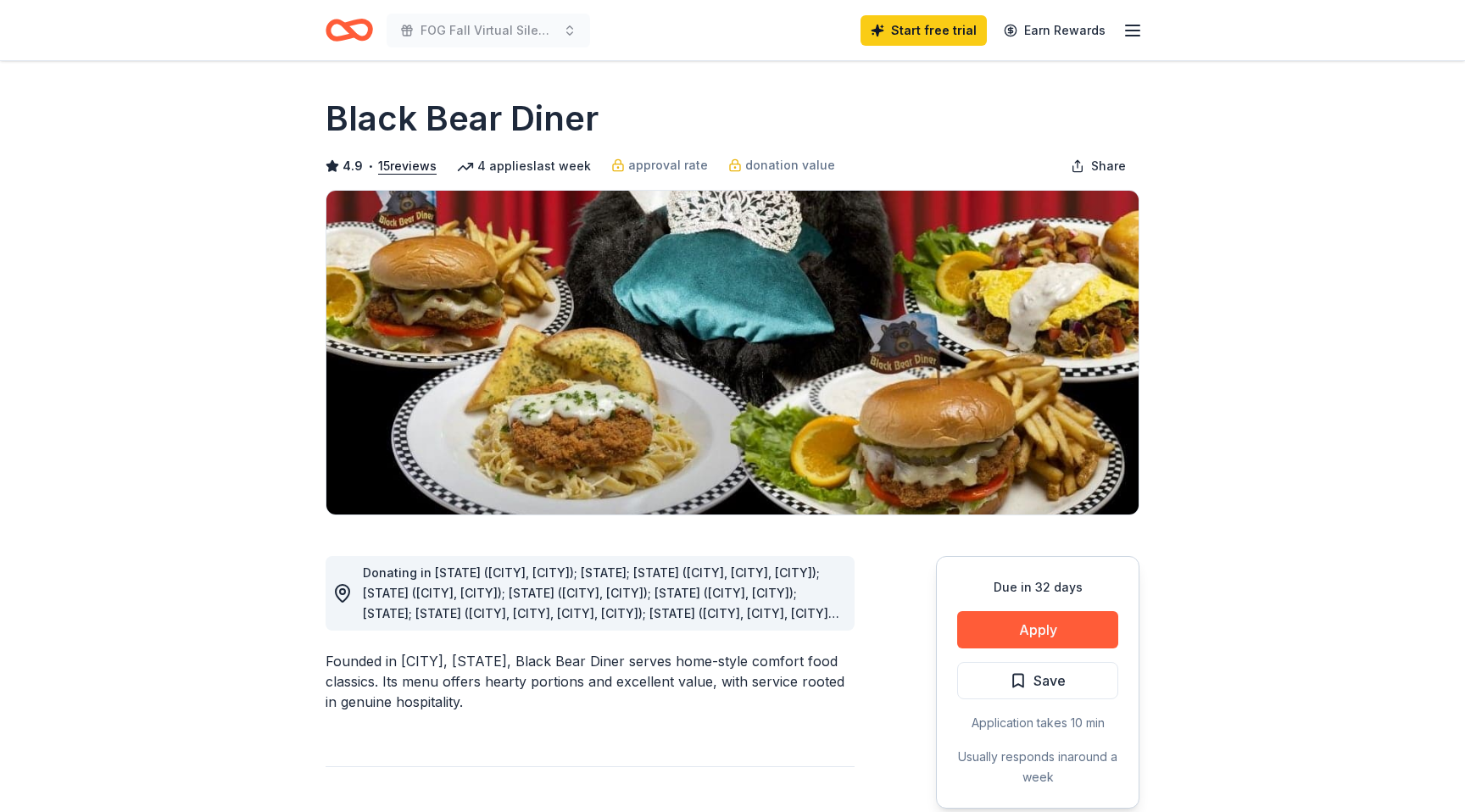 scroll, scrollTop: 0, scrollLeft: 0, axis: both 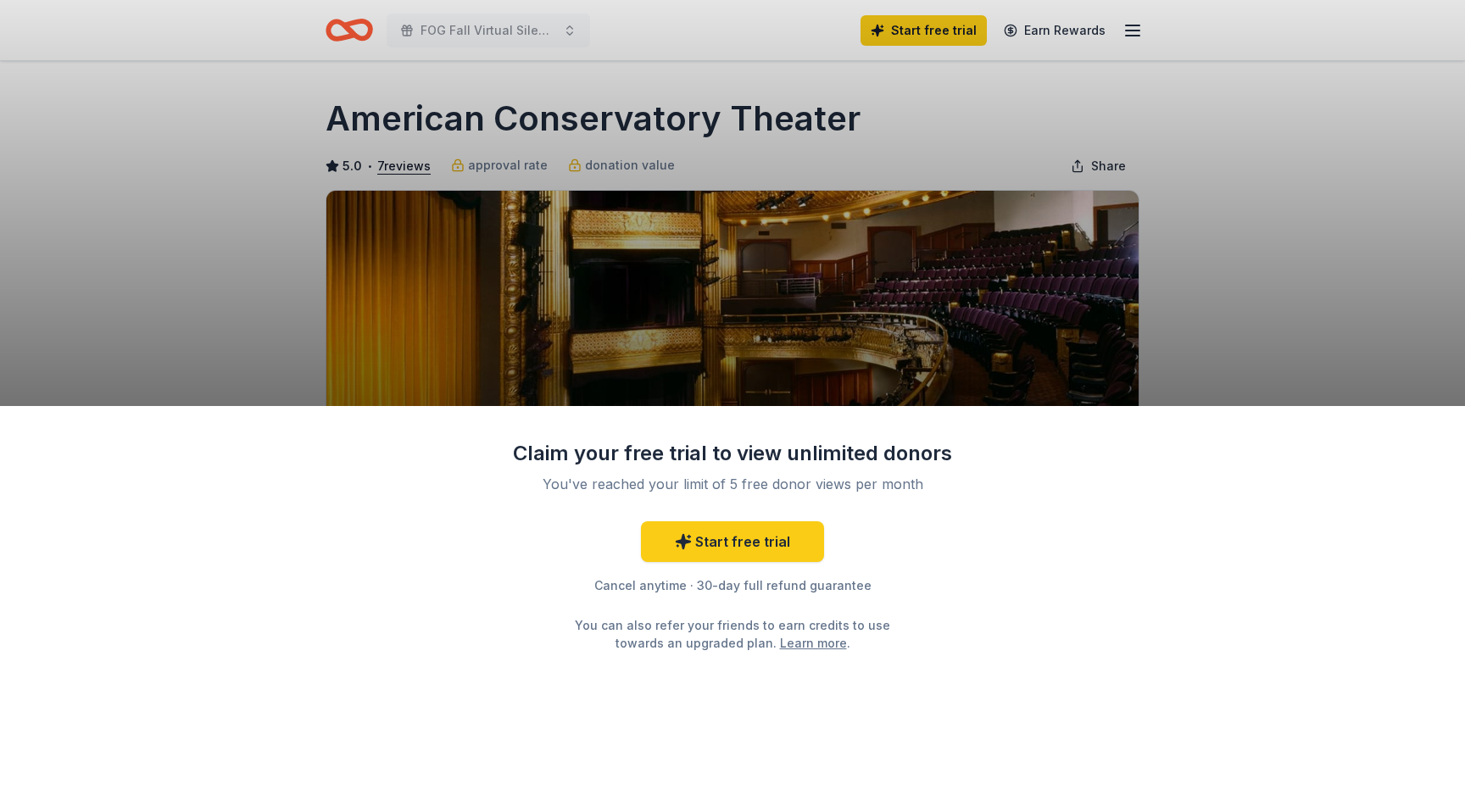 click on "Claim your free trial to view unlimited donors You've reached your limit of 5 free donor views per month Start free  trial Cancel anytime · 30-day full refund guarantee You can also refer your friends to earn credits to use towards an upgraded plan.   Learn more ." at bounding box center [732, 406] 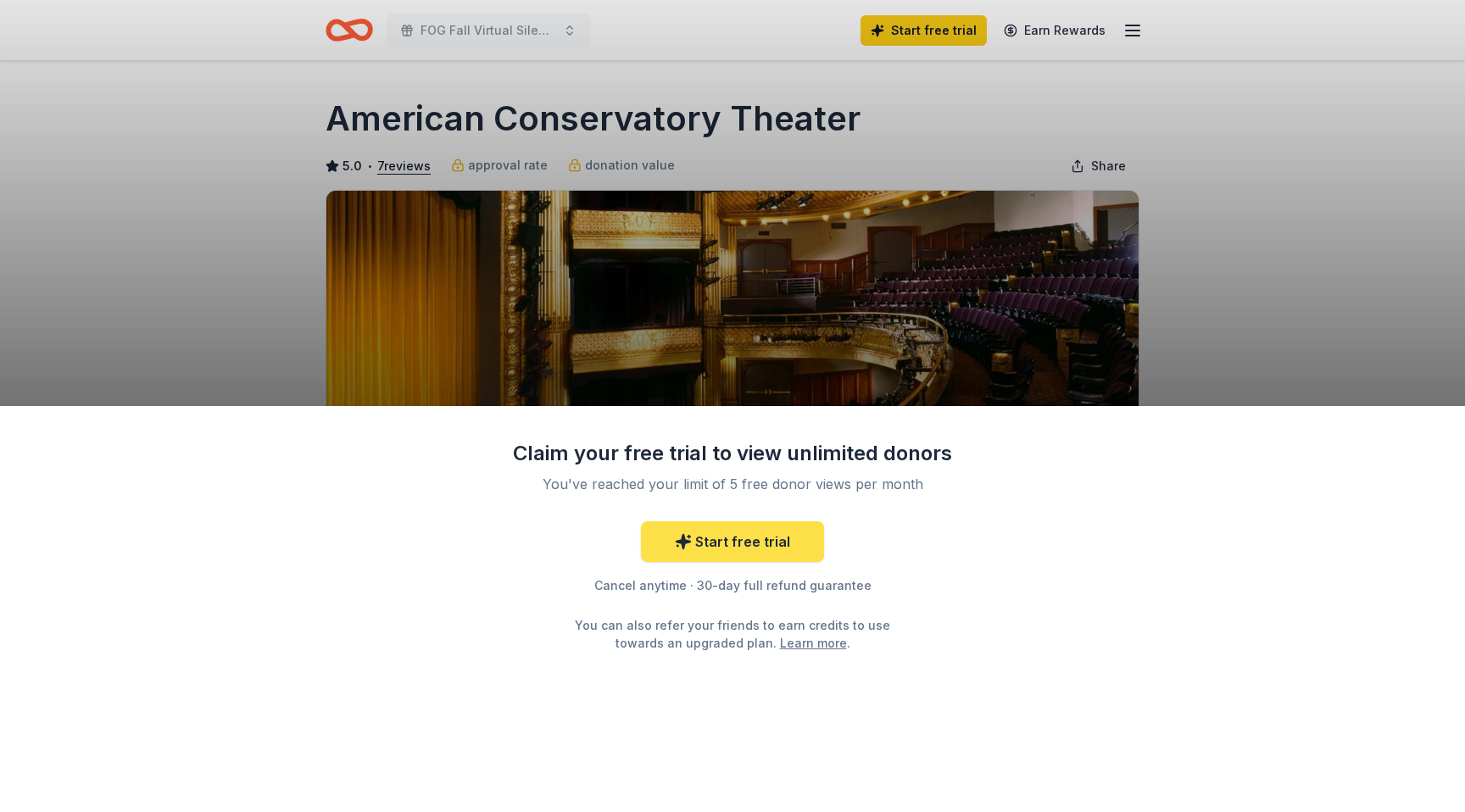 click on "Start free  trial" at bounding box center (732, 542) 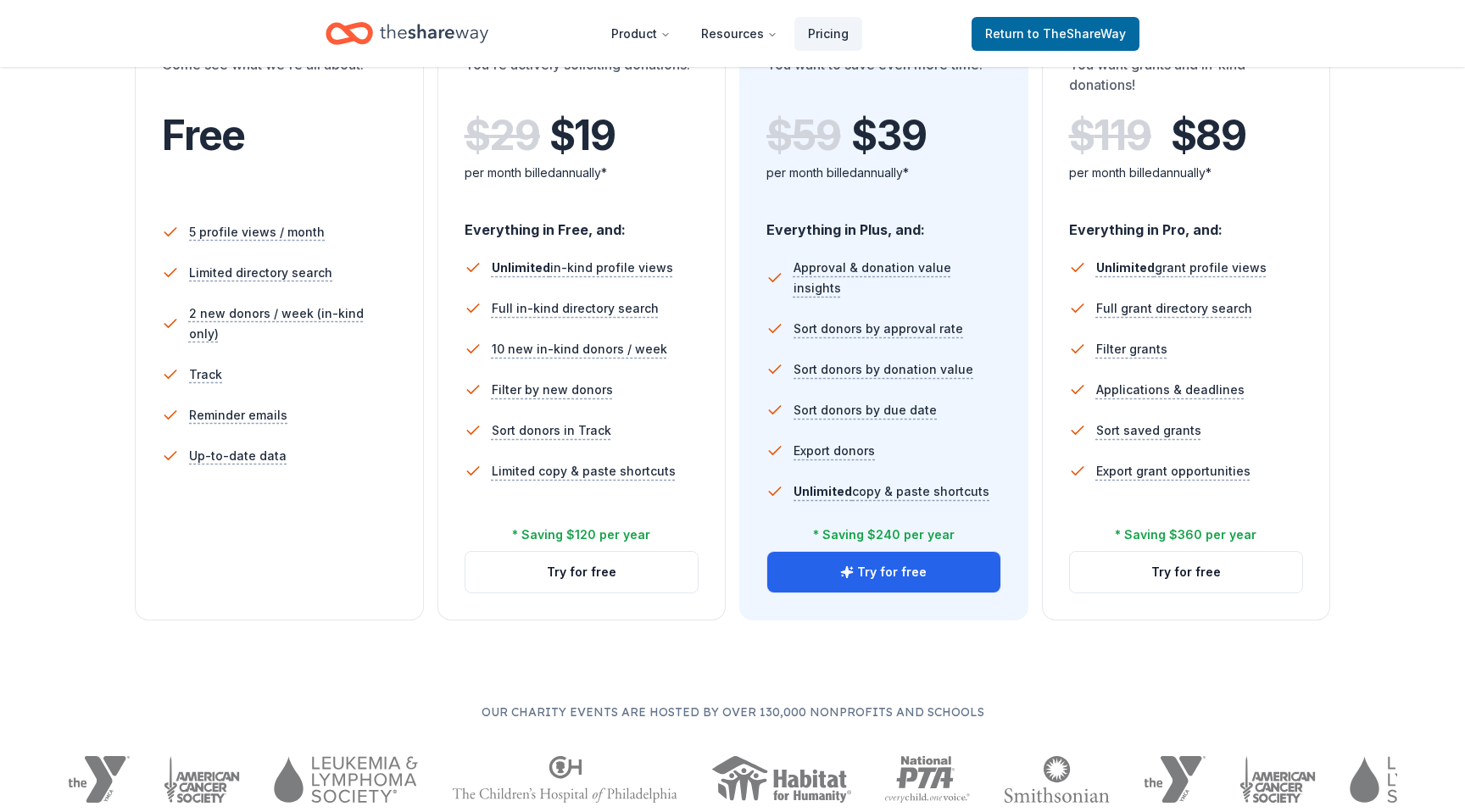 scroll, scrollTop: 360, scrollLeft: 0, axis: vertical 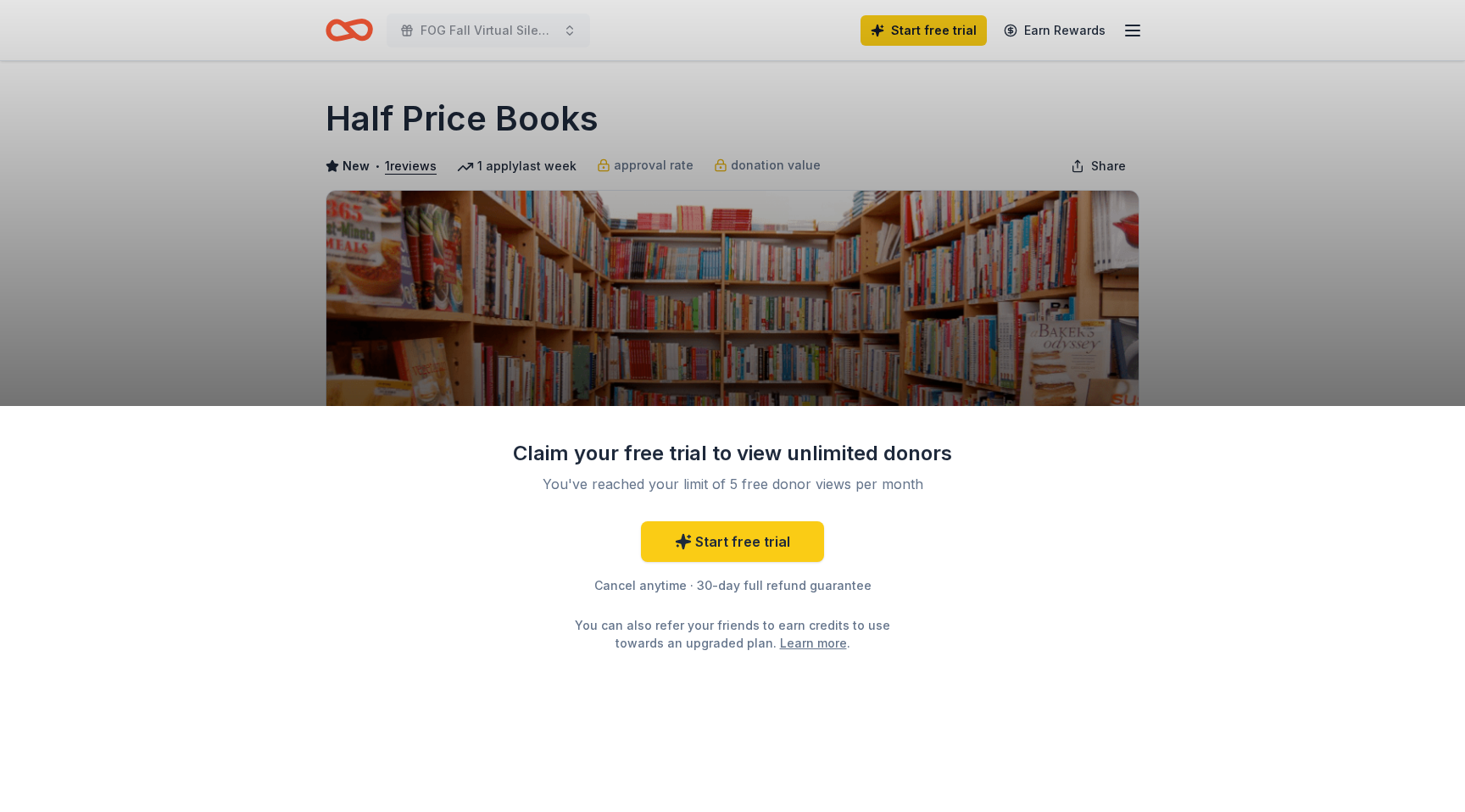 click on "Claim your free trial to view unlimited donors You've reached your limit of 5 free donor views per month Start free  trial Cancel anytime · 30-day full refund guarantee You can also refer your friends to earn credits to use towards an upgraded plan.   Learn more ." at bounding box center [732, 406] 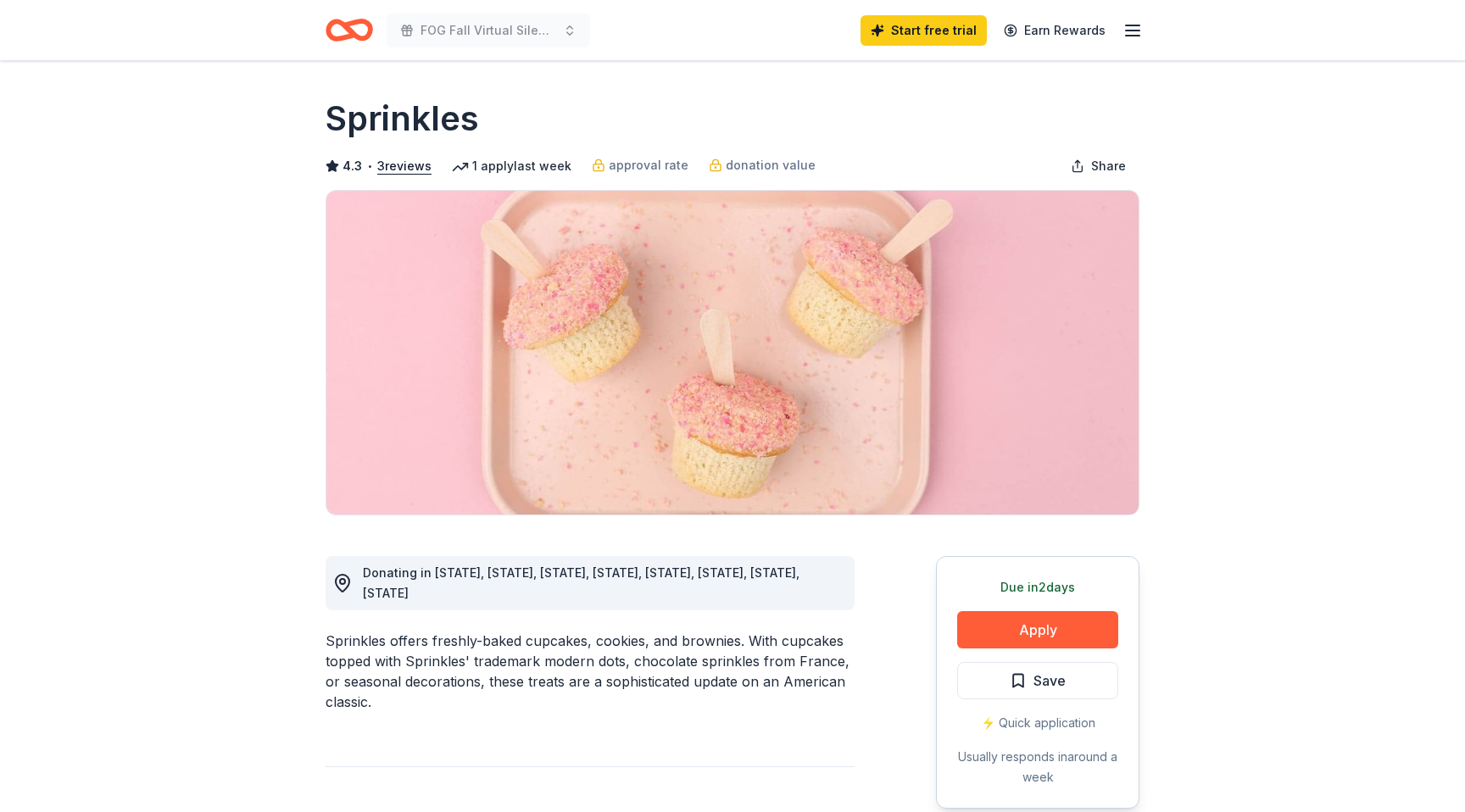 scroll, scrollTop: 0, scrollLeft: 0, axis: both 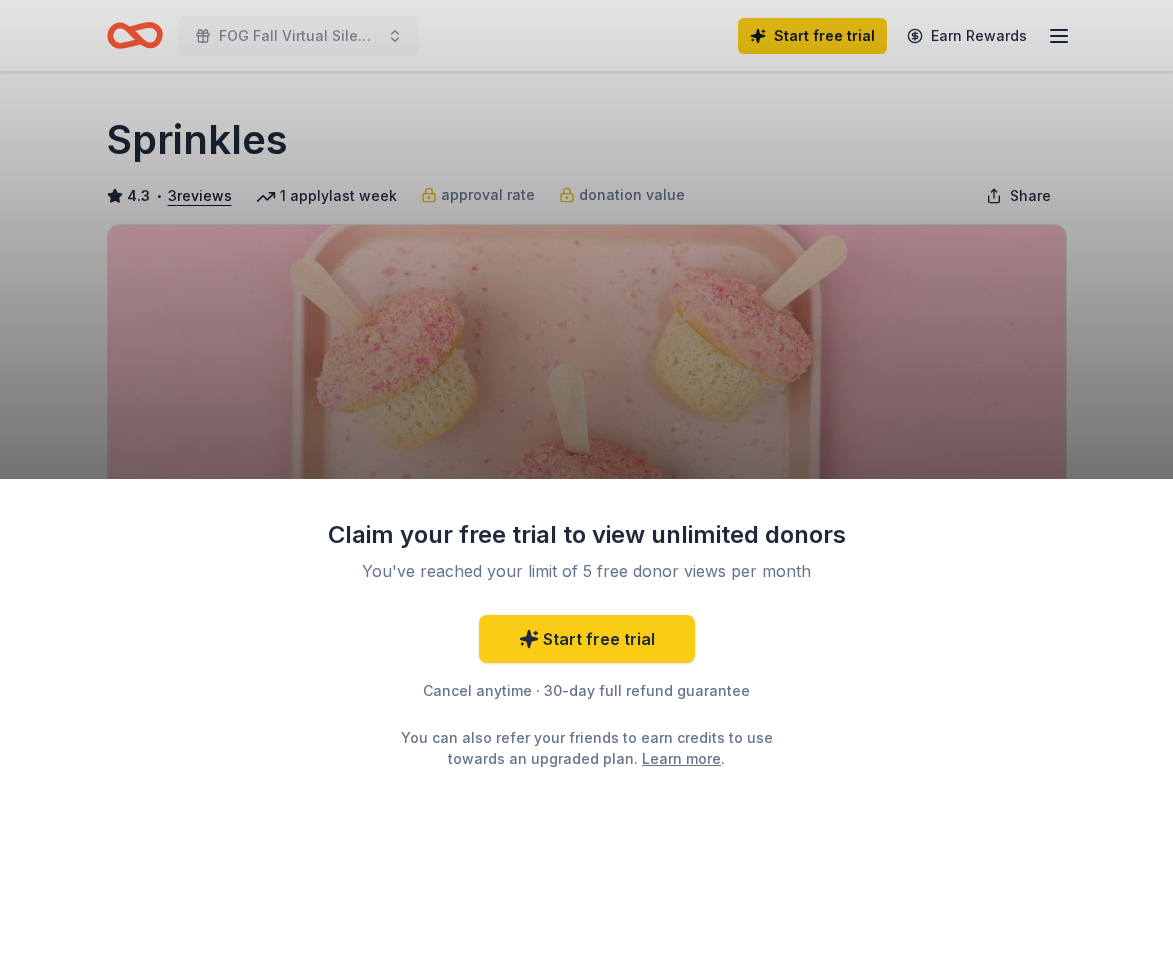 click on "Claim your free trial to view unlimited donors You've reached your limit of 5 free donor views per month Start free  trial Cancel anytime · 30-day full refund guarantee You can also refer your friends to earn credits to use towards an upgraded plan.   Learn more ." at bounding box center (586, 718) 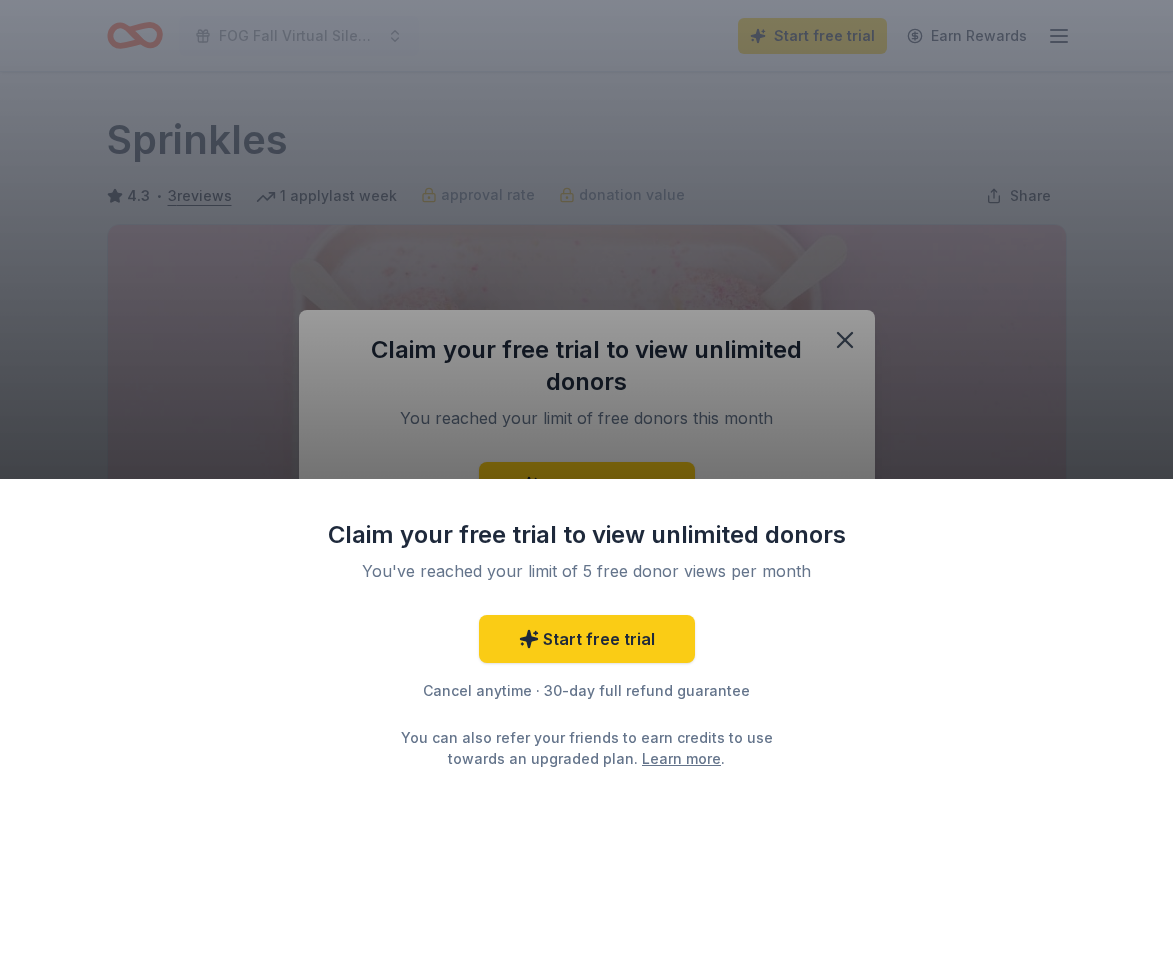 click on "Apply" at bounding box center (947, 743) 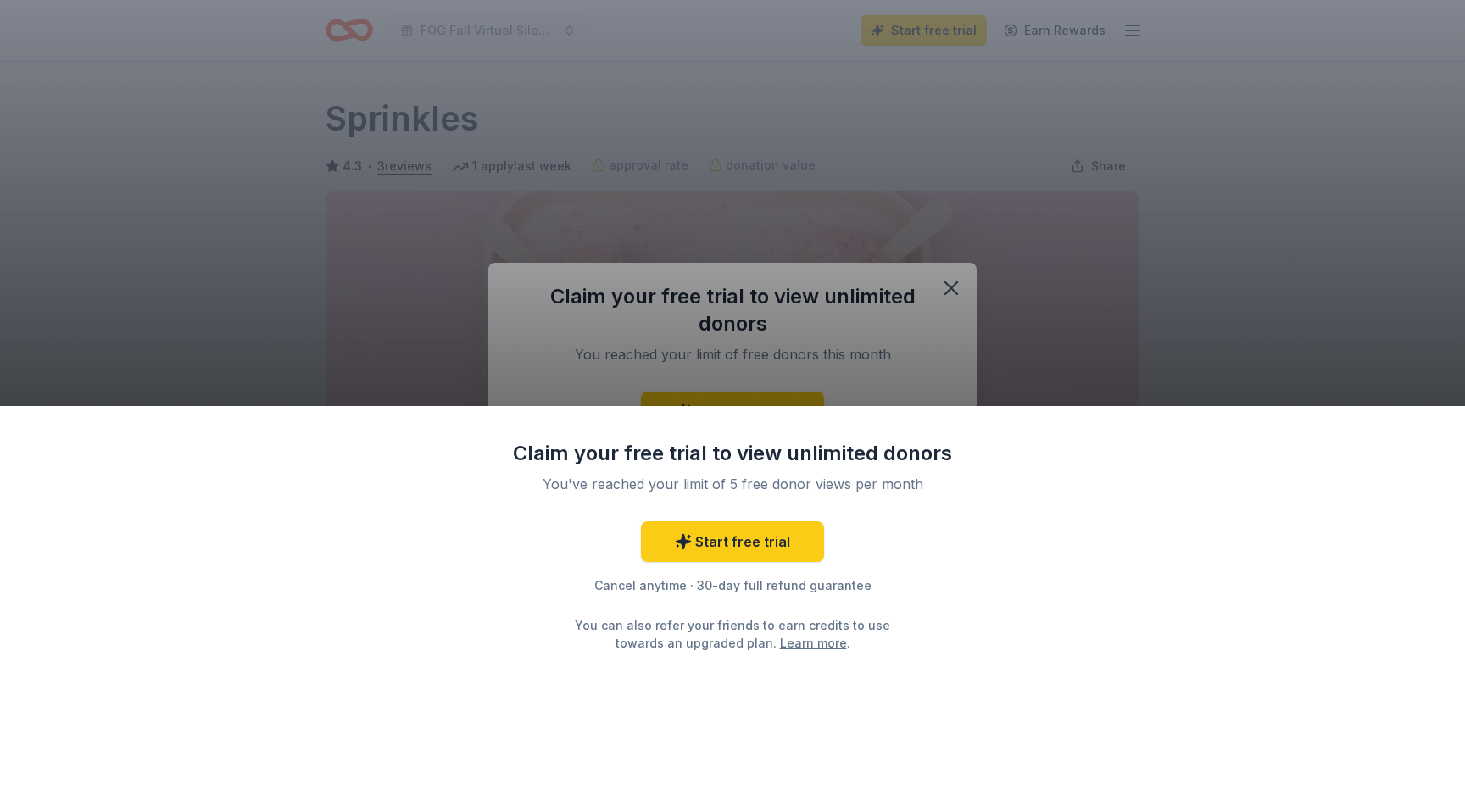 click on "Apply" at bounding box center (1038, 630) 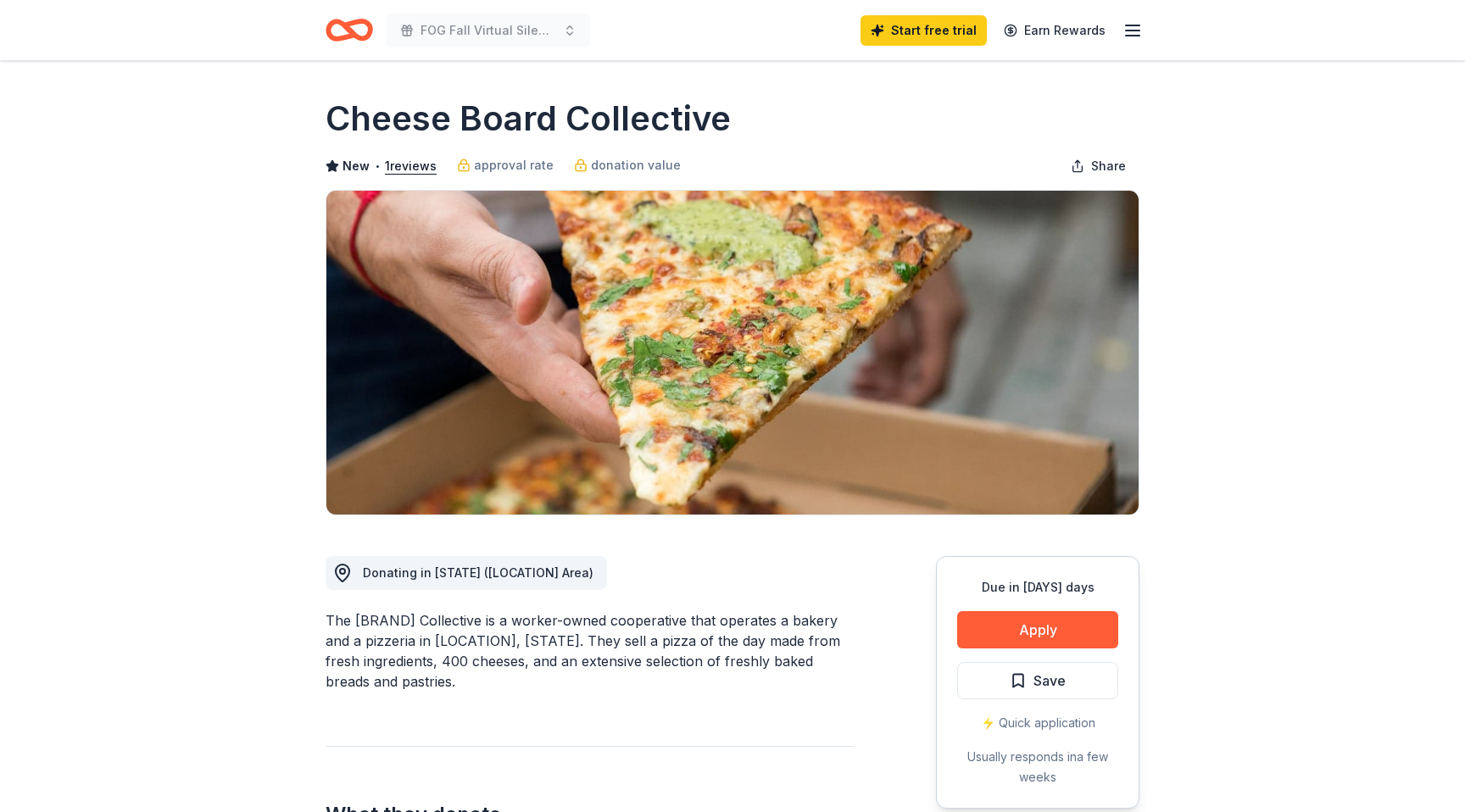 scroll, scrollTop: 0, scrollLeft: 0, axis: both 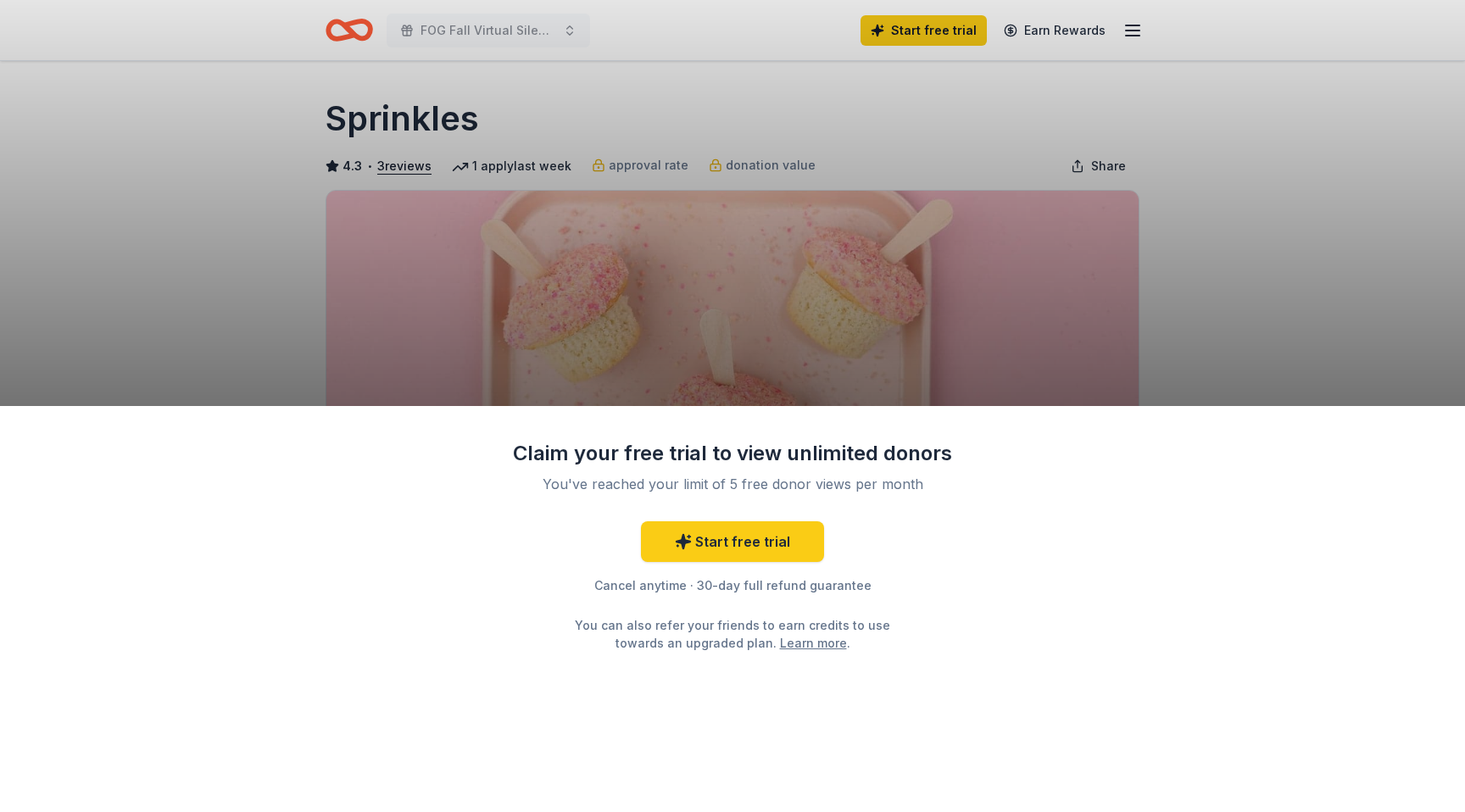 click on "Claim your free trial to view unlimited donors You've reached your limit of 5 free donor views per month Start free  trial Cancel anytime · 30-day full refund guarantee You can also refer your friends to earn credits to use towards an upgraded plan.   Learn more ." at bounding box center (732, 406) 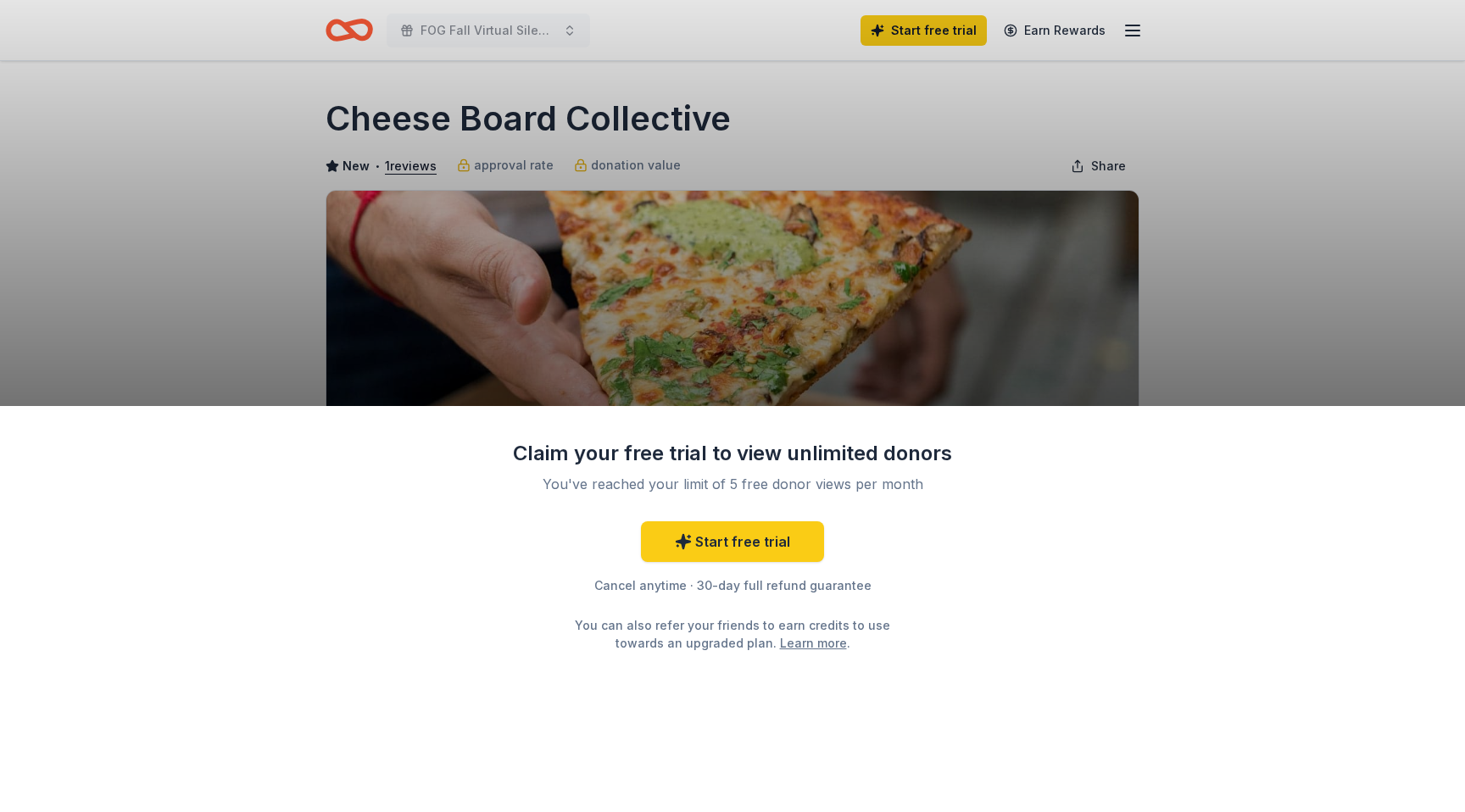 scroll, scrollTop: 0, scrollLeft: 0, axis: both 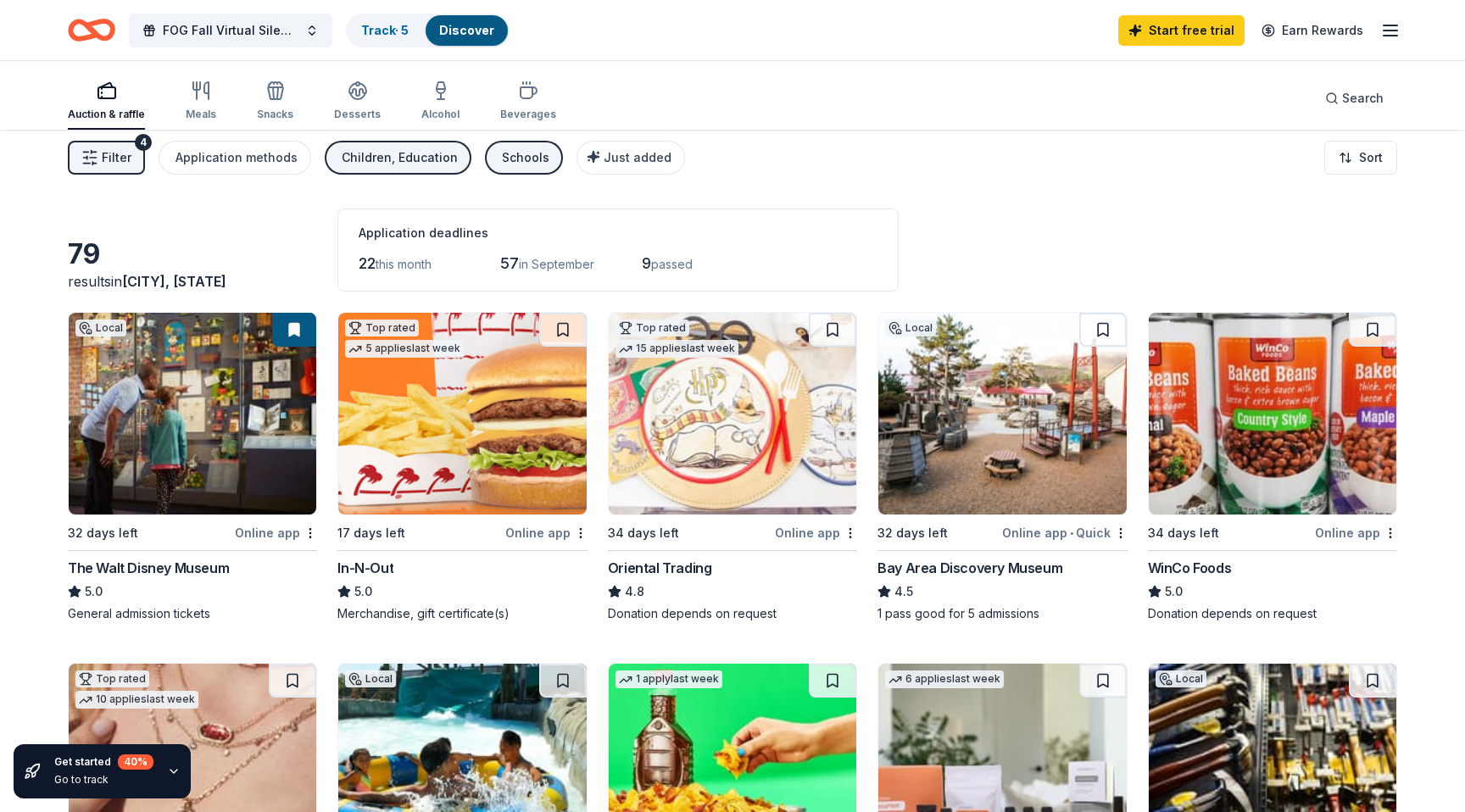 click on "Application deadlines" at bounding box center [618, 233] 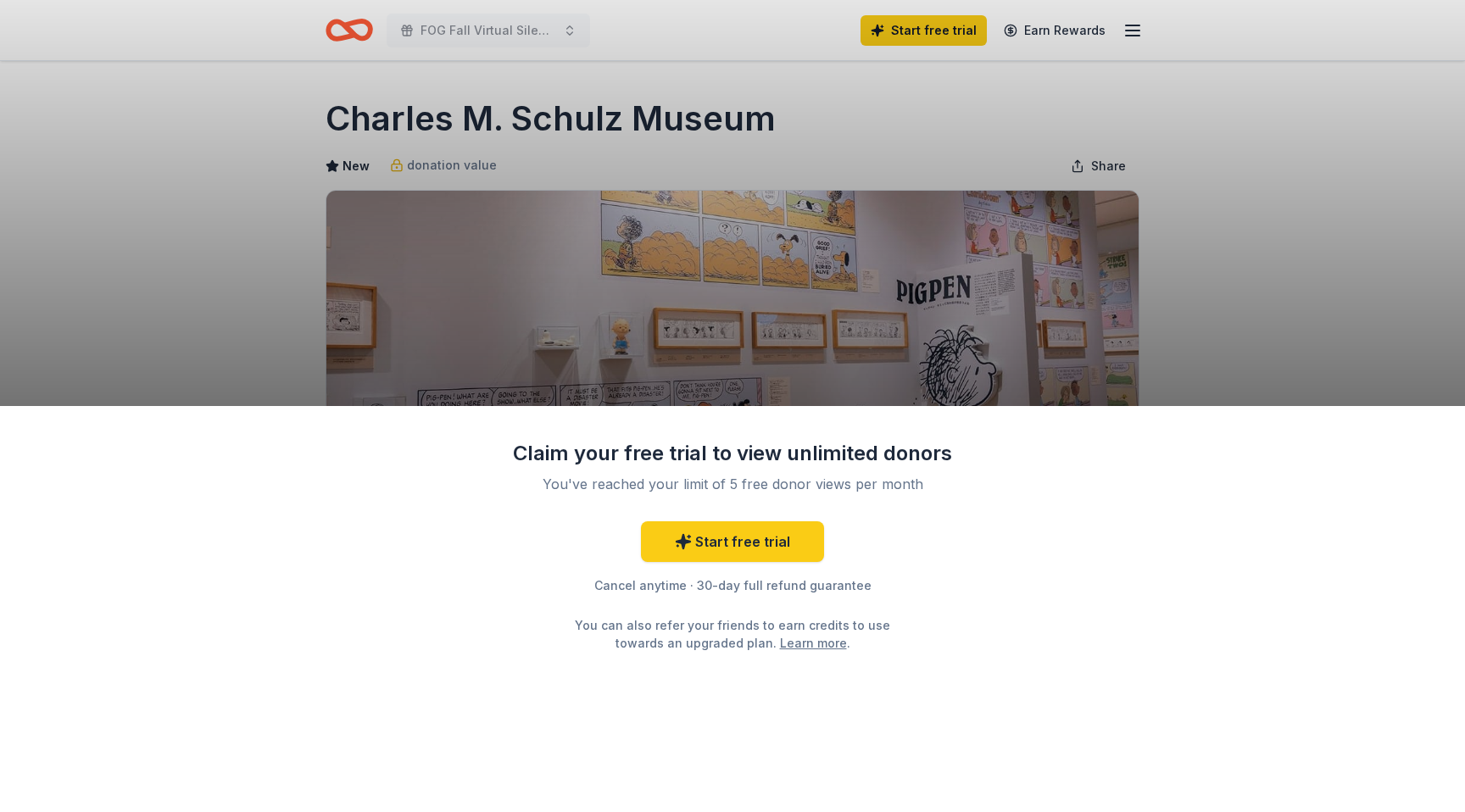 scroll, scrollTop: 0, scrollLeft: 0, axis: both 